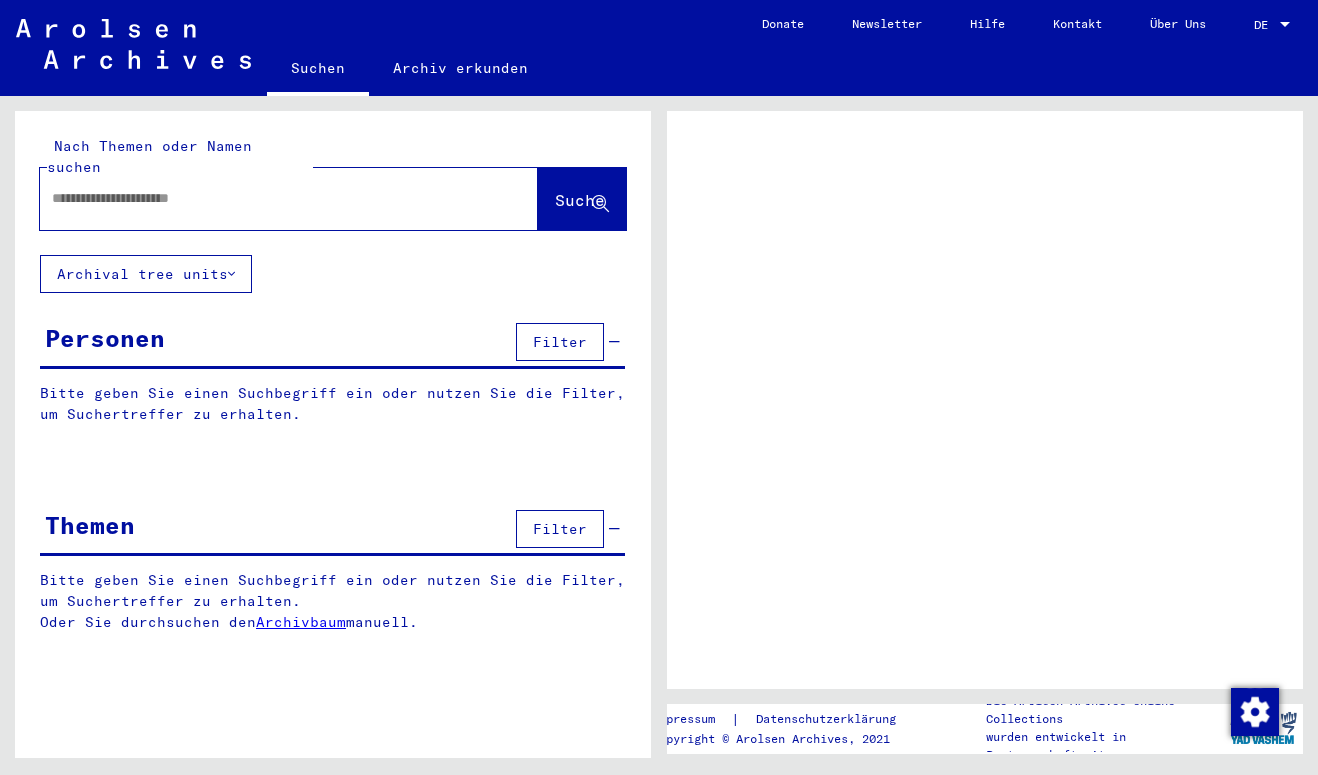 scroll, scrollTop: 0, scrollLeft: 0, axis: both 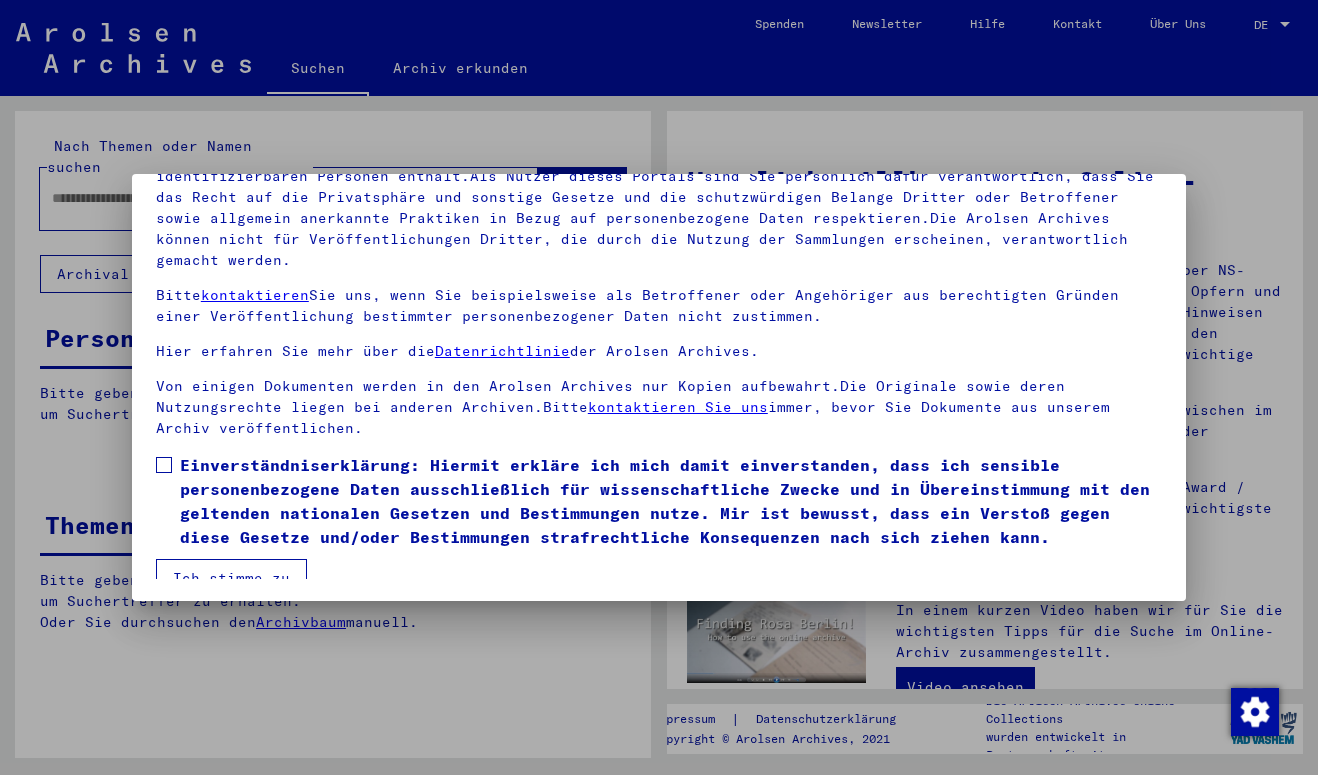 click on "Einverständniserklärung: Hiermit erkläre ich mich damit einverstanden, dass ich sensible personenbezogene Daten ausschließlich für wissenschaftliche Zwecke und in Übereinstimmung mit den geltenden nationalen Gesetzen und Bestimmungen nutze. Mir ist bewusst, dass ein Verstoß gegen diese Gesetze und/oder Bestimmungen strafrechtliche Konsequenzen nach sich ziehen kann." at bounding box center [659, 501] 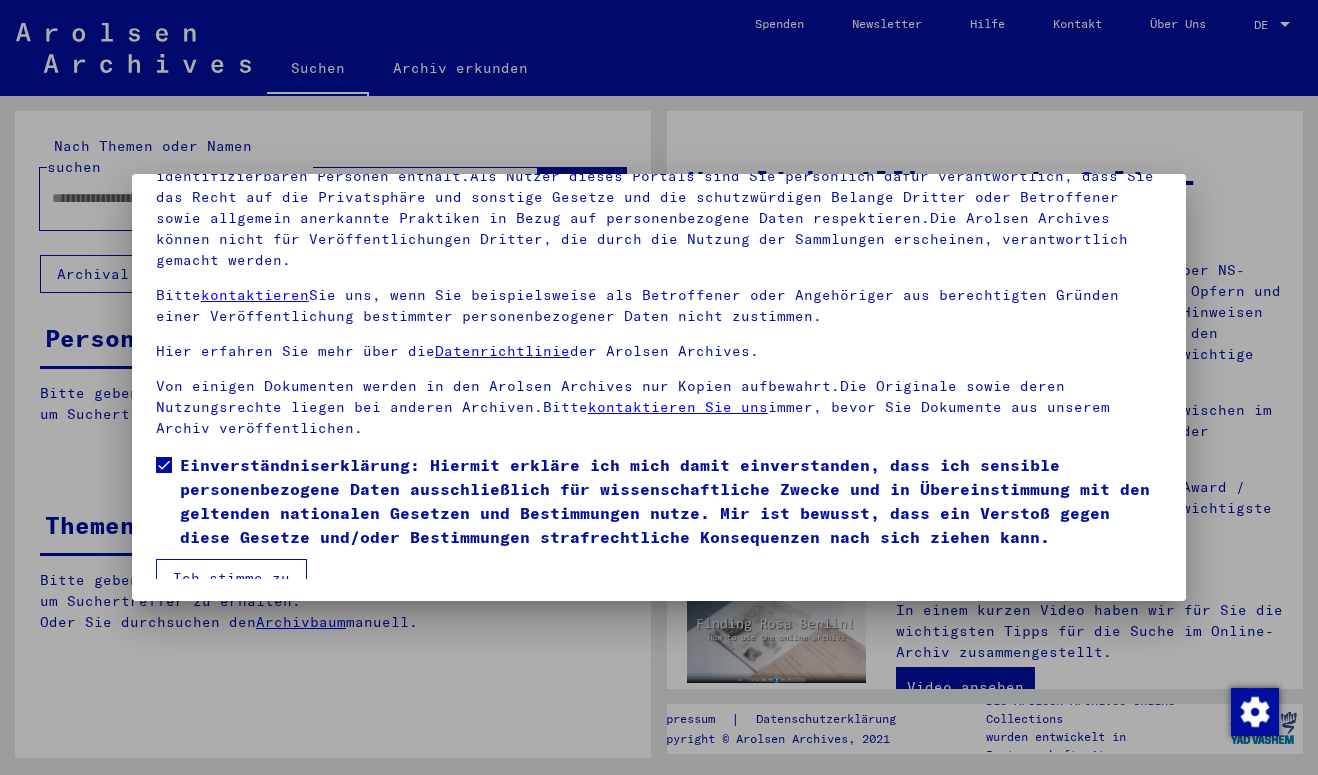 click on "Ich stimme zu" at bounding box center [231, 578] 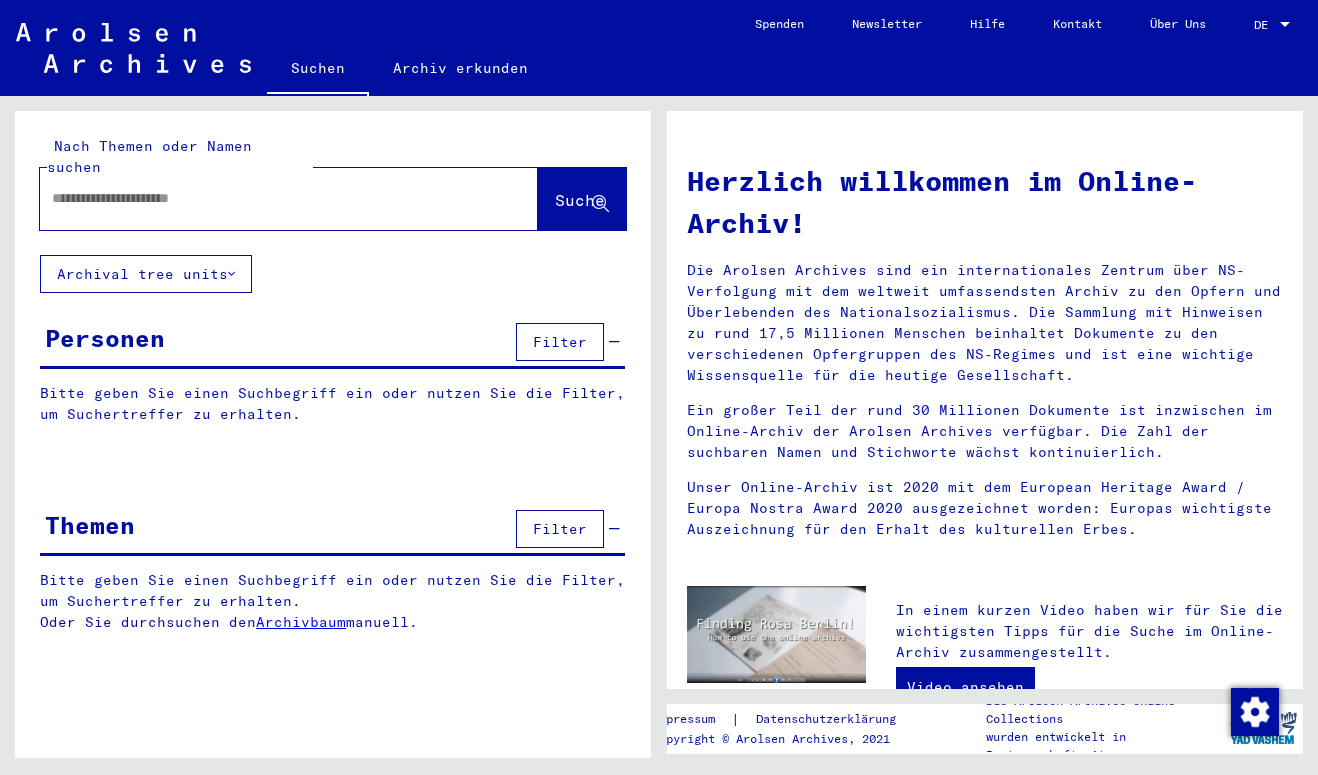 click at bounding box center (265, 198) 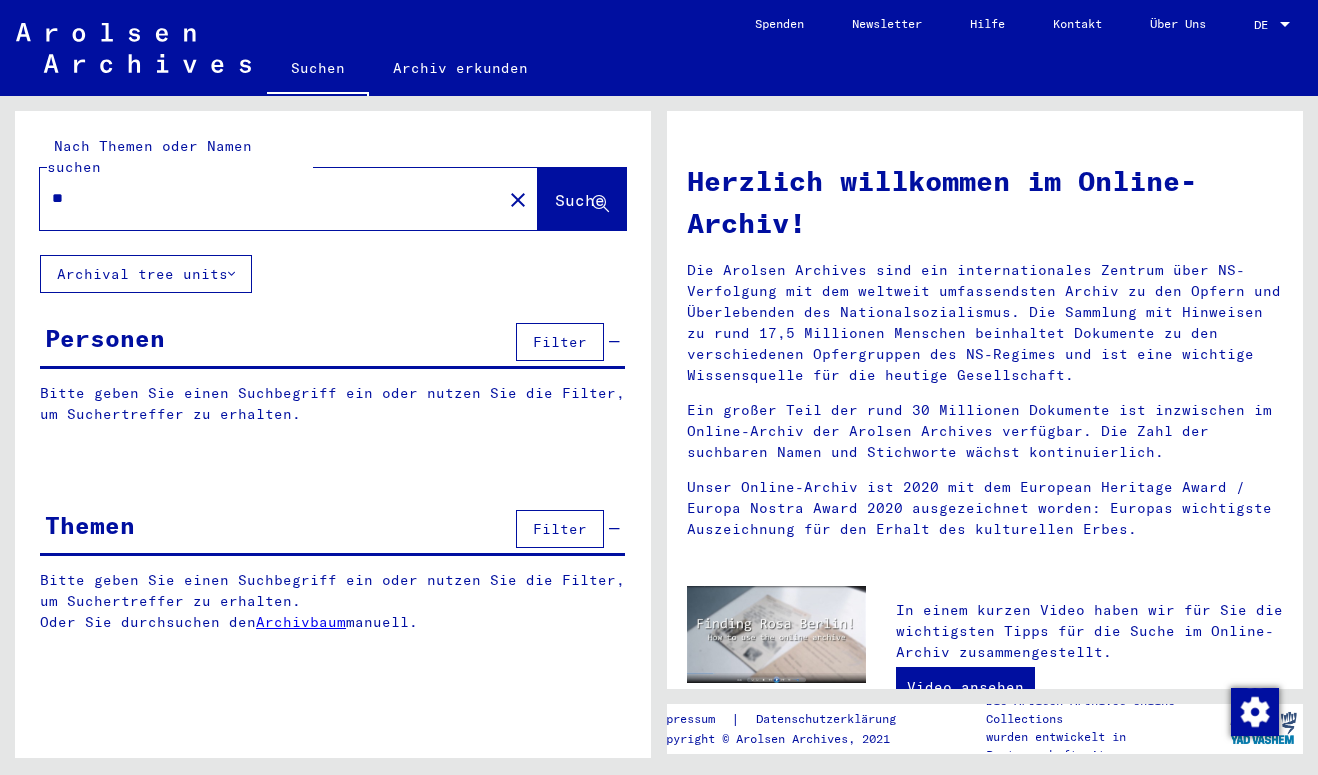 type on "*" 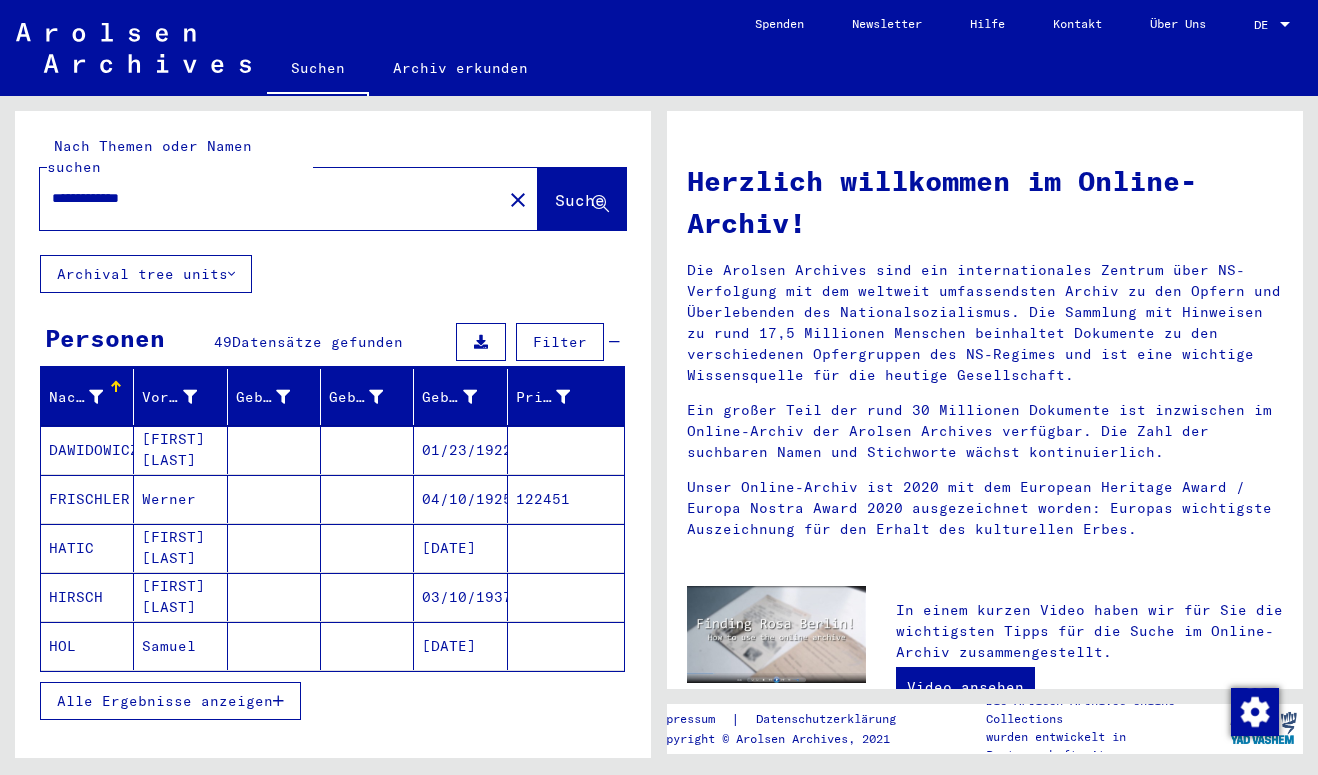 type on "**********" 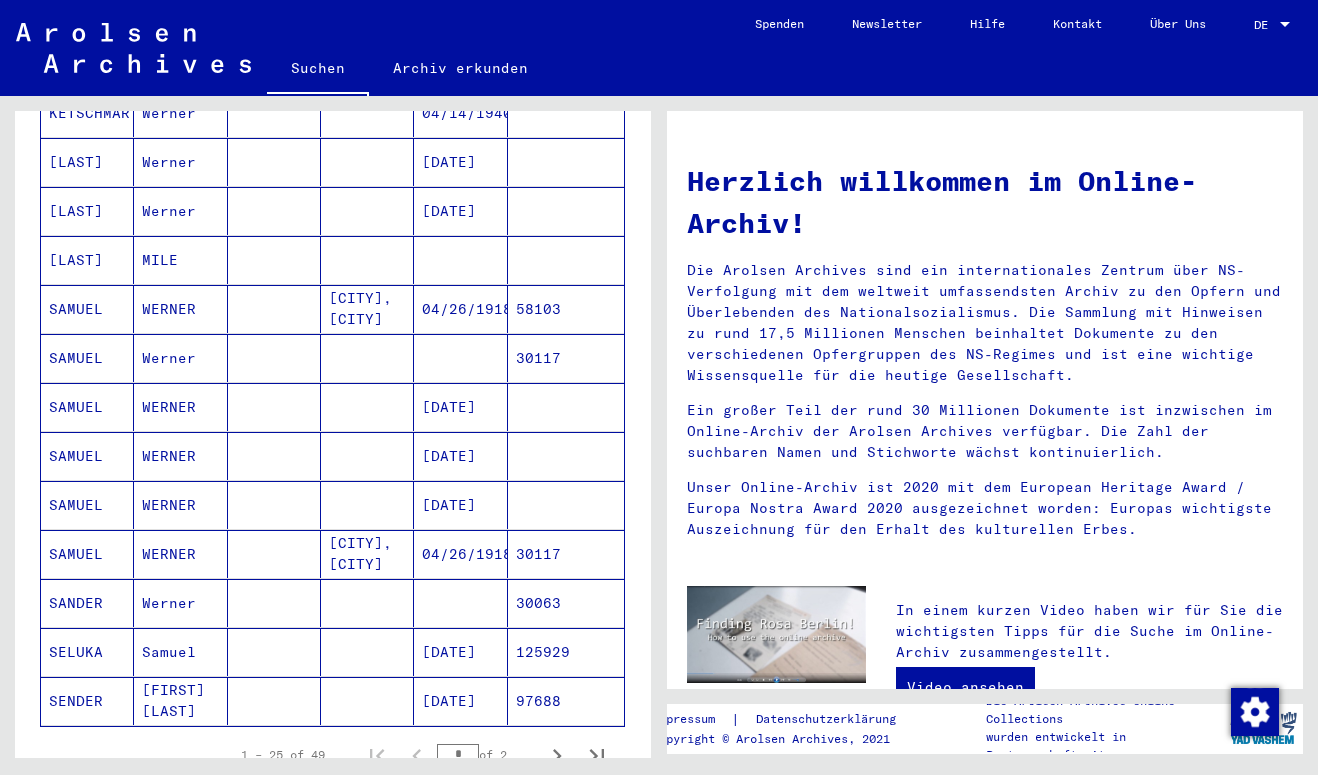 scroll, scrollTop: 914, scrollLeft: 0, axis: vertical 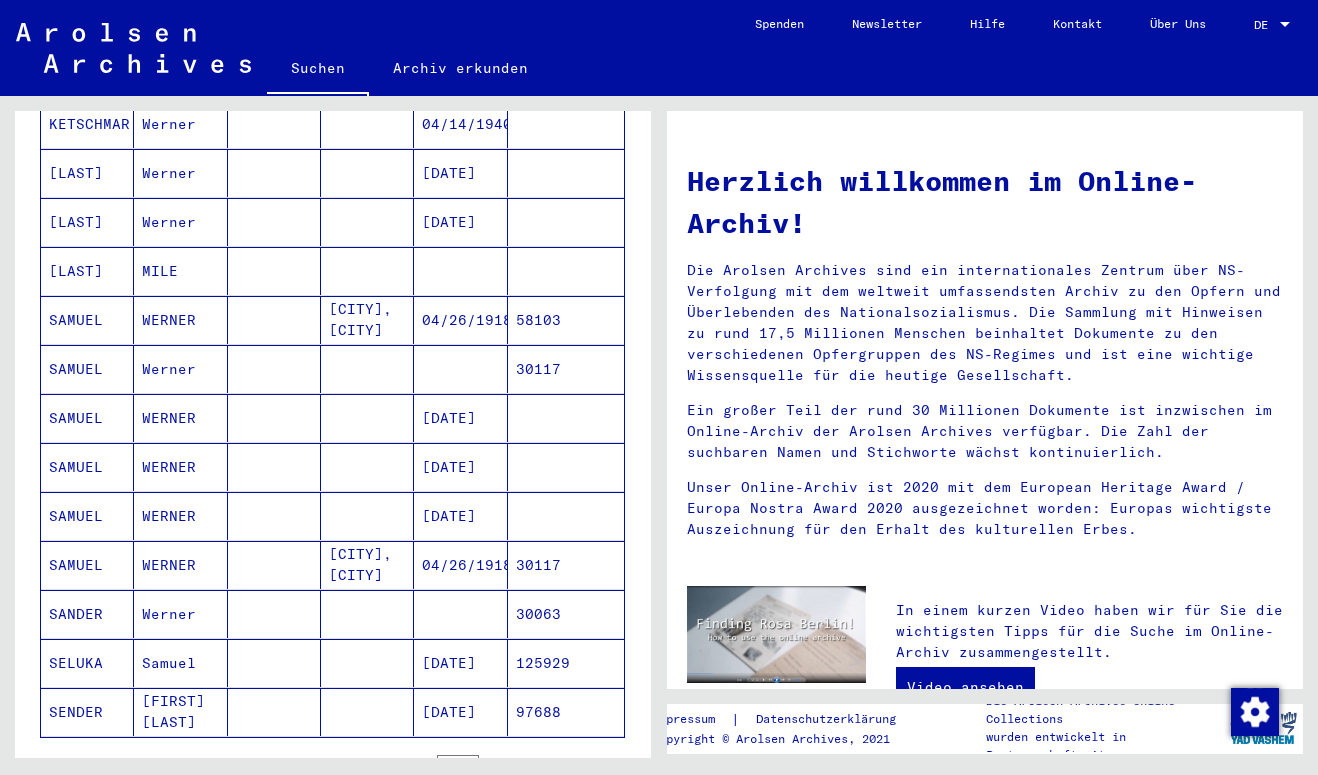 click on "[CITY], [CITY]" at bounding box center (367, 369) 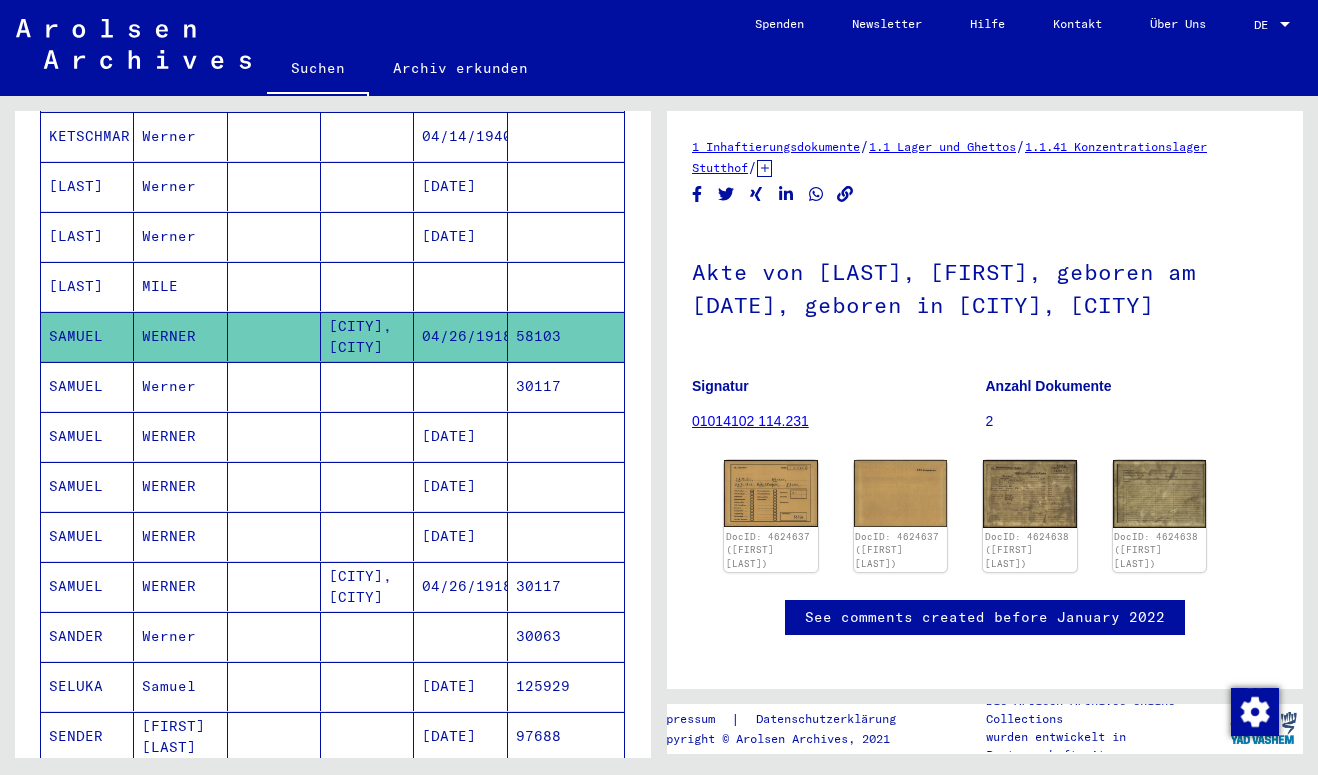 scroll, scrollTop: 0, scrollLeft: 0, axis: both 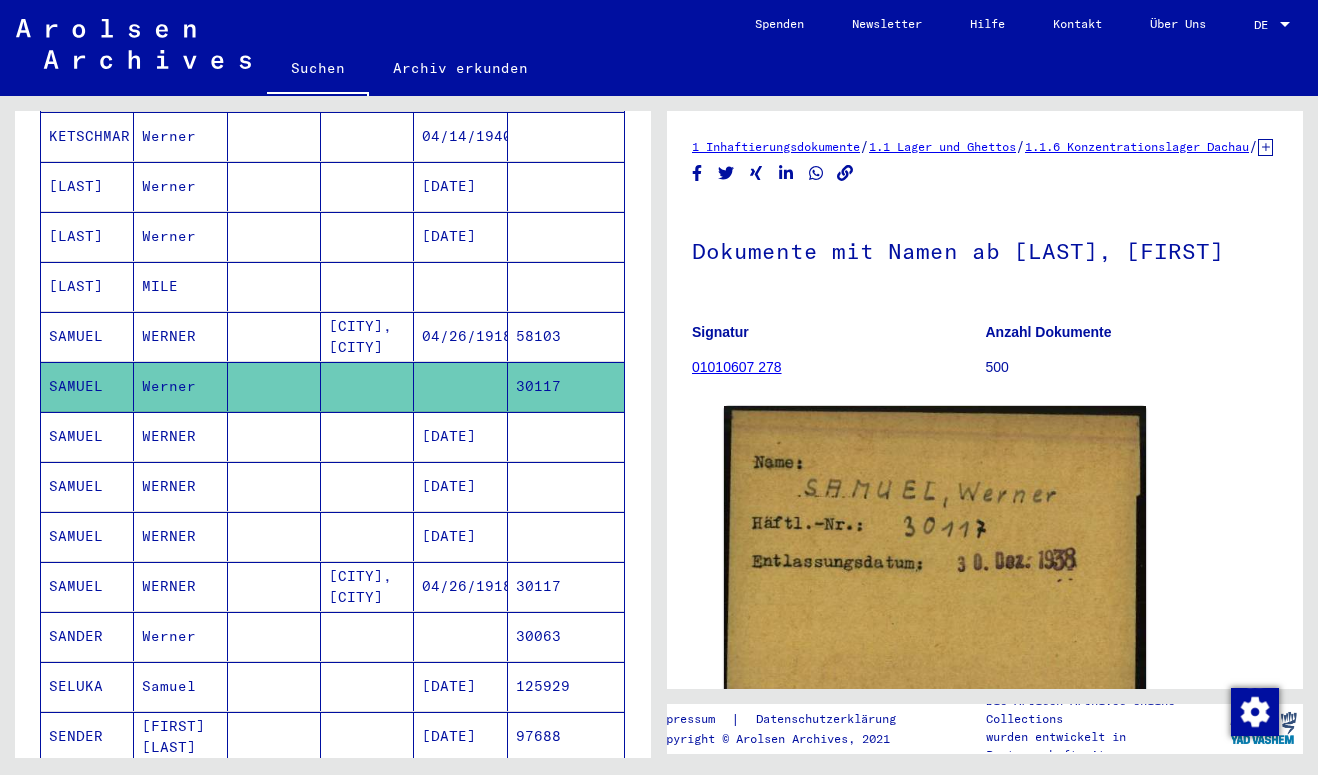 click at bounding box center (367, 486) 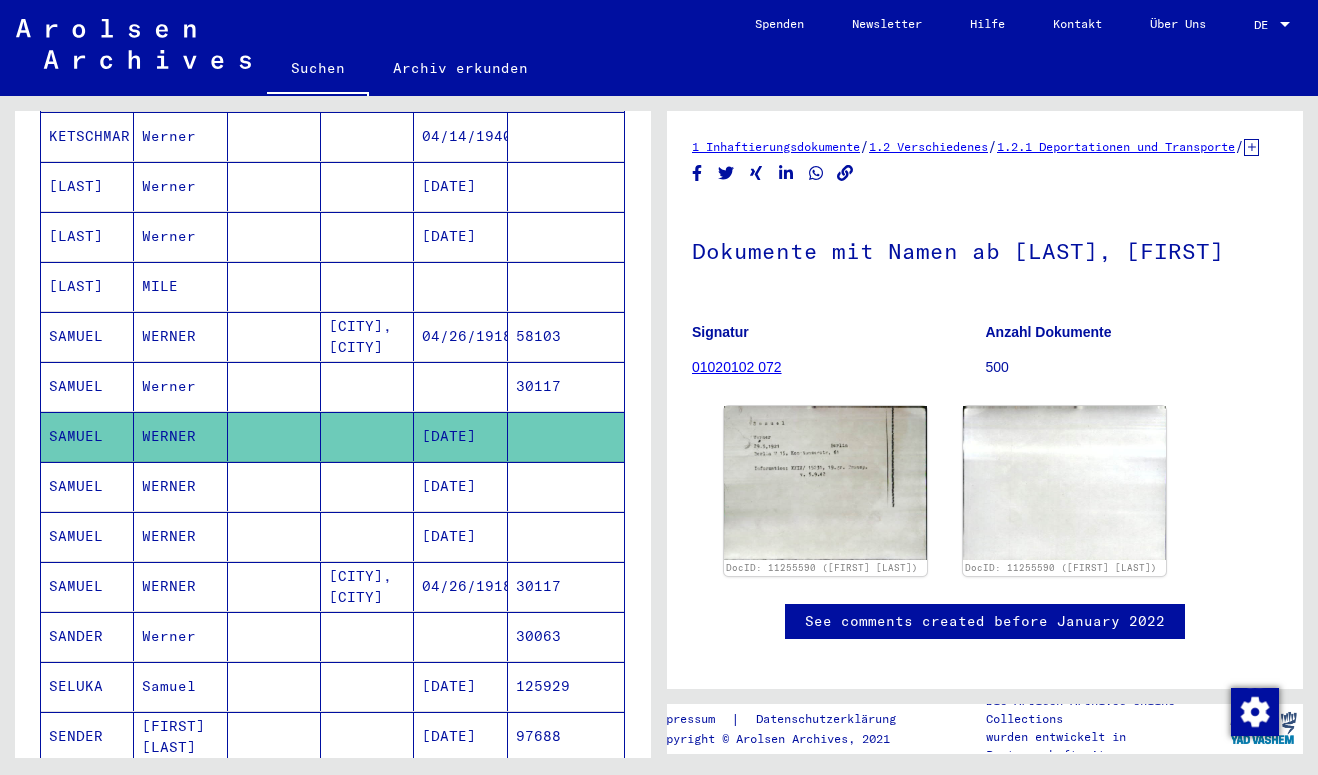 scroll, scrollTop: 0, scrollLeft: 0, axis: both 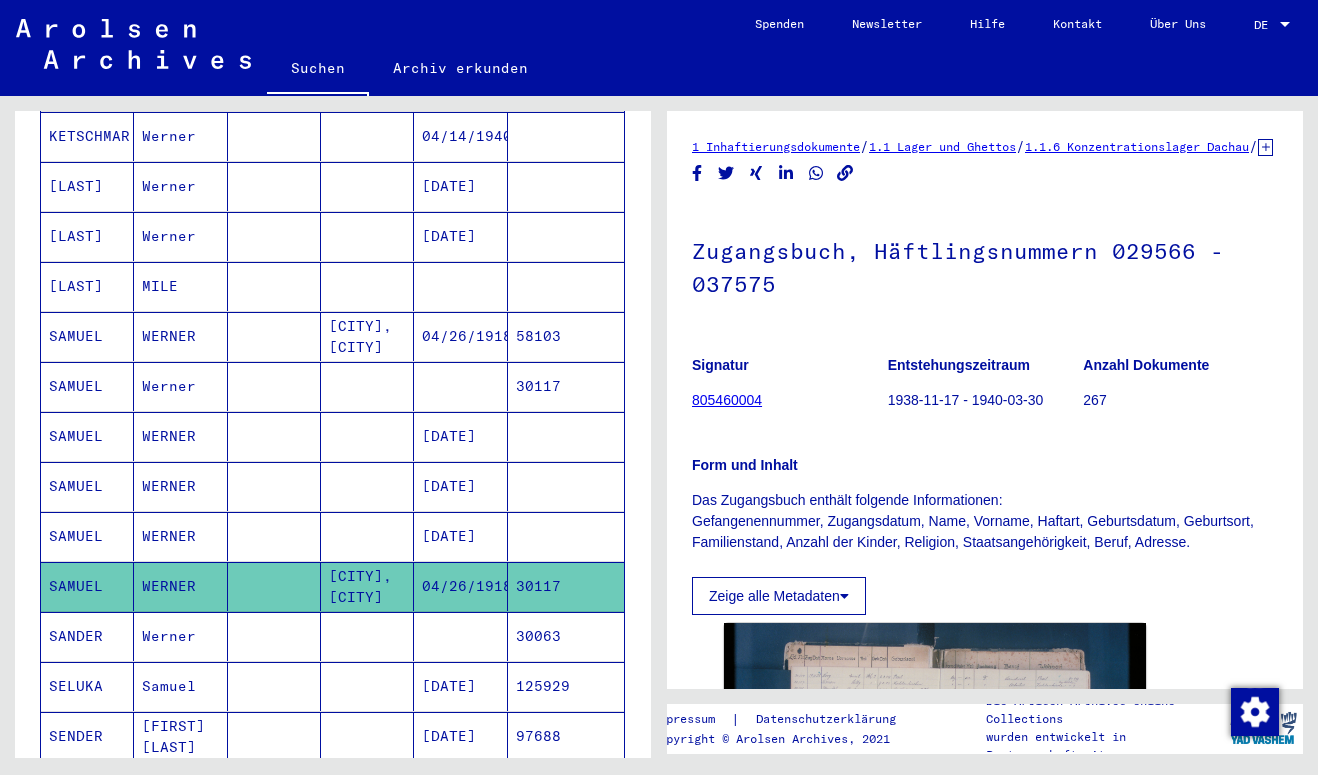 click at bounding box center (460, 686) 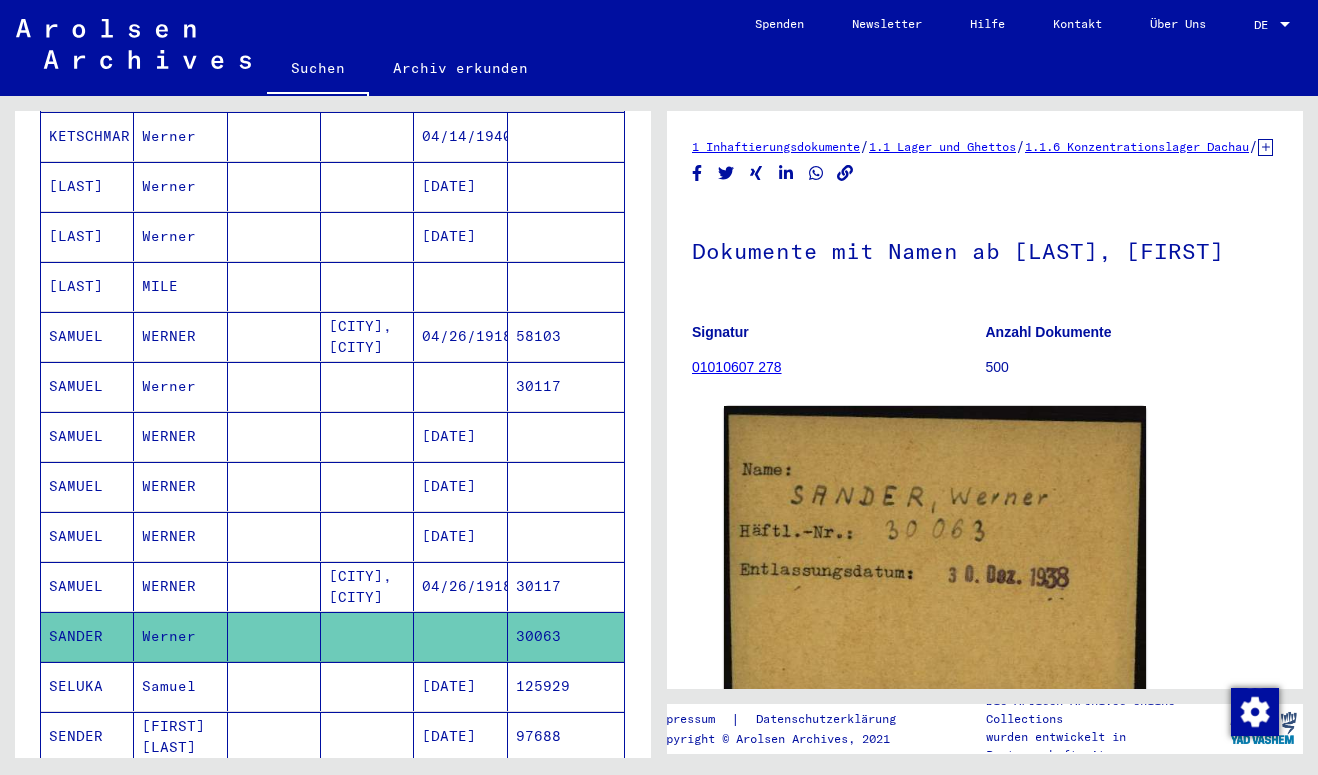 scroll, scrollTop: 869, scrollLeft: 0, axis: vertical 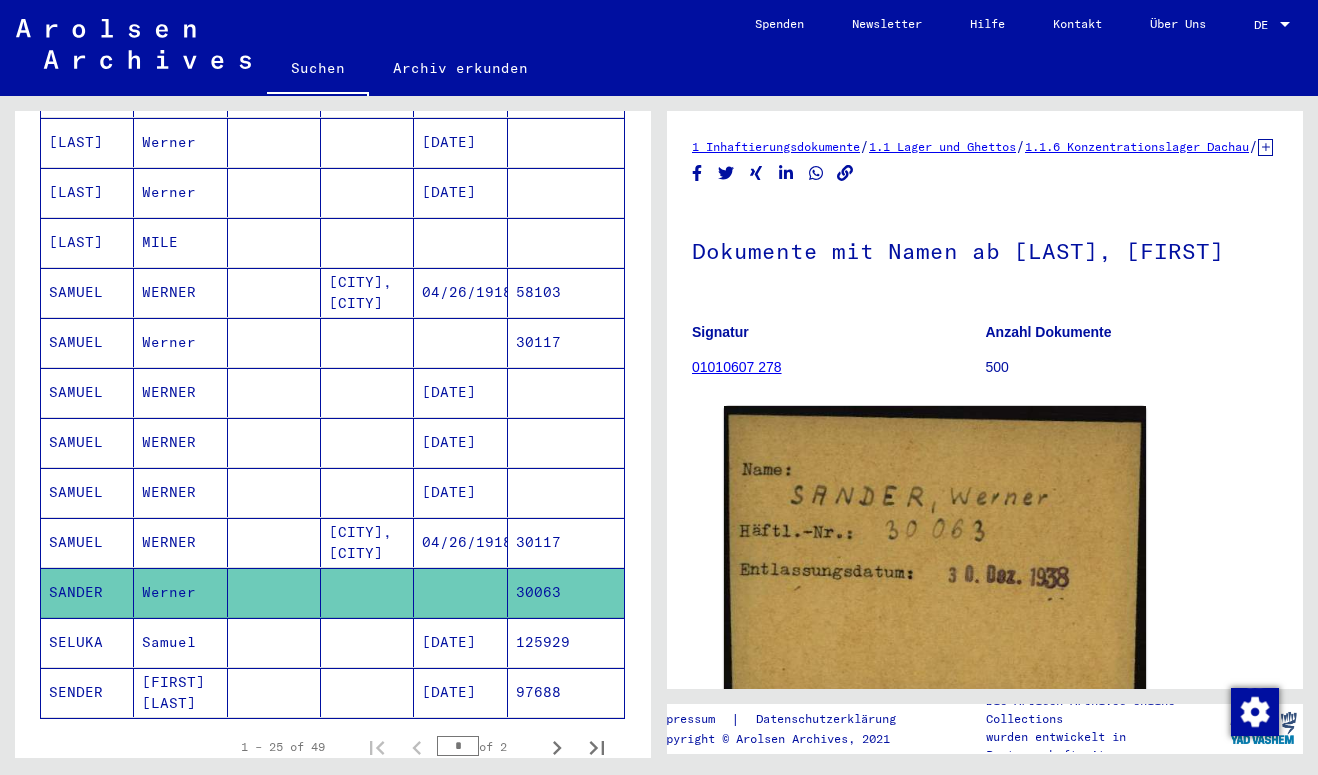 click on "[DATE]" at bounding box center [460, 442] 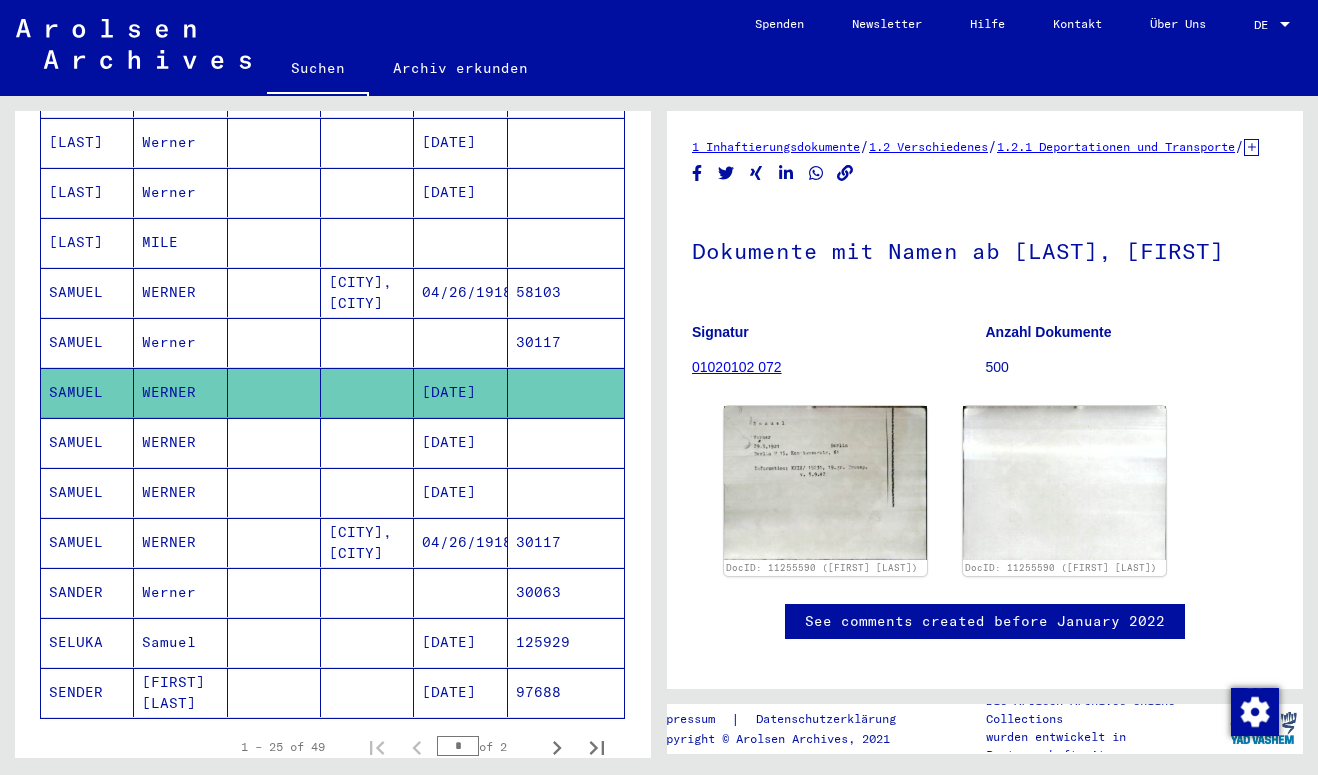 click at bounding box center [460, 392] 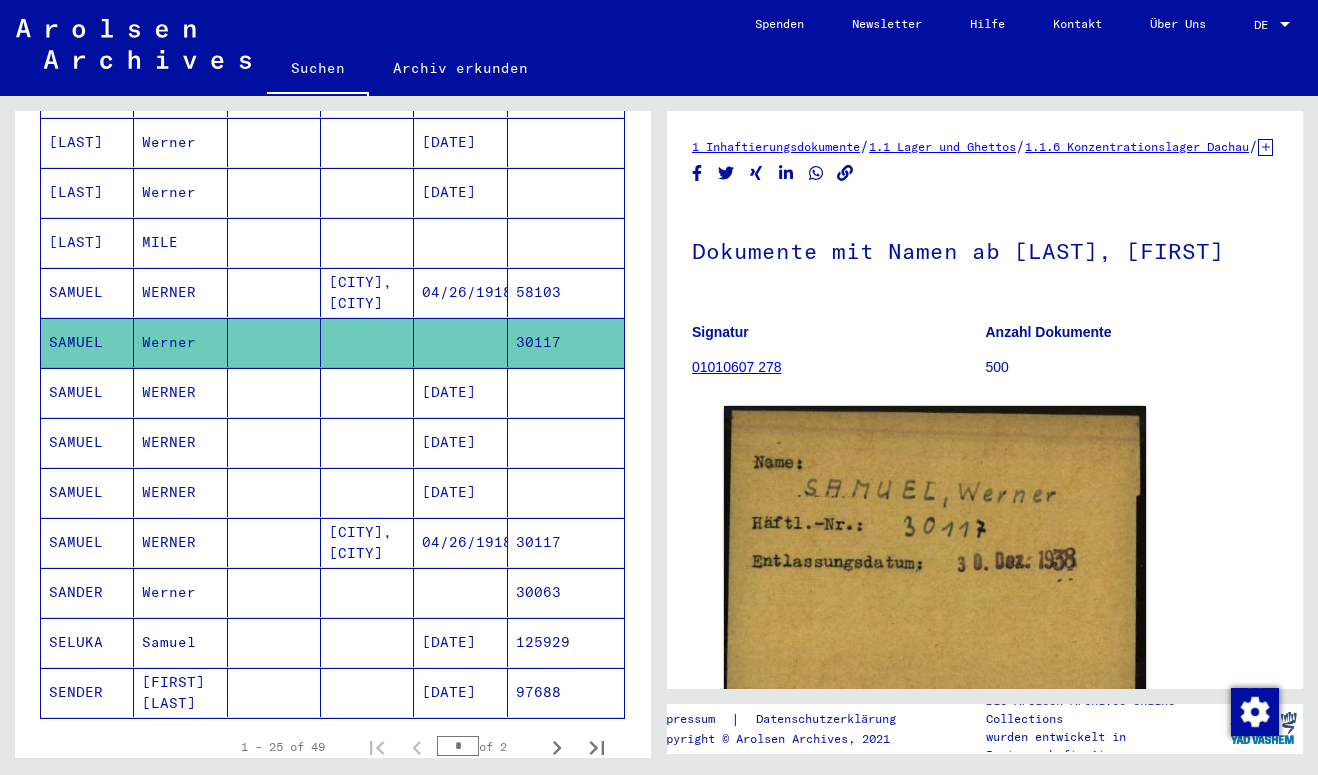 click on "04/26/1918" at bounding box center [460, 342] 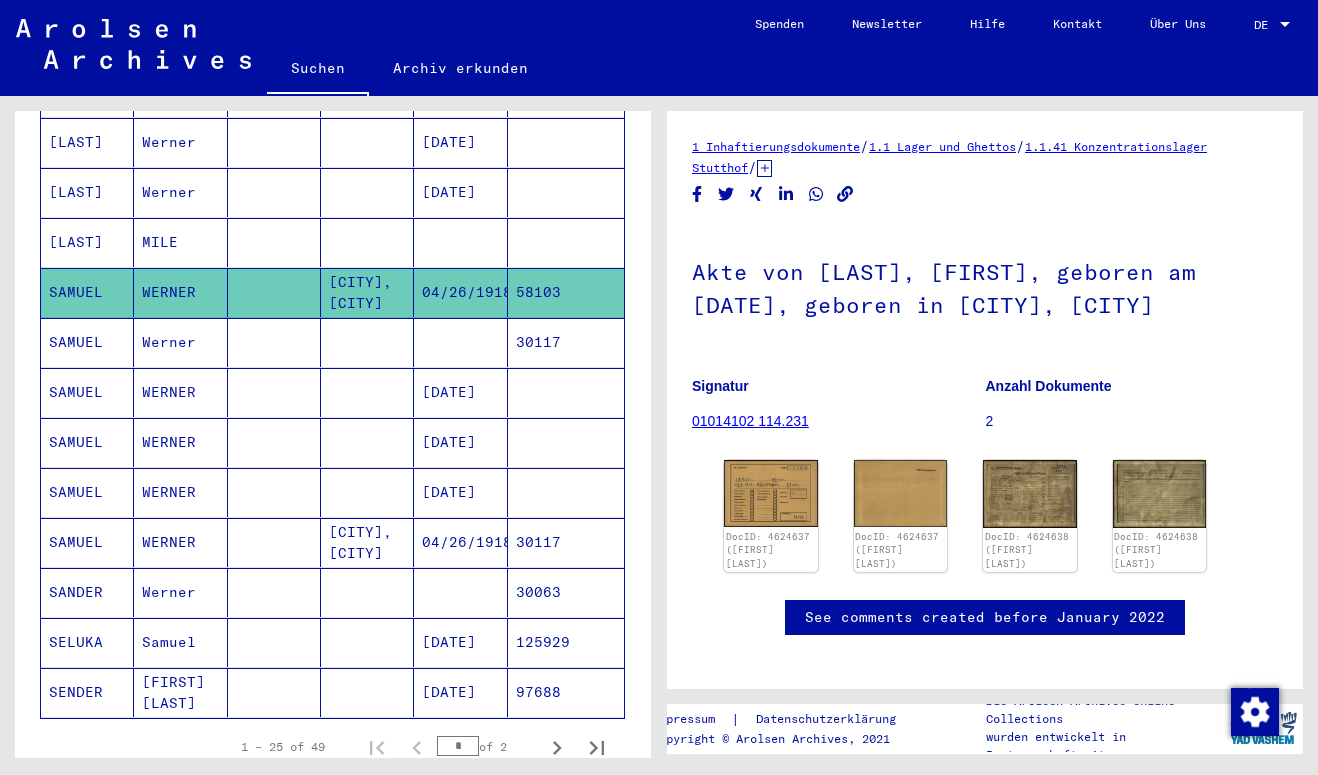 scroll, scrollTop: 0, scrollLeft: 0, axis: both 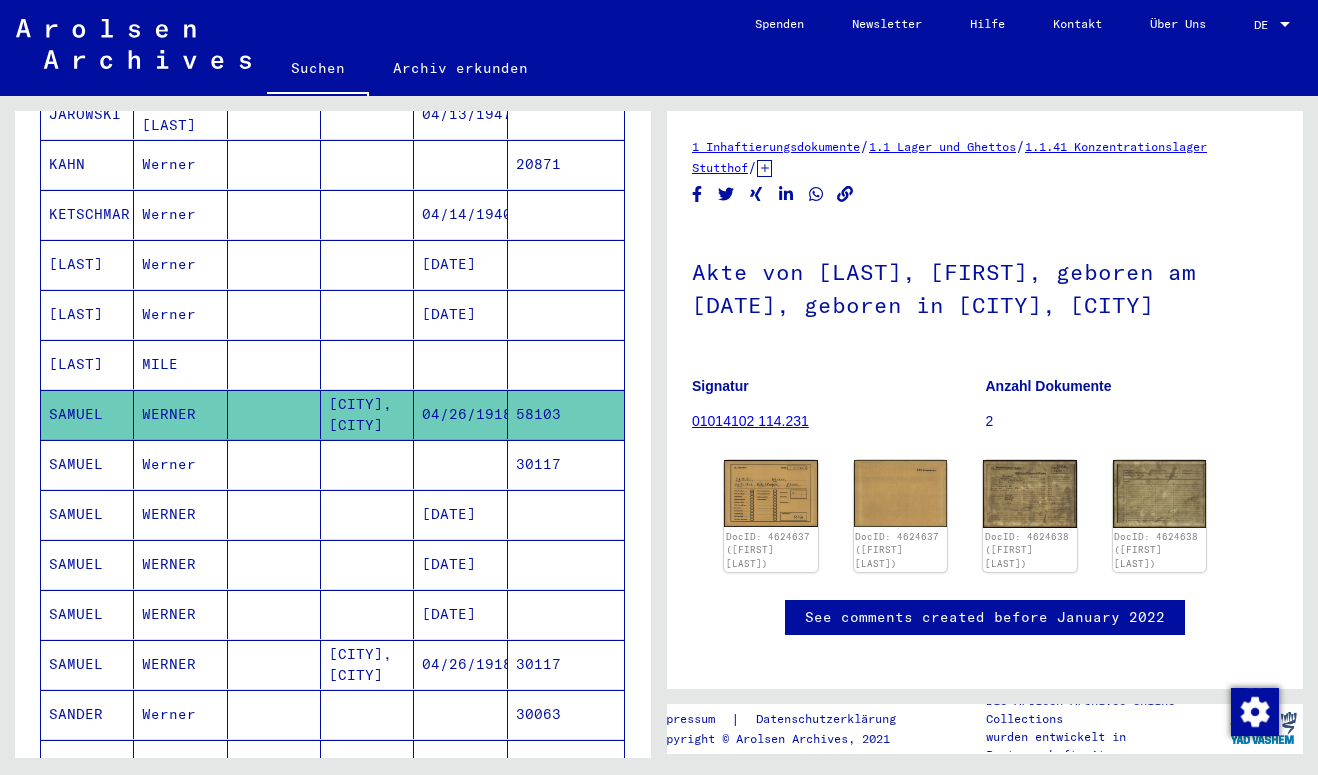 click at bounding box center [367, 514] 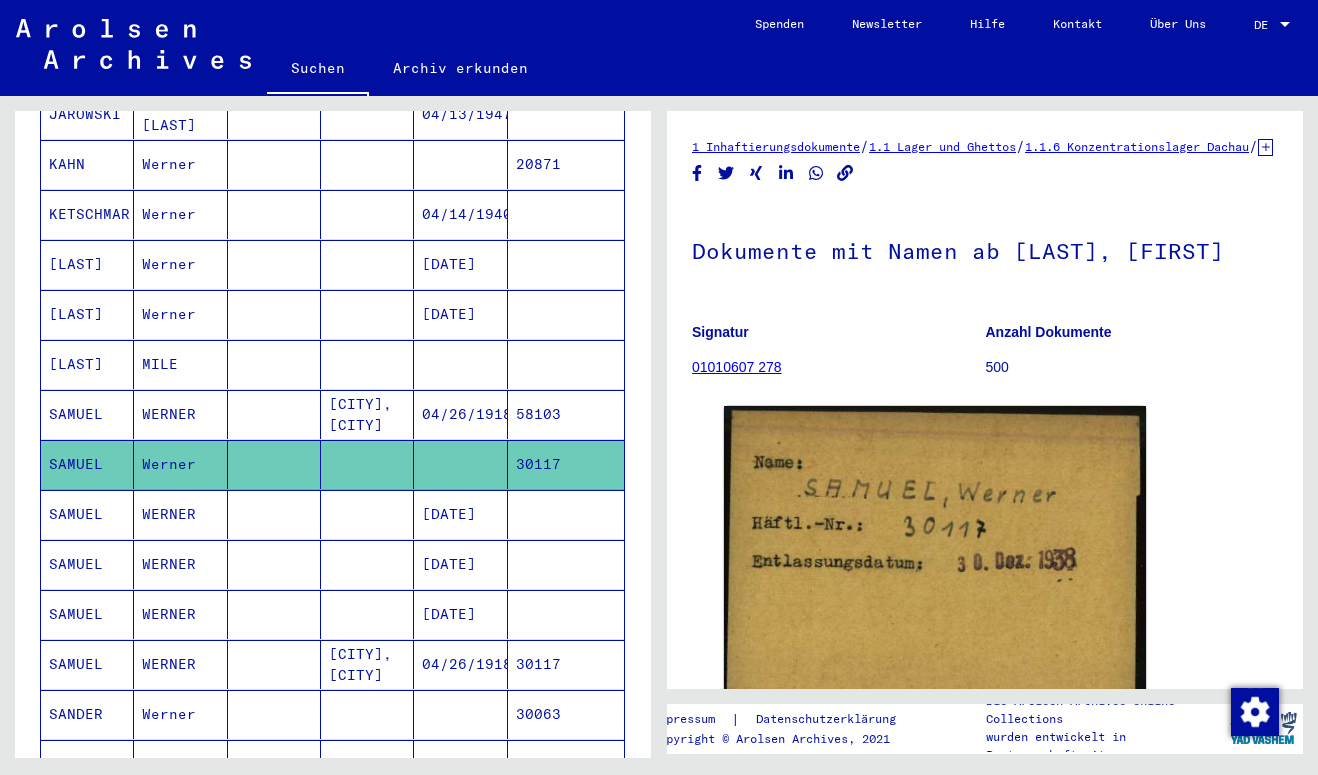 scroll, scrollTop: 0, scrollLeft: 0, axis: both 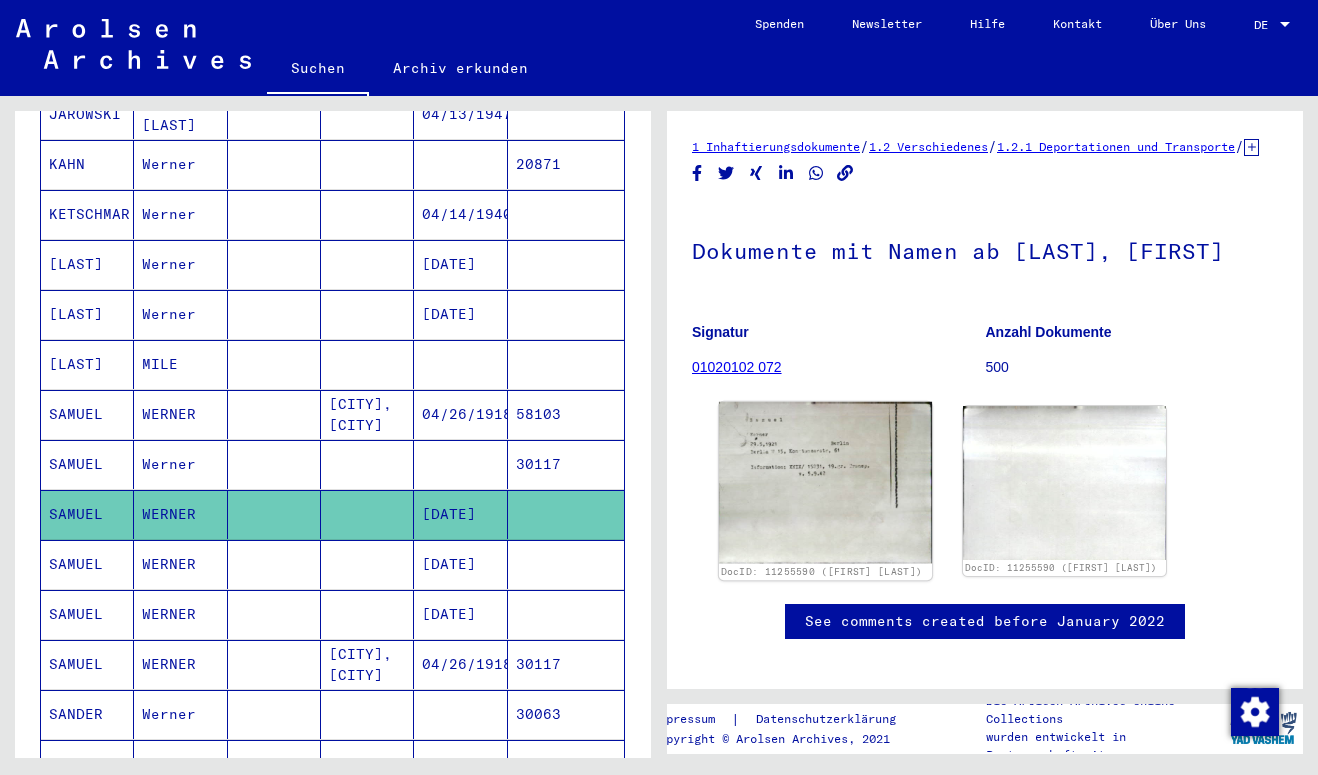 click 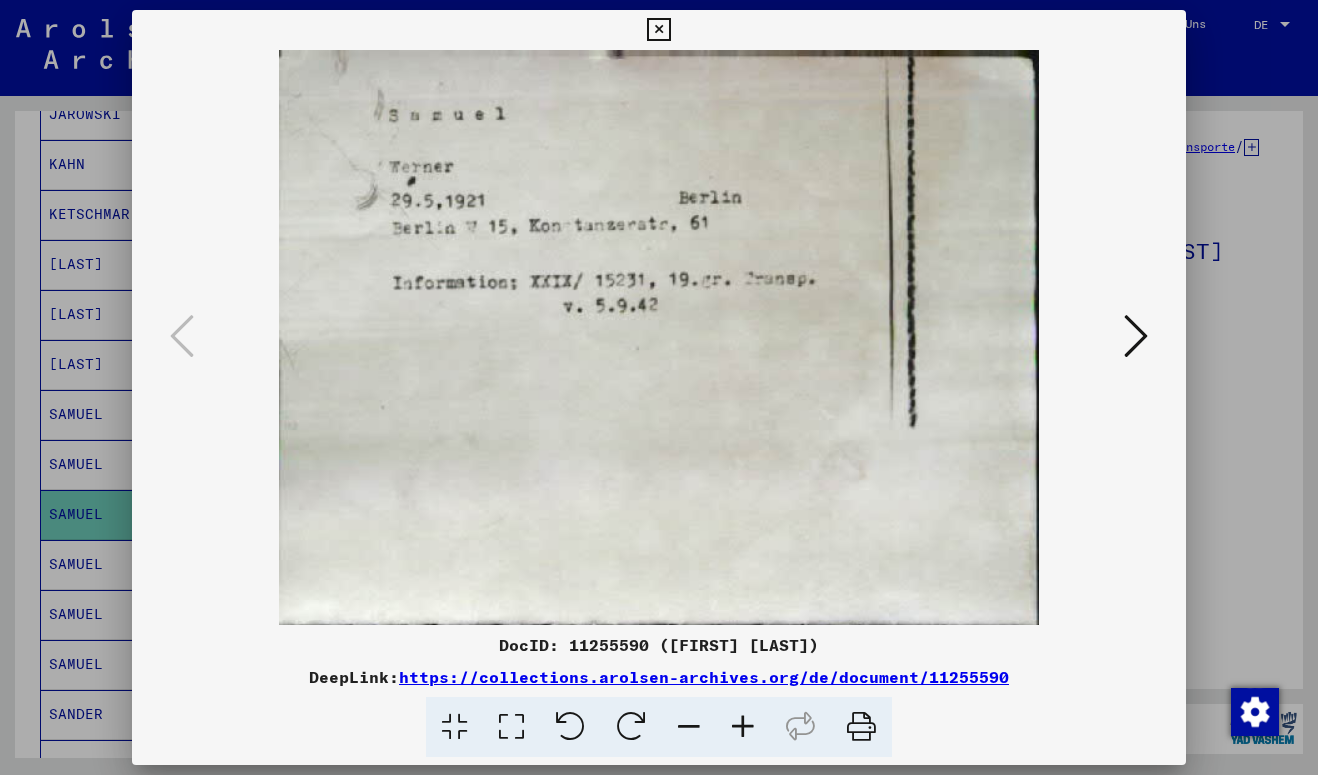click at bounding box center [659, 387] 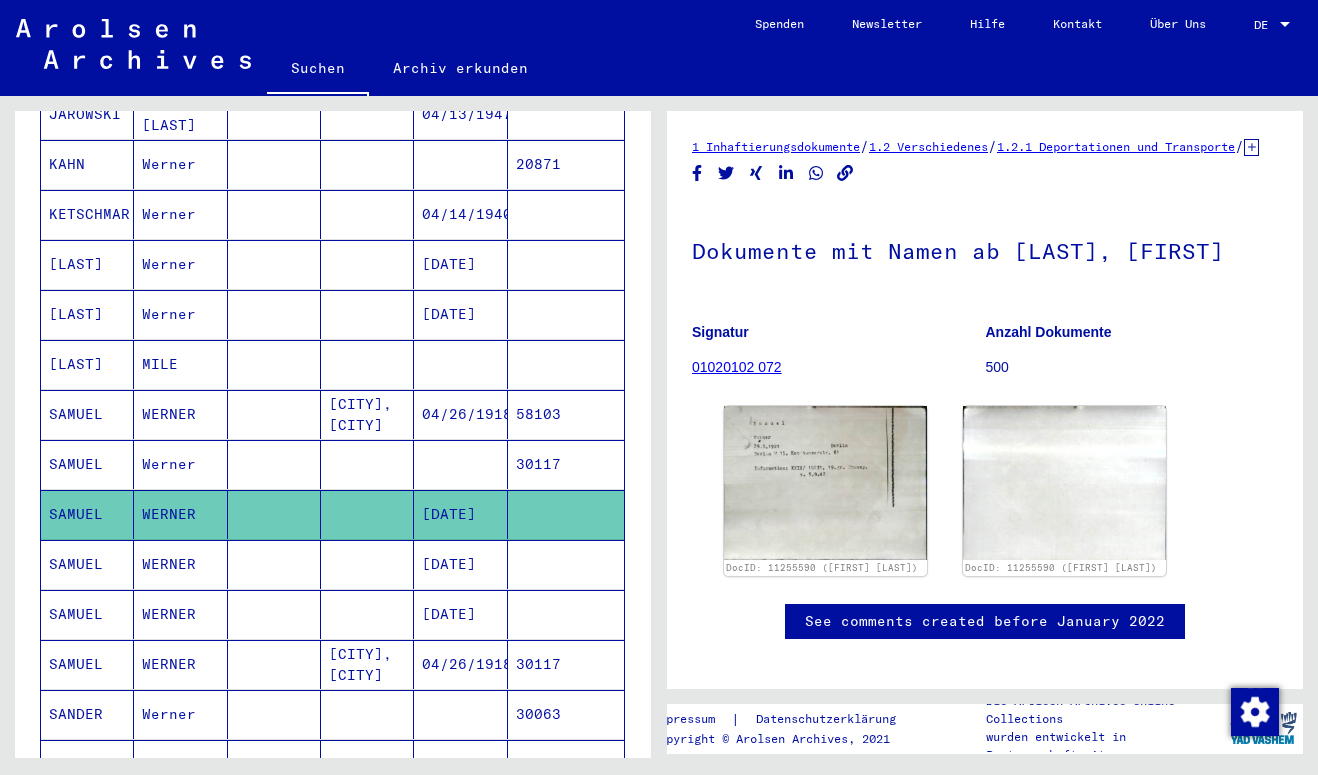 click at bounding box center [566, 614] 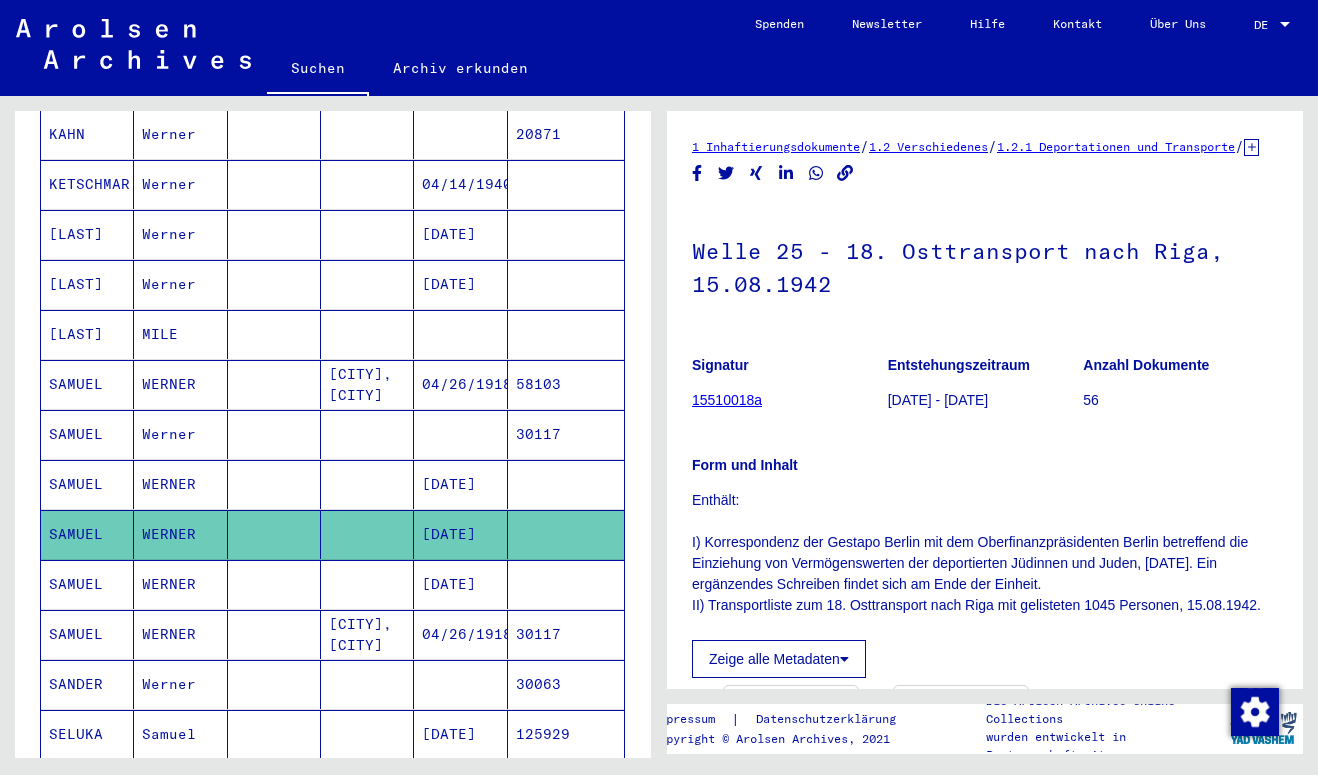 scroll, scrollTop: 0, scrollLeft: 0, axis: both 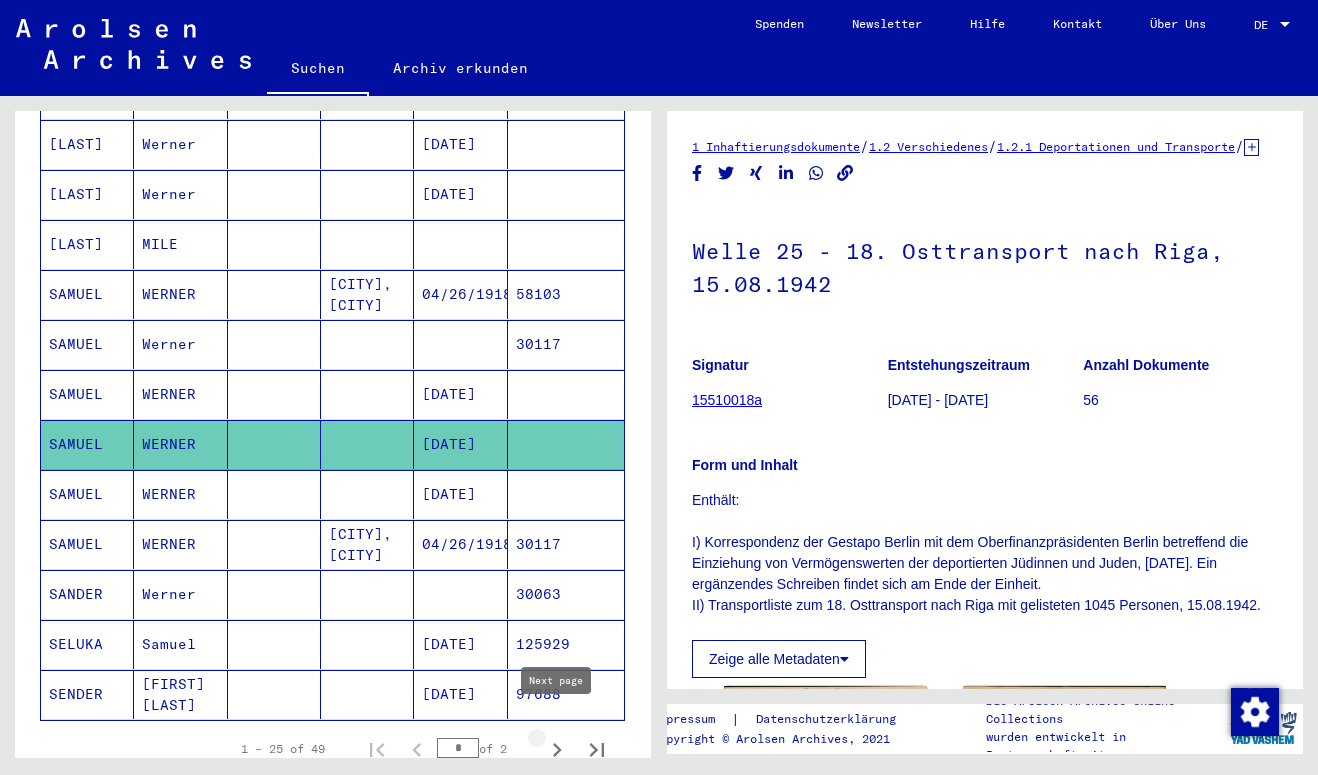 click 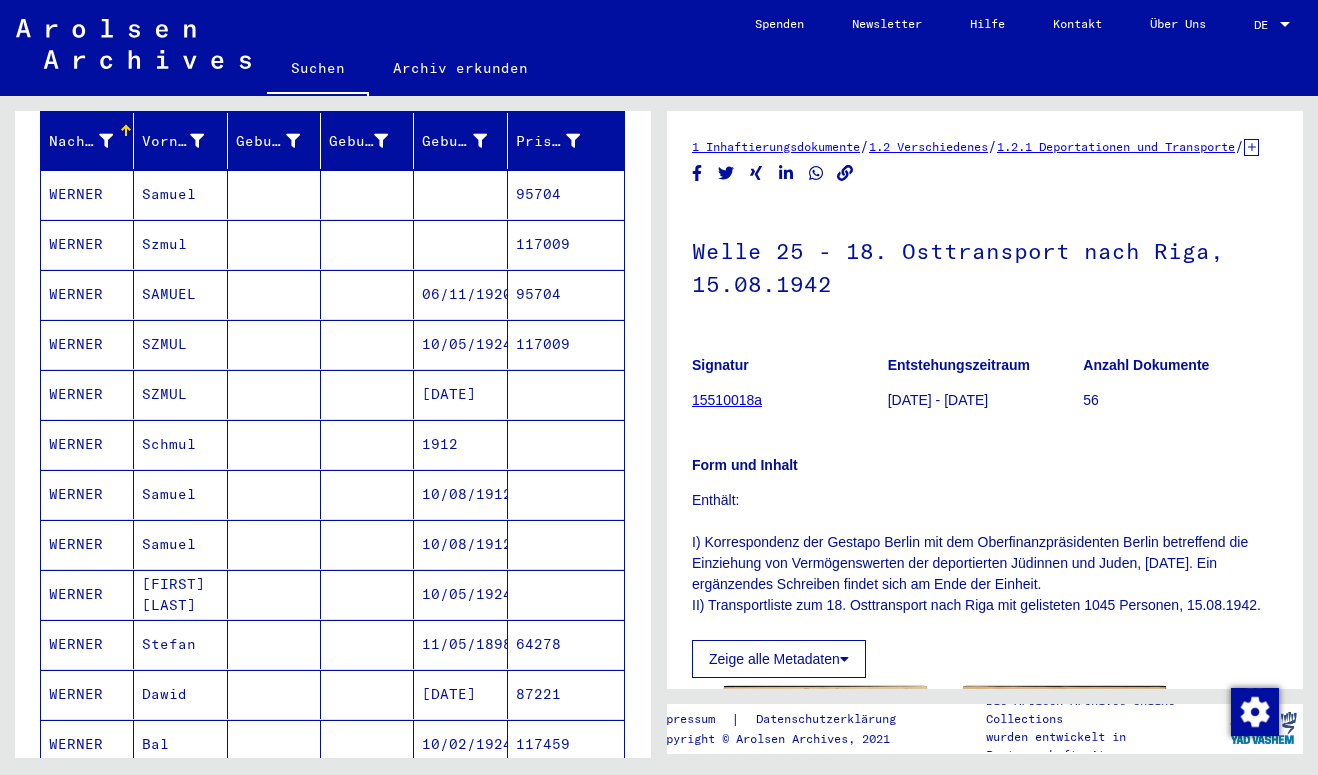 scroll, scrollTop: 254, scrollLeft: 0, axis: vertical 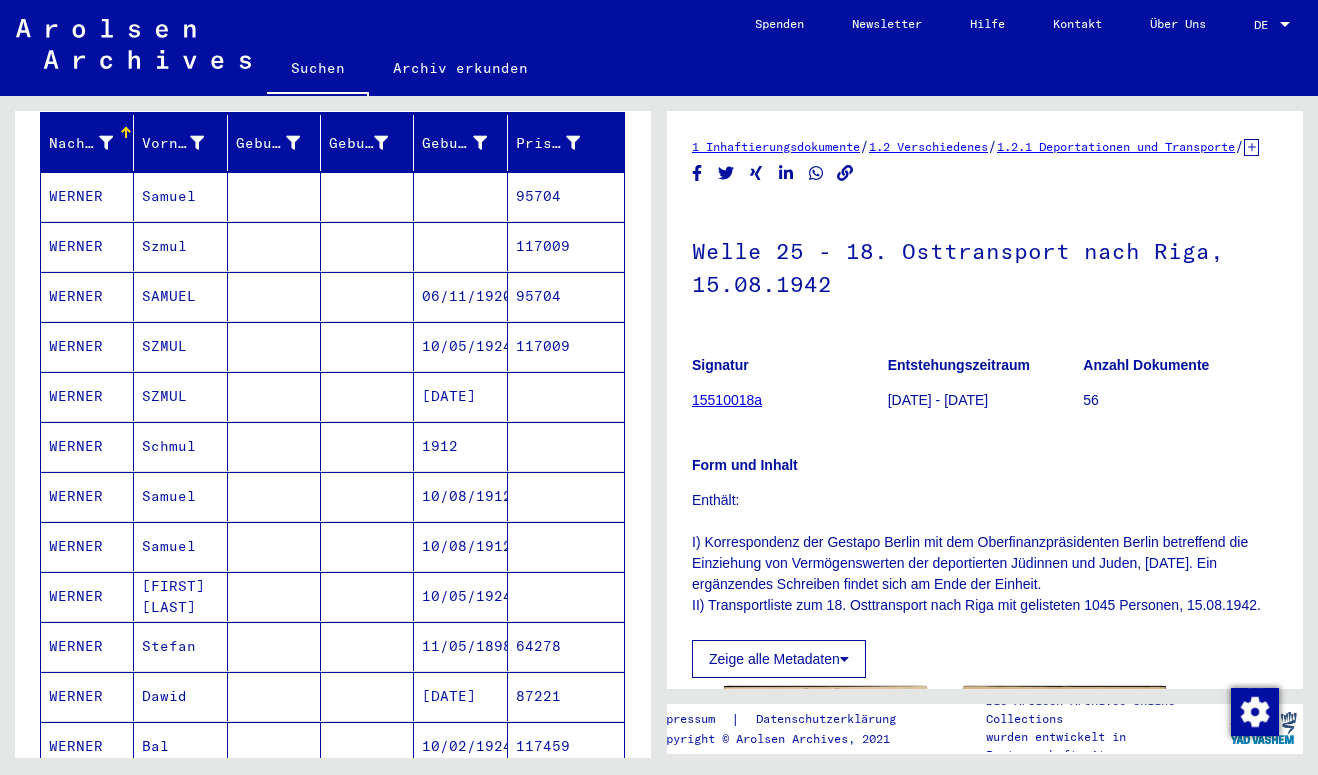 click at bounding box center [460, 246] 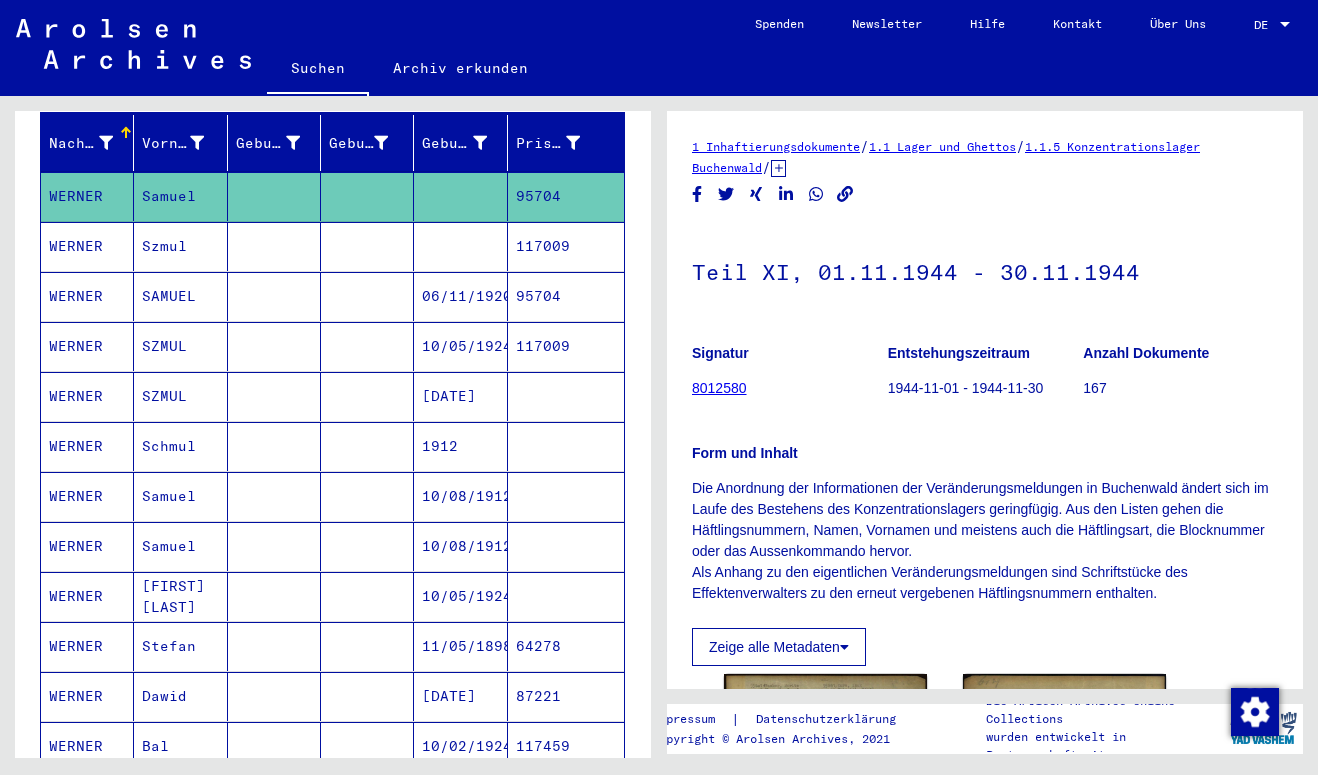 scroll 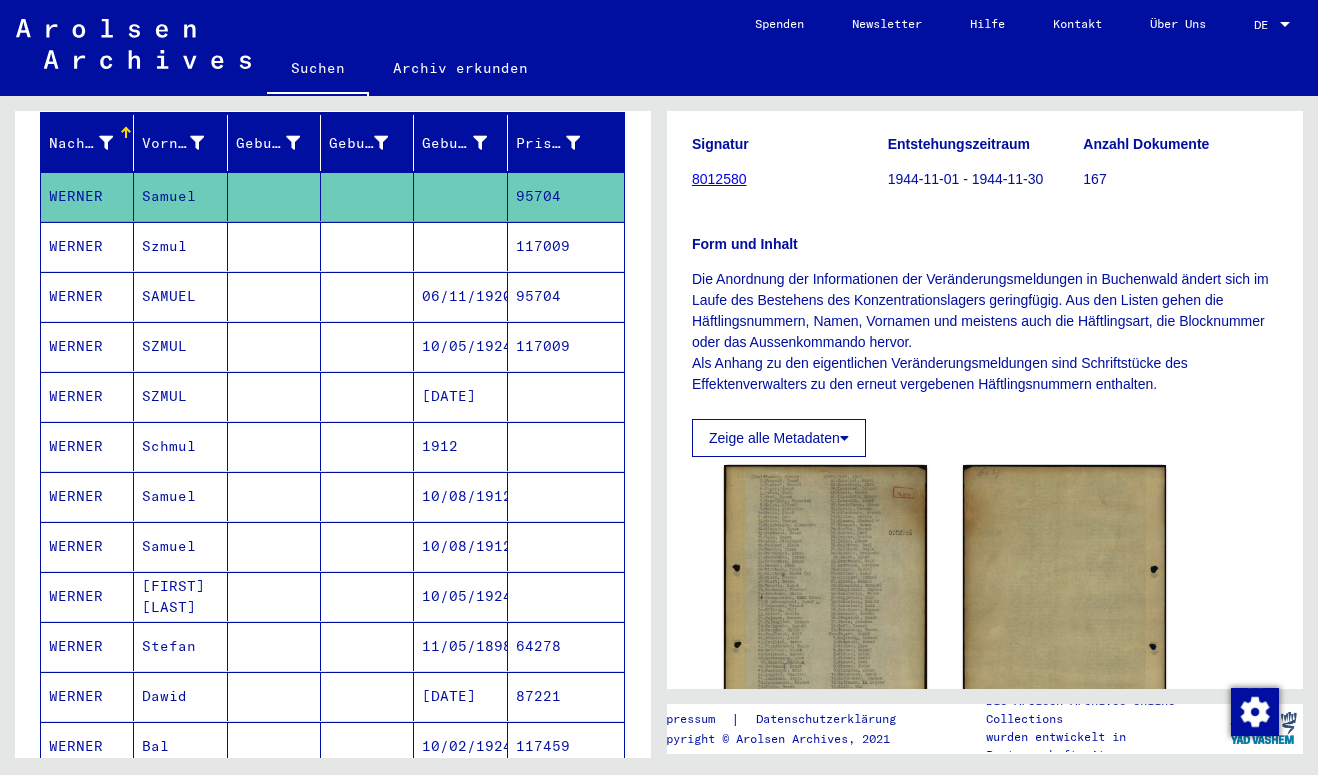 click on "06/11/1920" at bounding box center [460, 346] 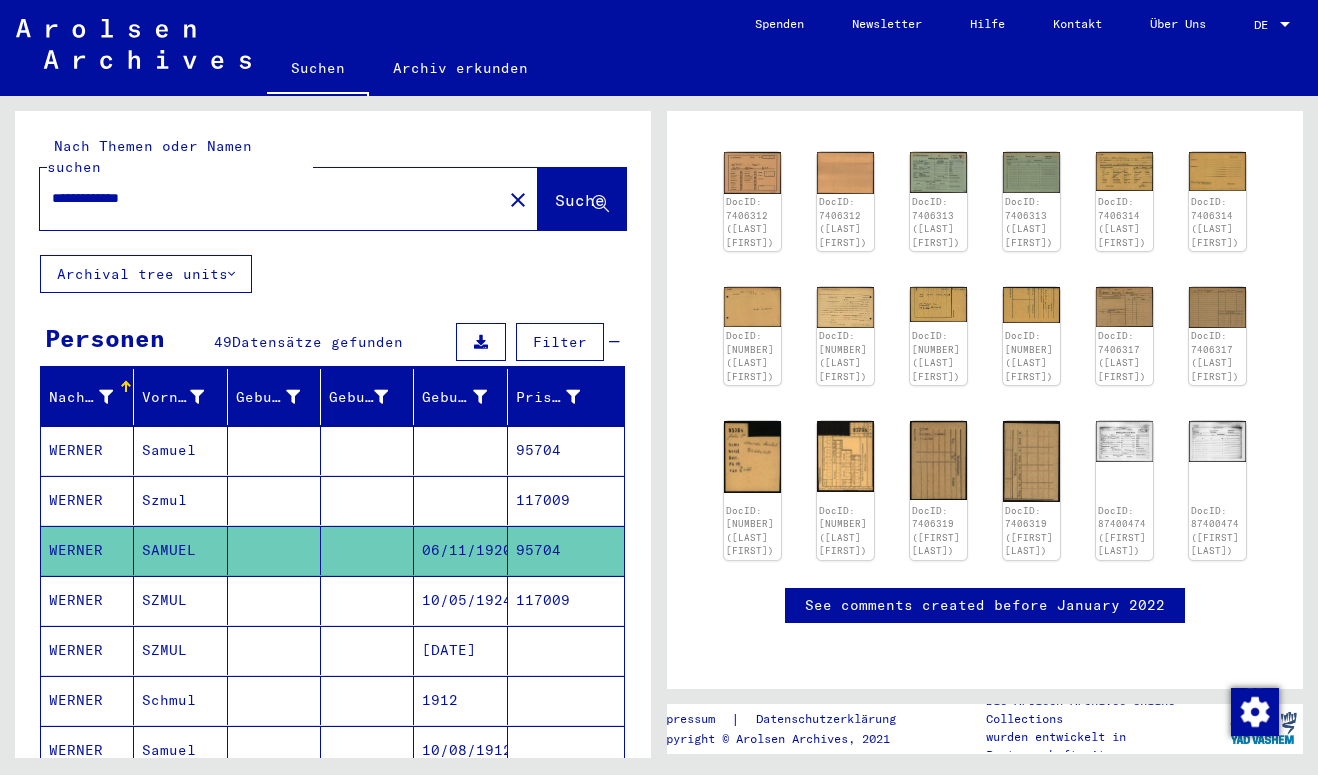 drag, startPoint x: 115, startPoint y: 173, endPoint x: 0, endPoint y: 169, distance: 115.06954 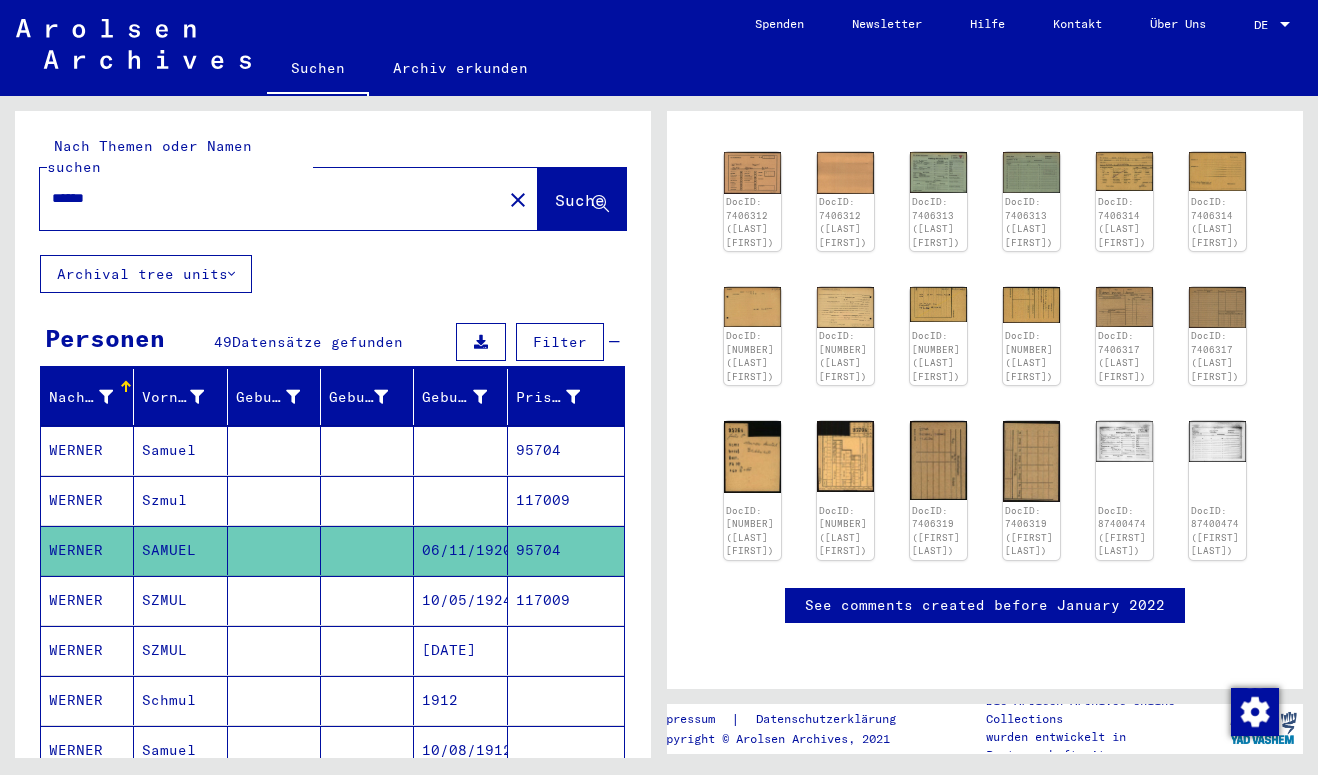 click on "******" at bounding box center (271, 198) 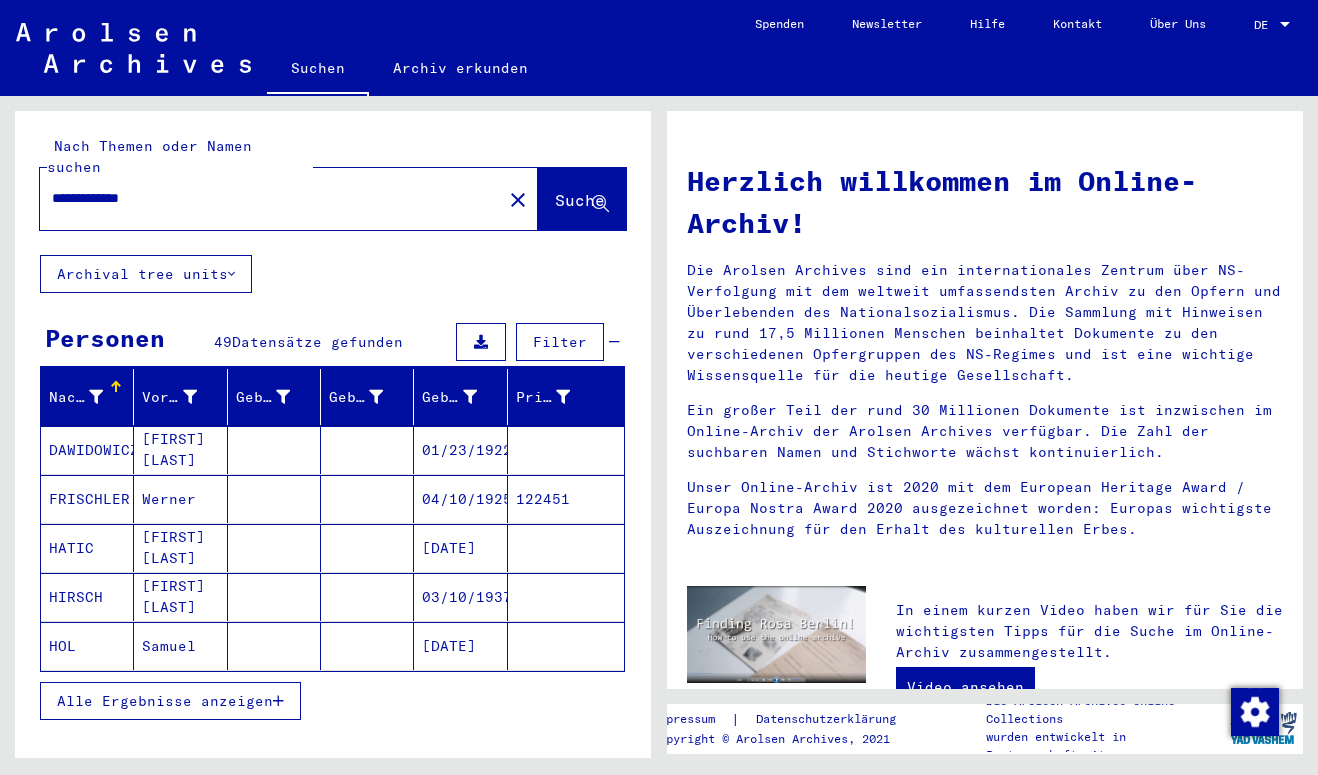 type on "**********" 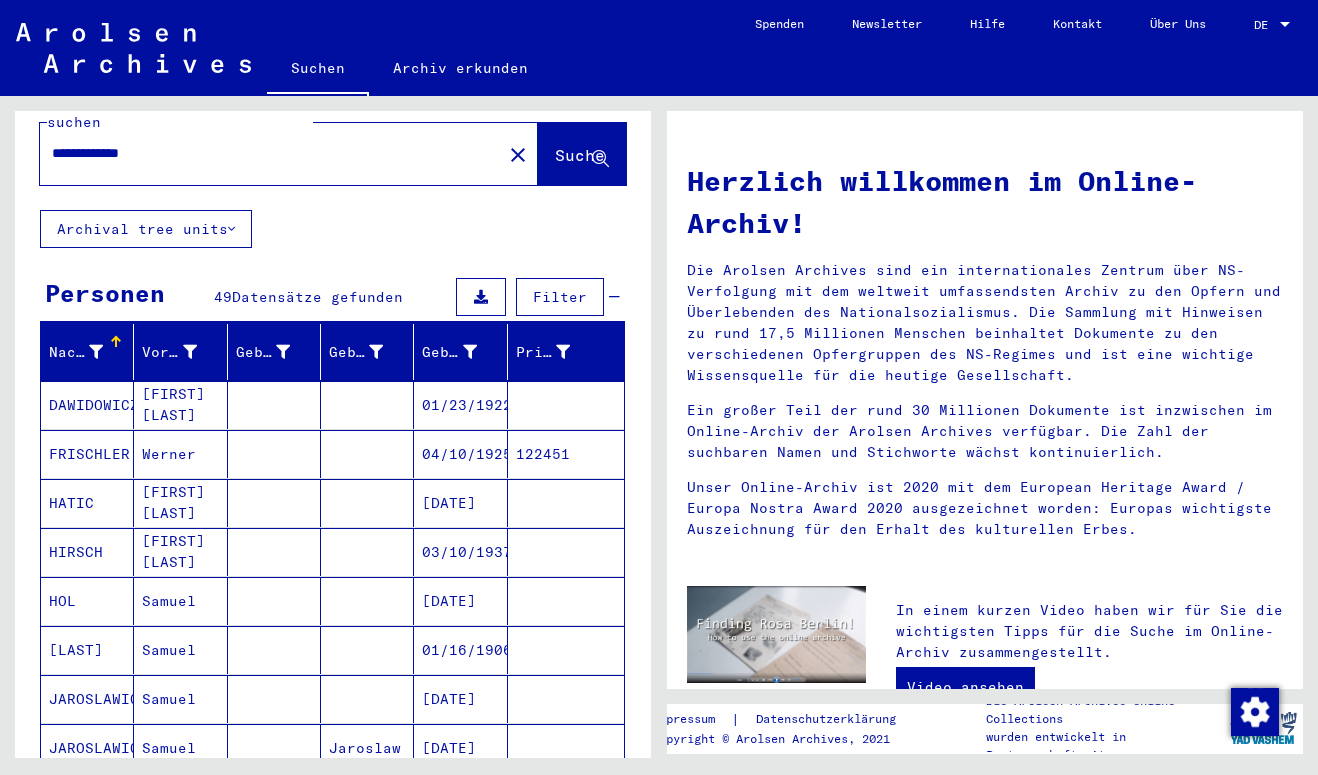 scroll, scrollTop: 0, scrollLeft: 0, axis: both 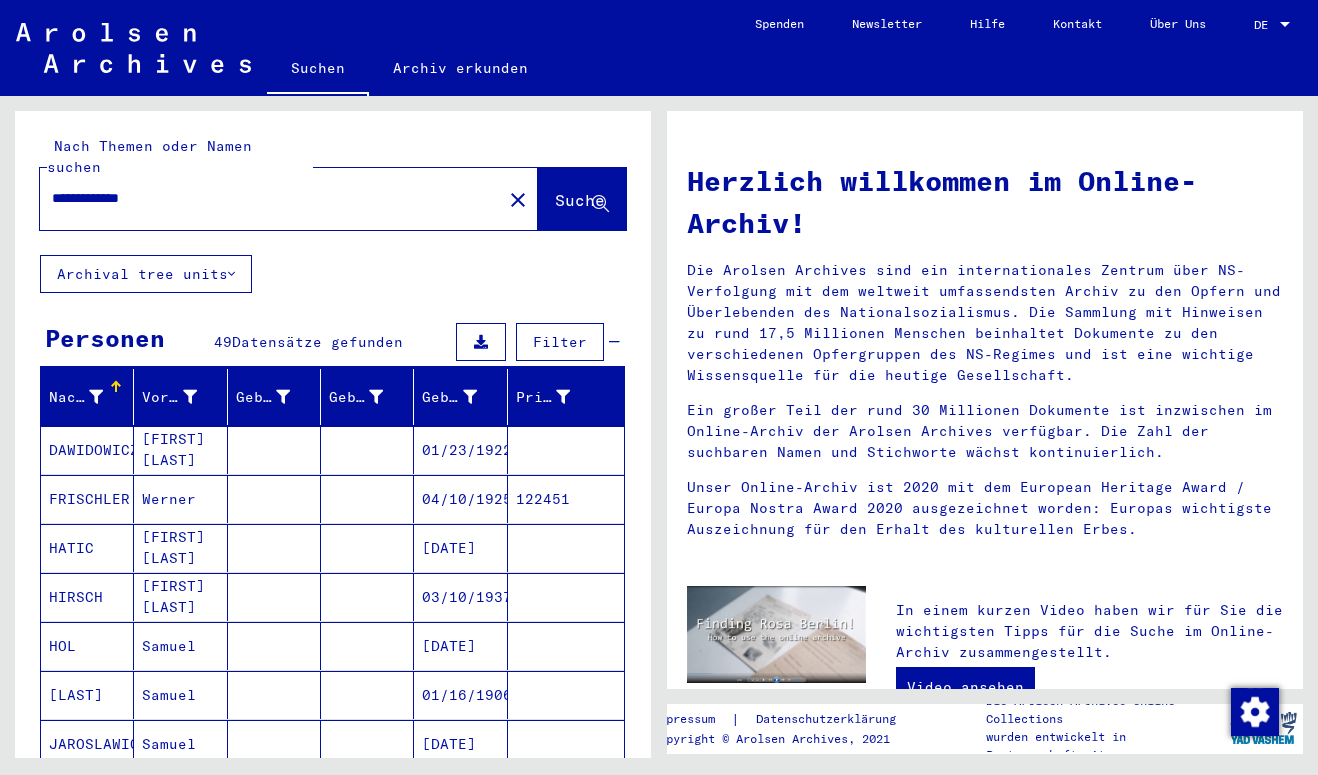 click on "**********" 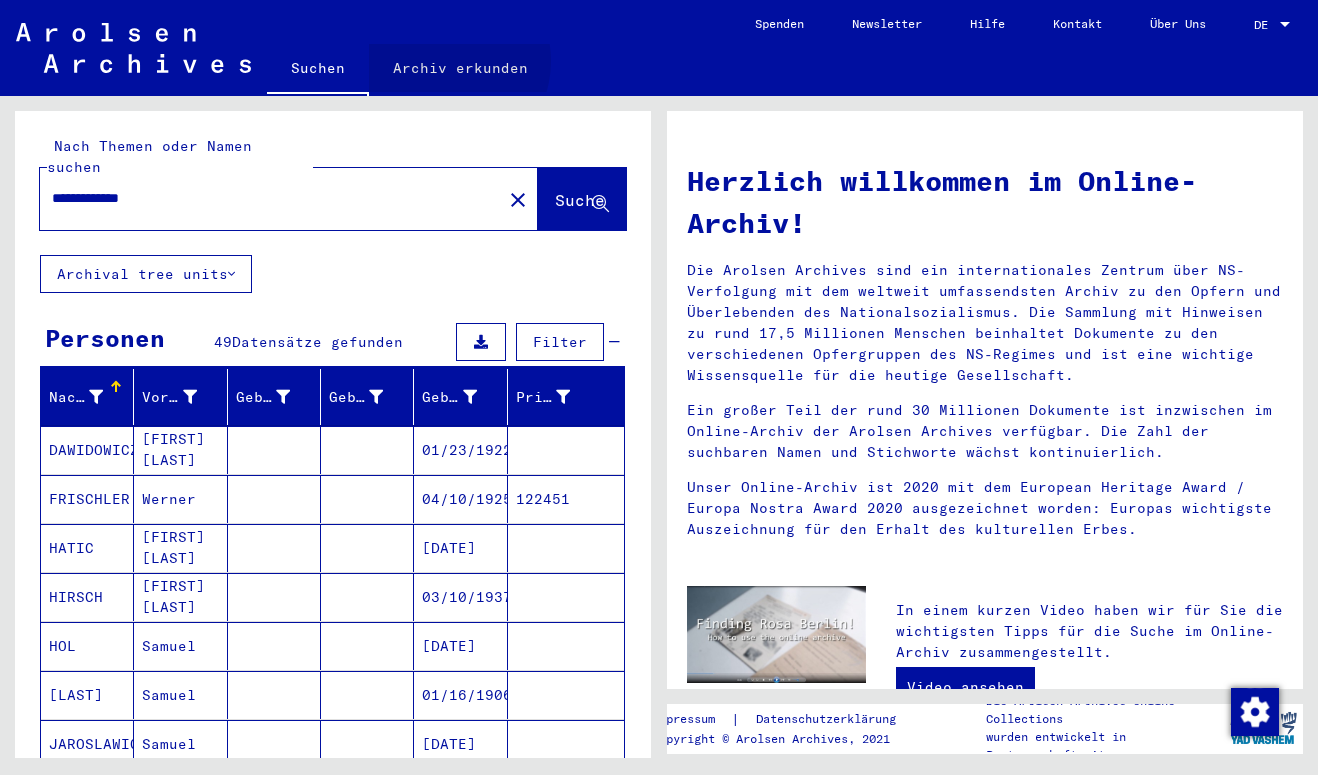 click on "Archiv erkunden" 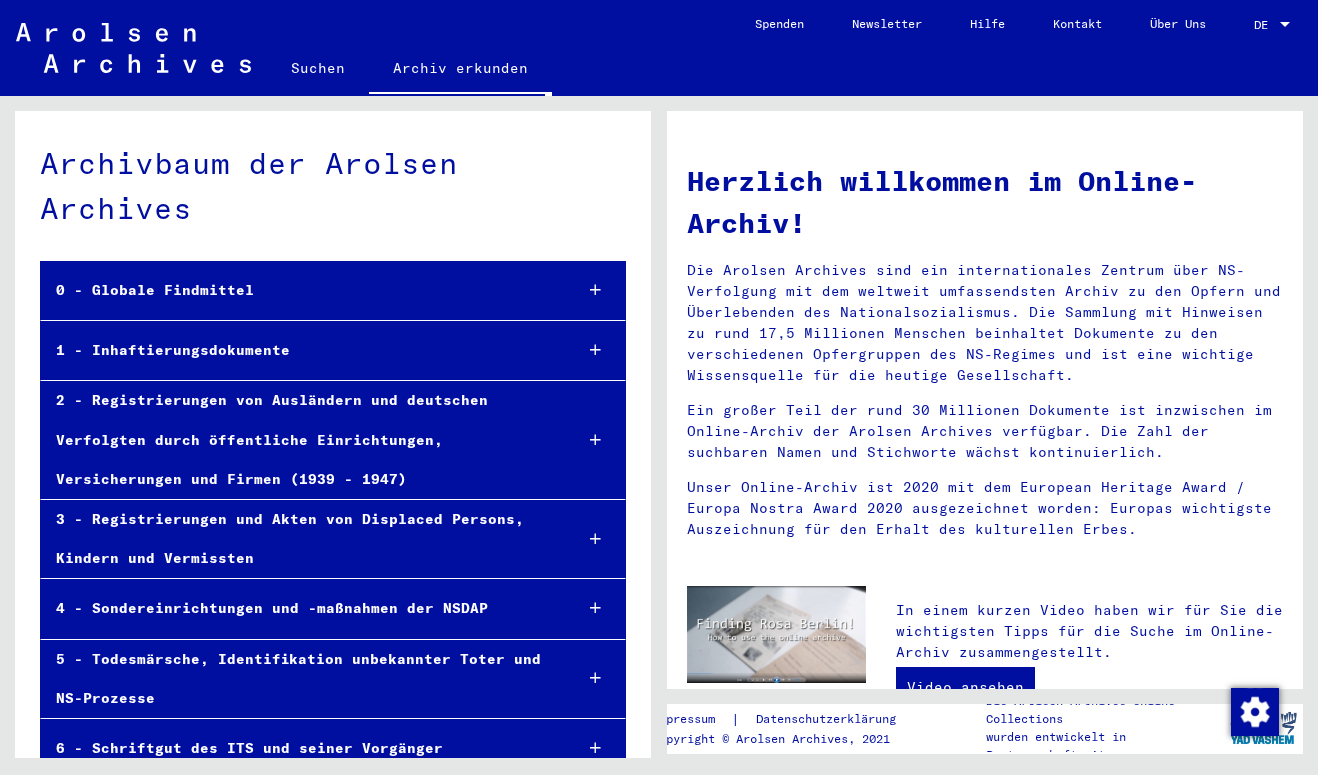 click on "2 - Registrierungen von Ausländern und deutschen Verfolgten durch öffentliche Einrichtungen, Versicherungen und Firmen (1939 - 1947)" at bounding box center [298, 440] 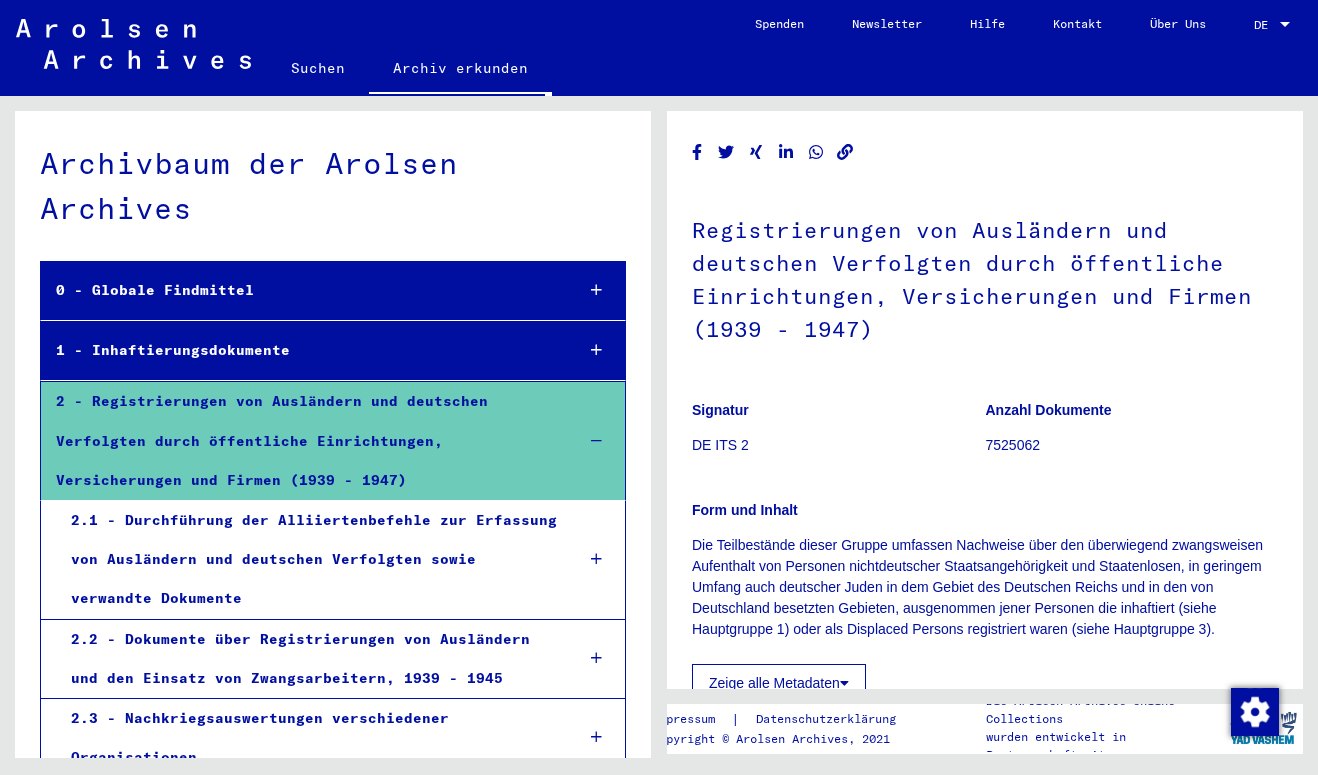 scroll, scrollTop: 0, scrollLeft: 0, axis: both 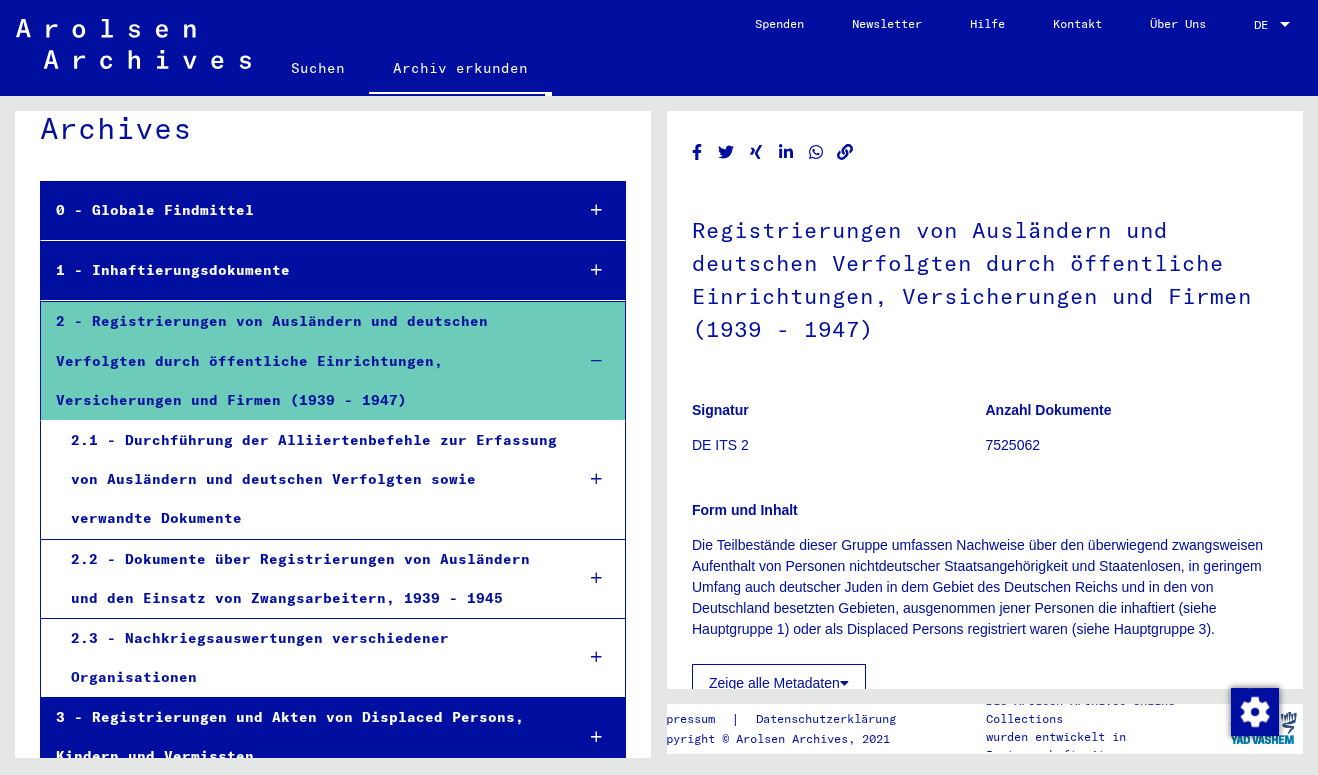 click on "2.1 - Durchführung der Alliiertenbefehle zur Erfassung von Ausländern und deutschen Verfolgten sowie verwandte Dokumente" at bounding box center [307, 480] 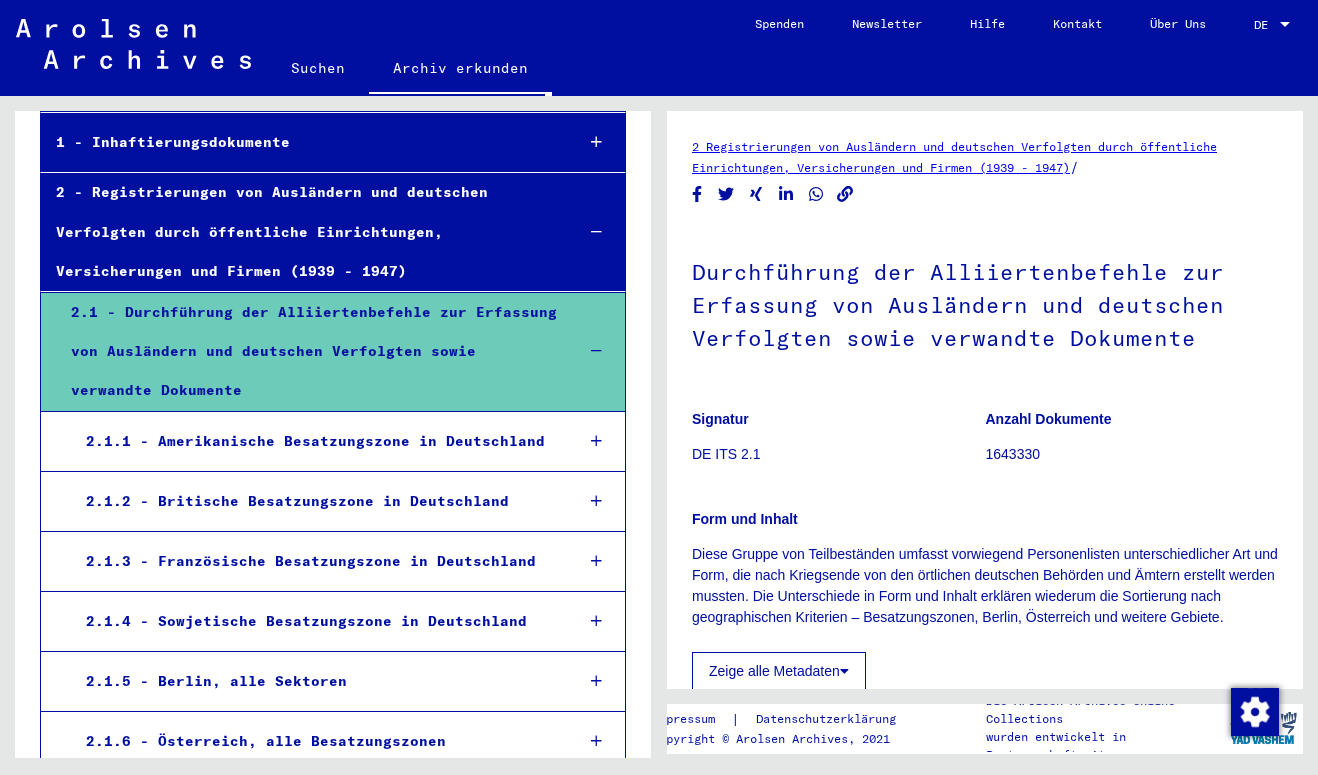 scroll, scrollTop: 218, scrollLeft: 0, axis: vertical 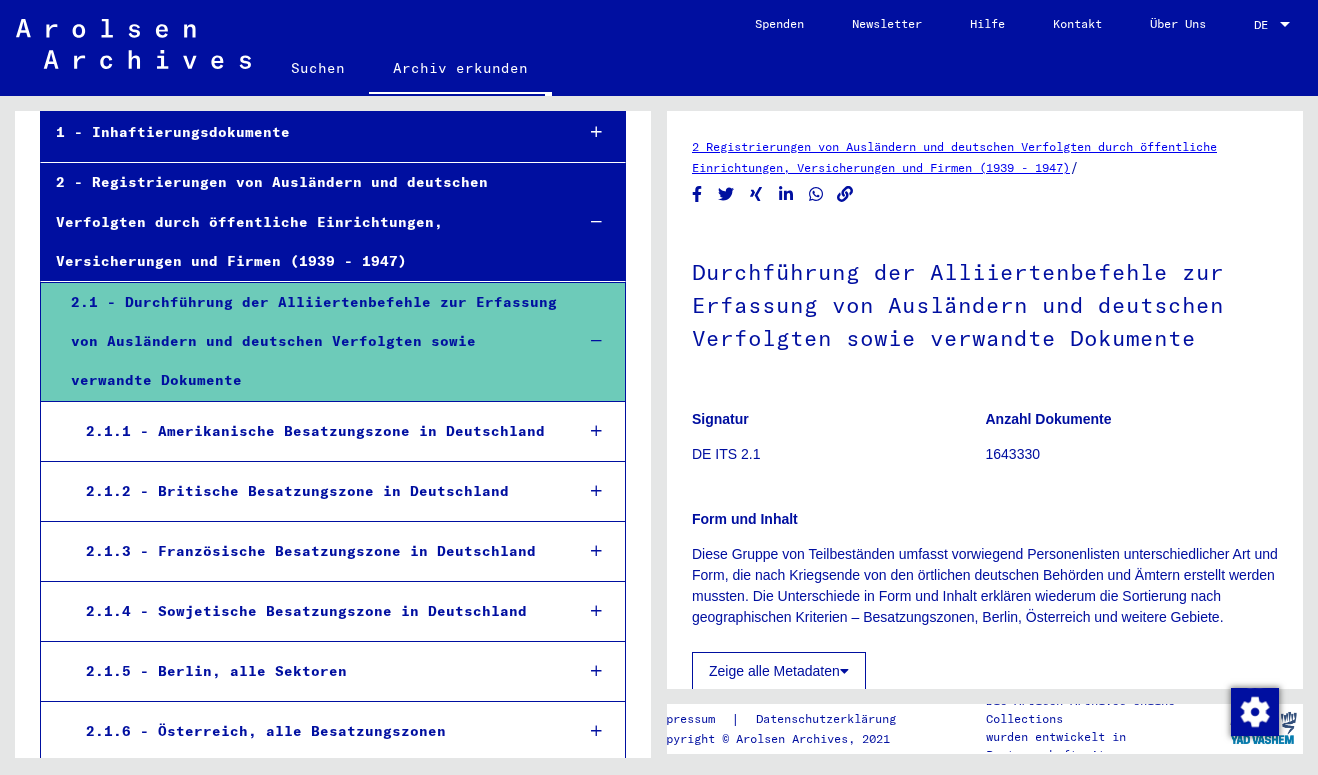 click on "2.1.1 - Amerikanische Besatzungszone in Deutschland" at bounding box center [314, 431] 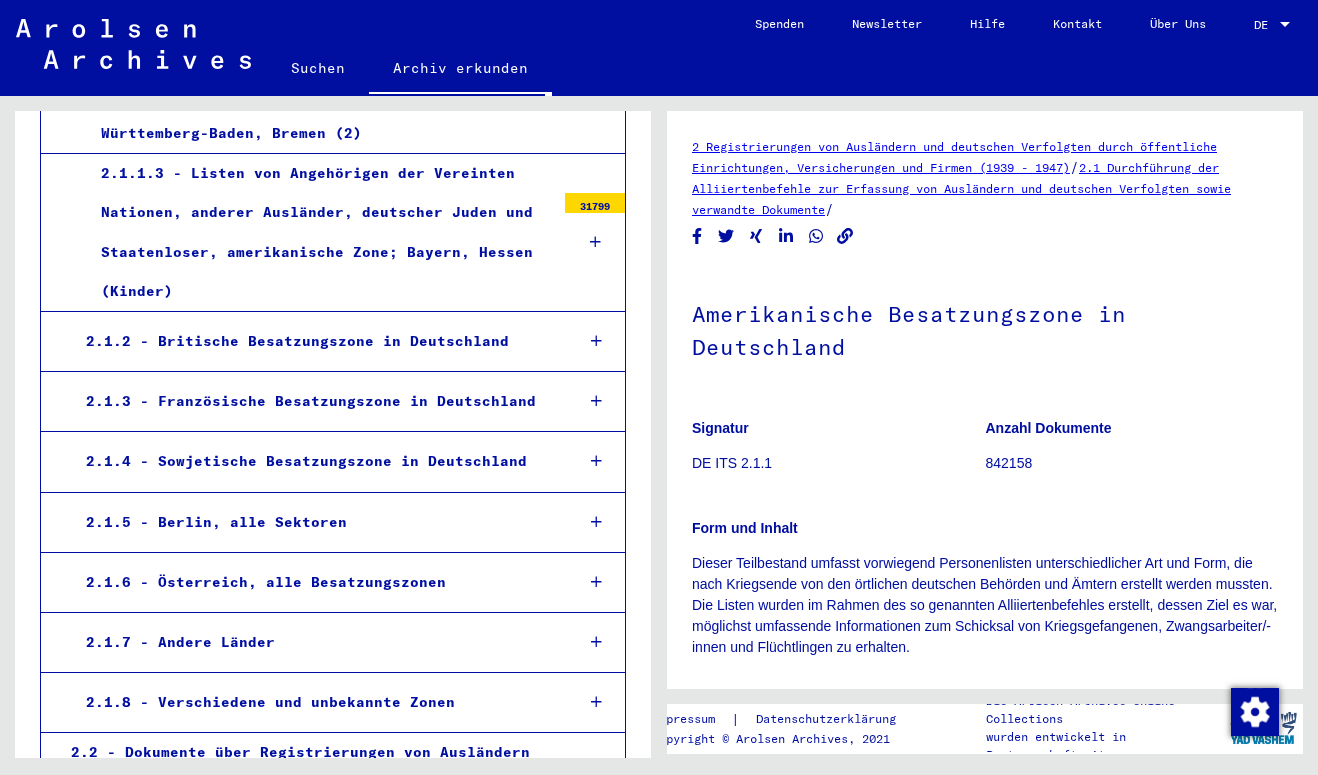scroll, scrollTop: 704, scrollLeft: 0, axis: vertical 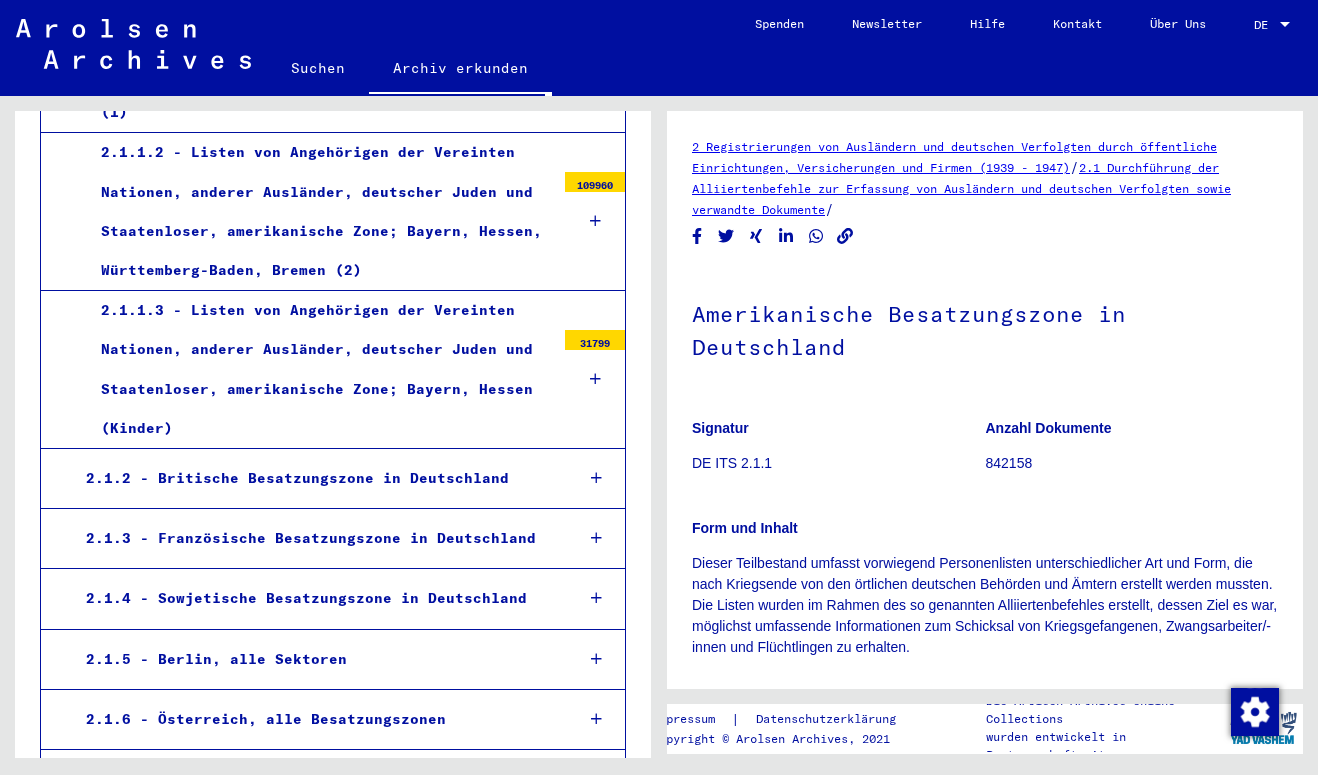 click on "2.1.2 - Britische Besatzungszone in Deutschland" at bounding box center [314, 478] 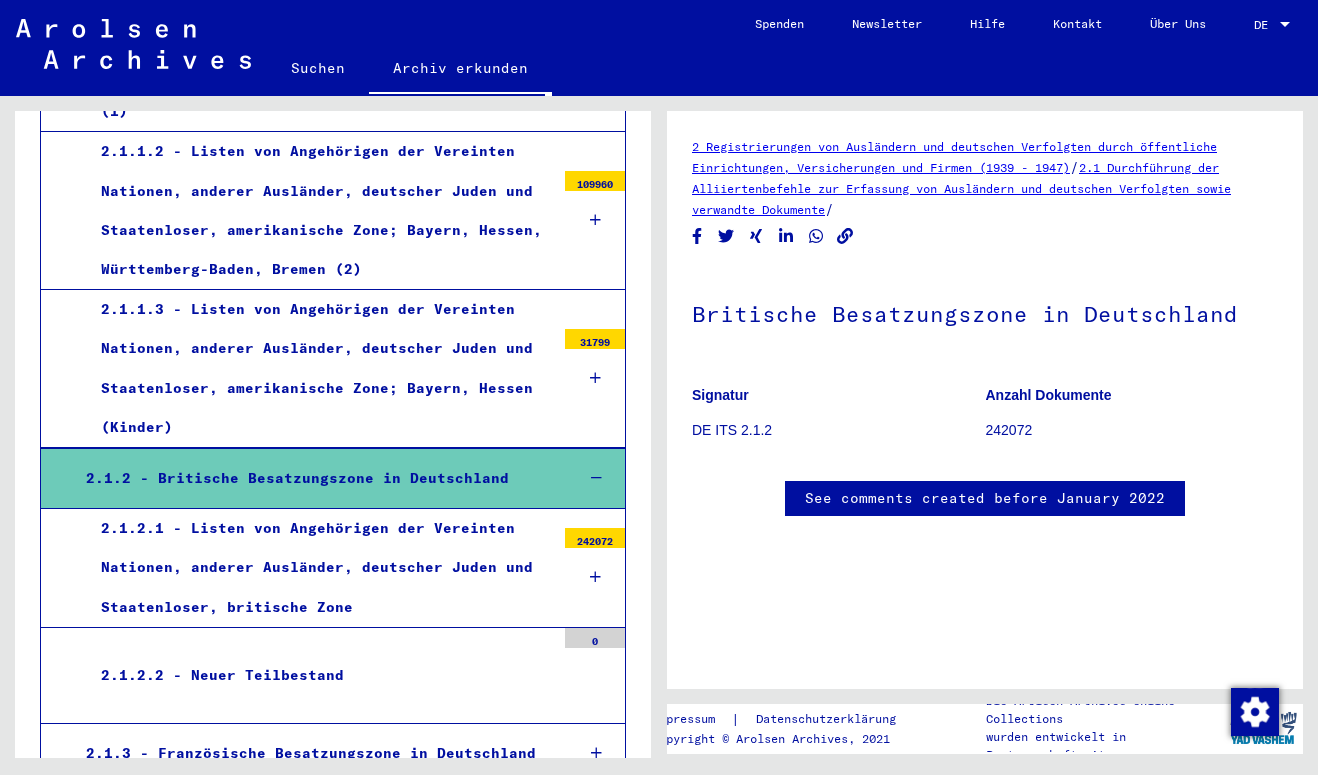 click on "2.1.2.1 - Listen von Angehörigen der Vereinten Nationen, anderer Ausländer, deutscher Juden und Staatenloser, britische Zone" at bounding box center [320, 568] 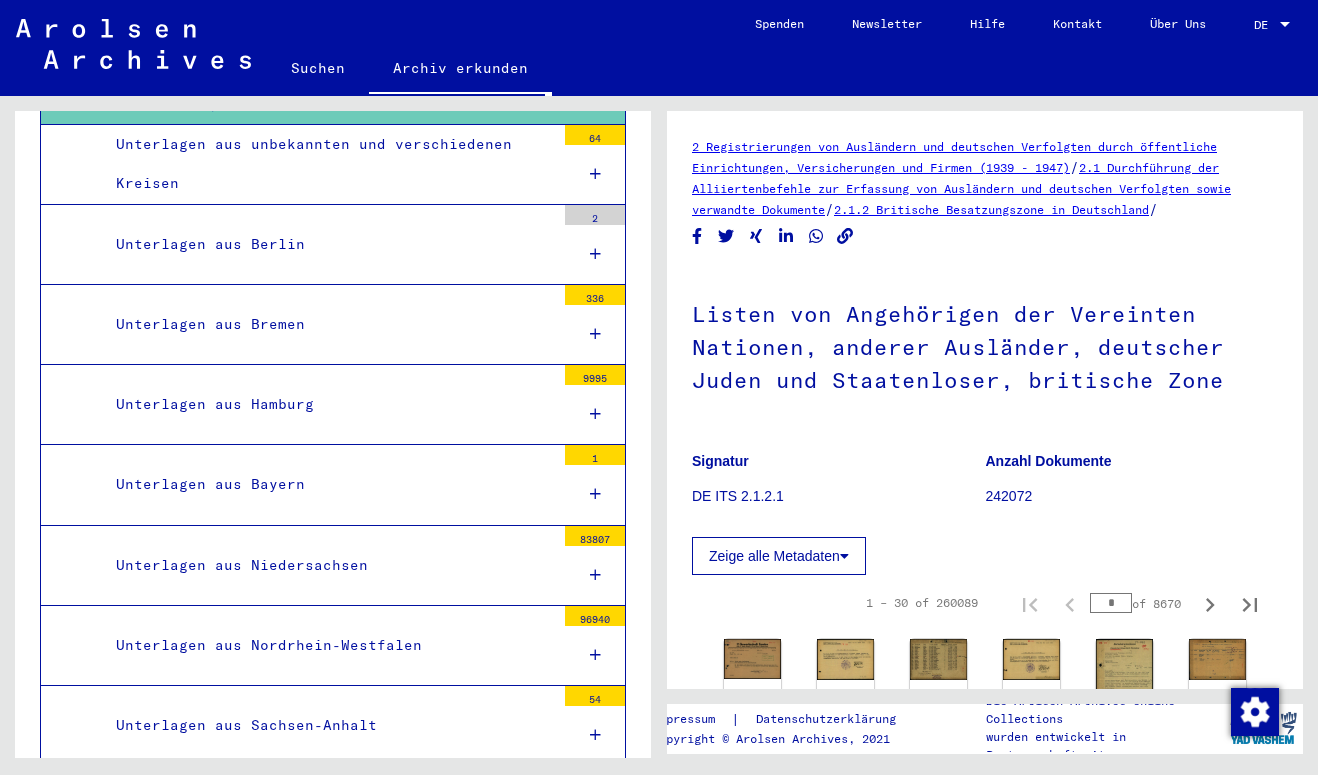 scroll, scrollTop: 1242, scrollLeft: 0, axis: vertical 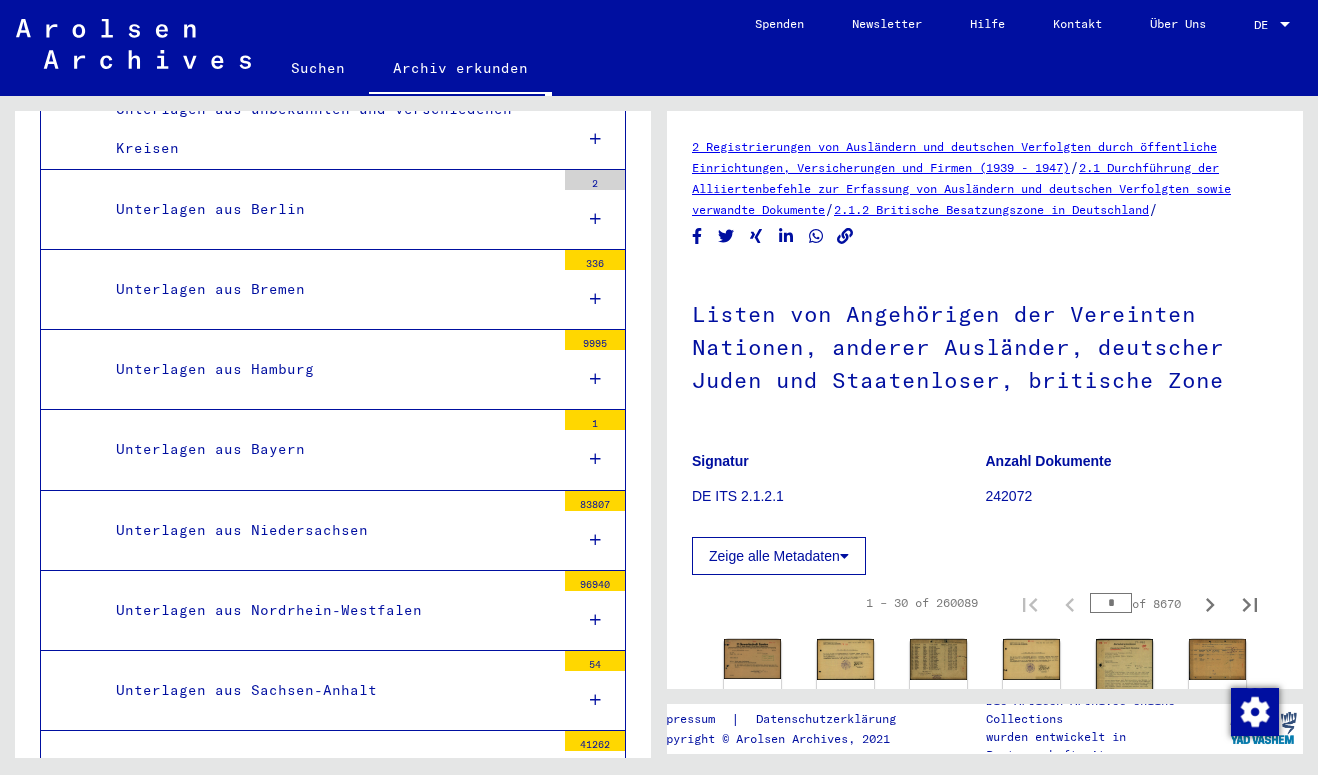 click on "Unterlagen aus Nordrhein-Westfalen" at bounding box center [328, 610] 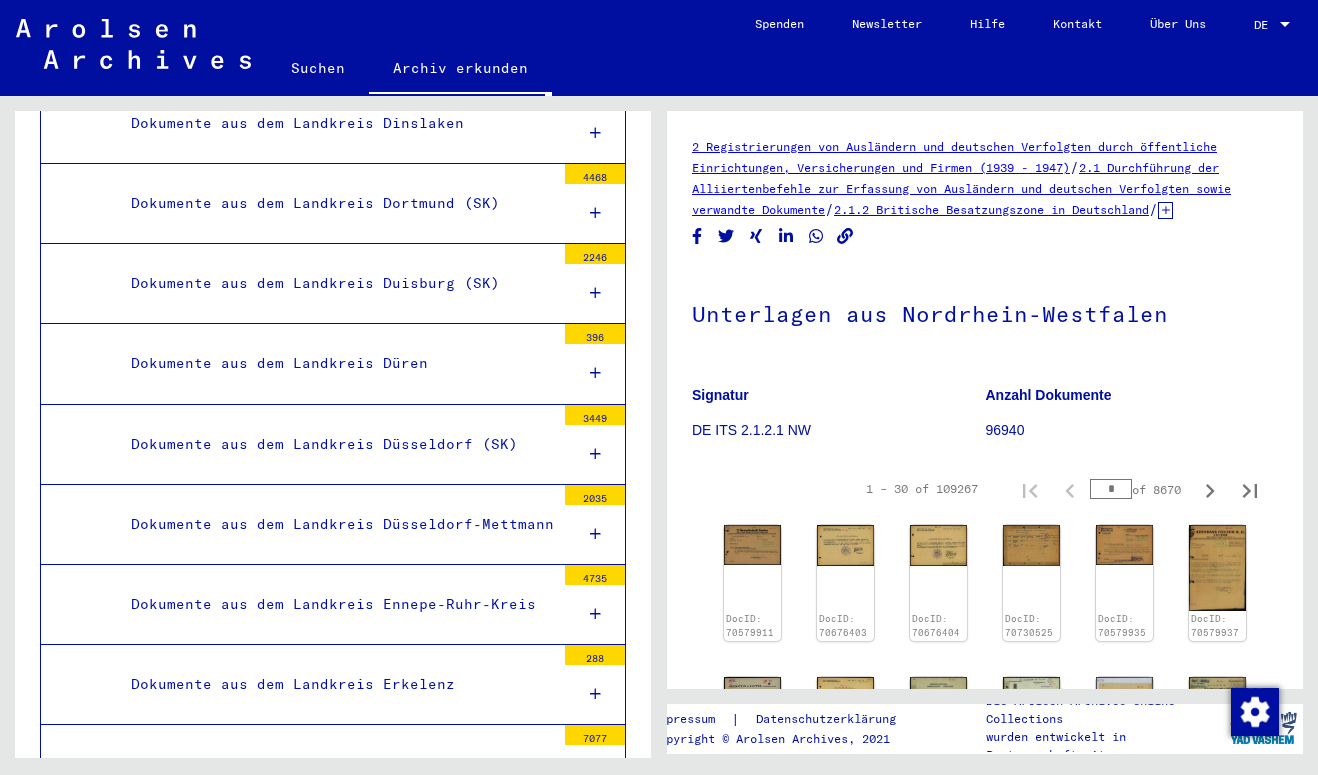 scroll, scrollTop: 3418, scrollLeft: 0, axis: vertical 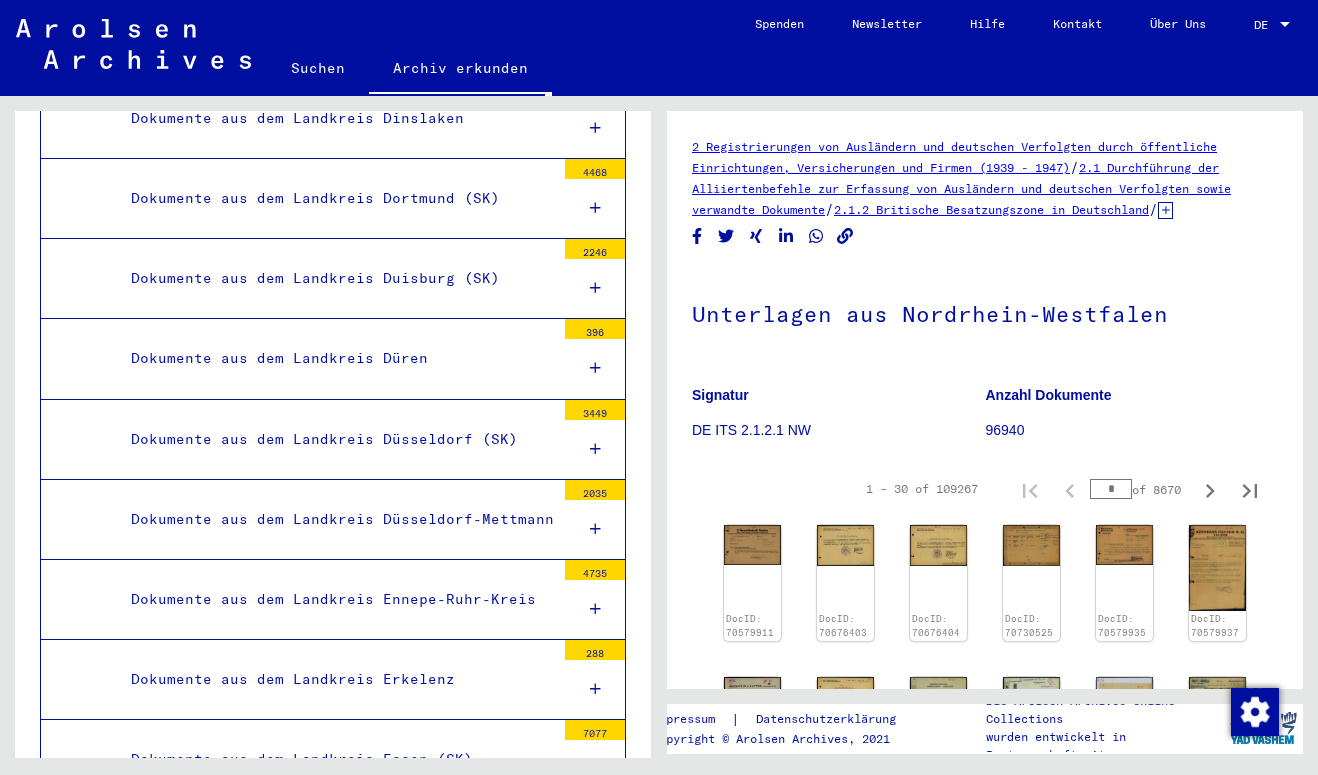 click on "Dokumente aus dem Landkreis Düsseldorf (SK)" at bounding box center [335, 439] 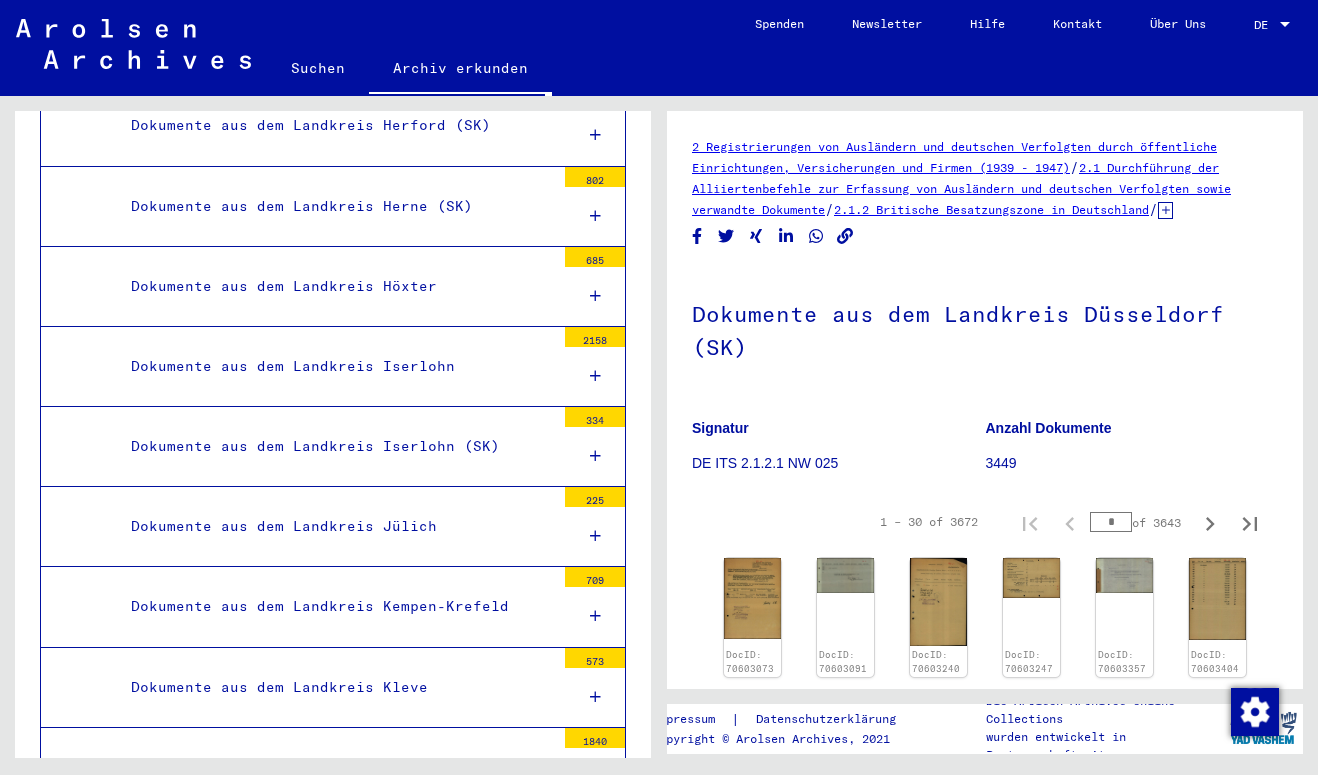 scroll, scrollTop: 5666, scrollLeft: 0, axis: vertical 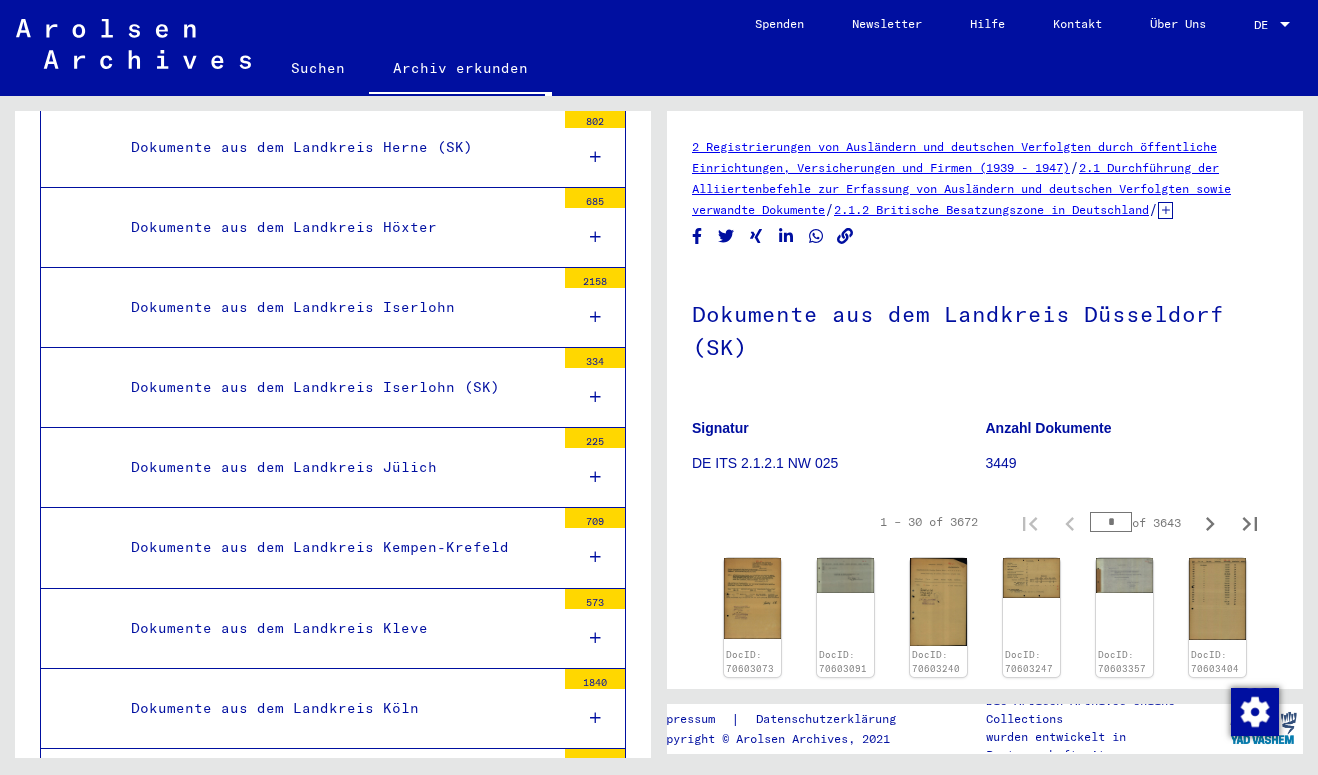 click on "Dokumente aus dem Landkreis Kempen-Krefeld" at bounding box center (335, 547) 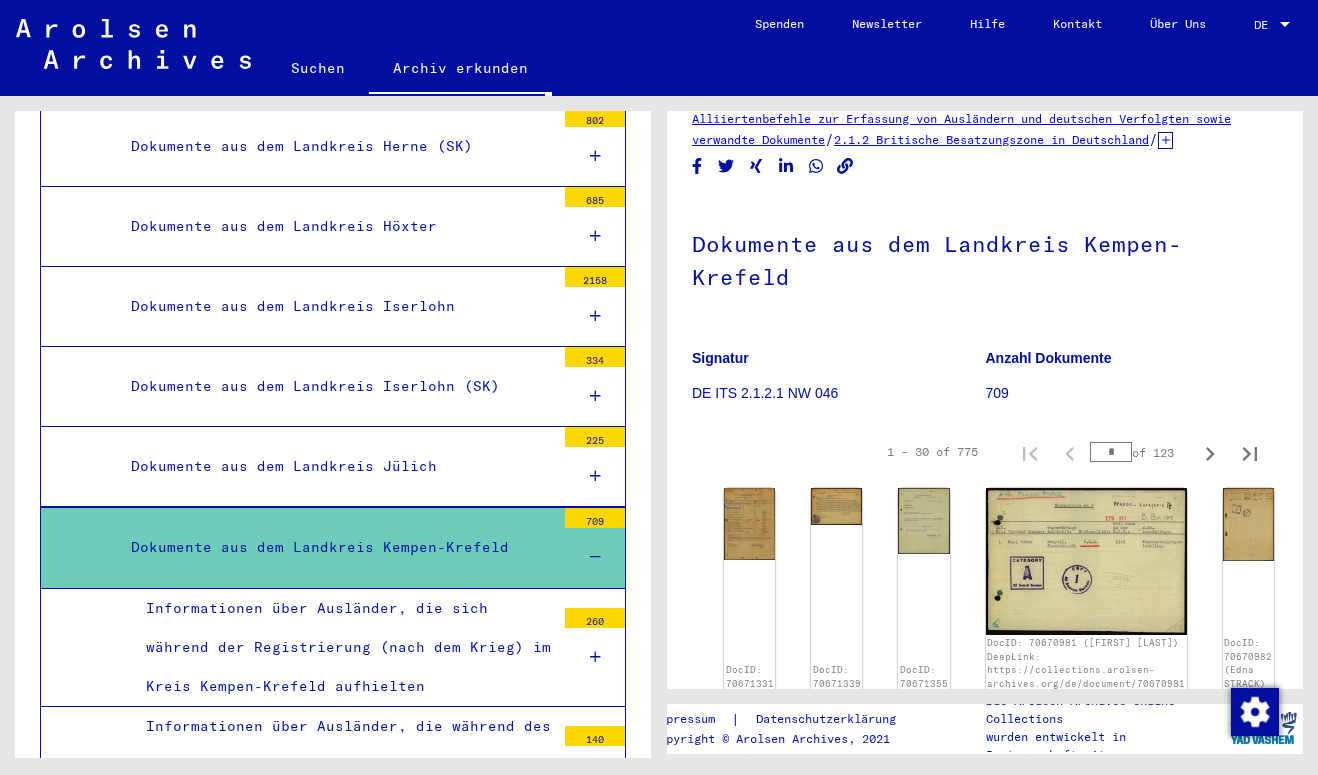 scroll, scrollTop: 84, scrollLeft: 0, axis: vertical 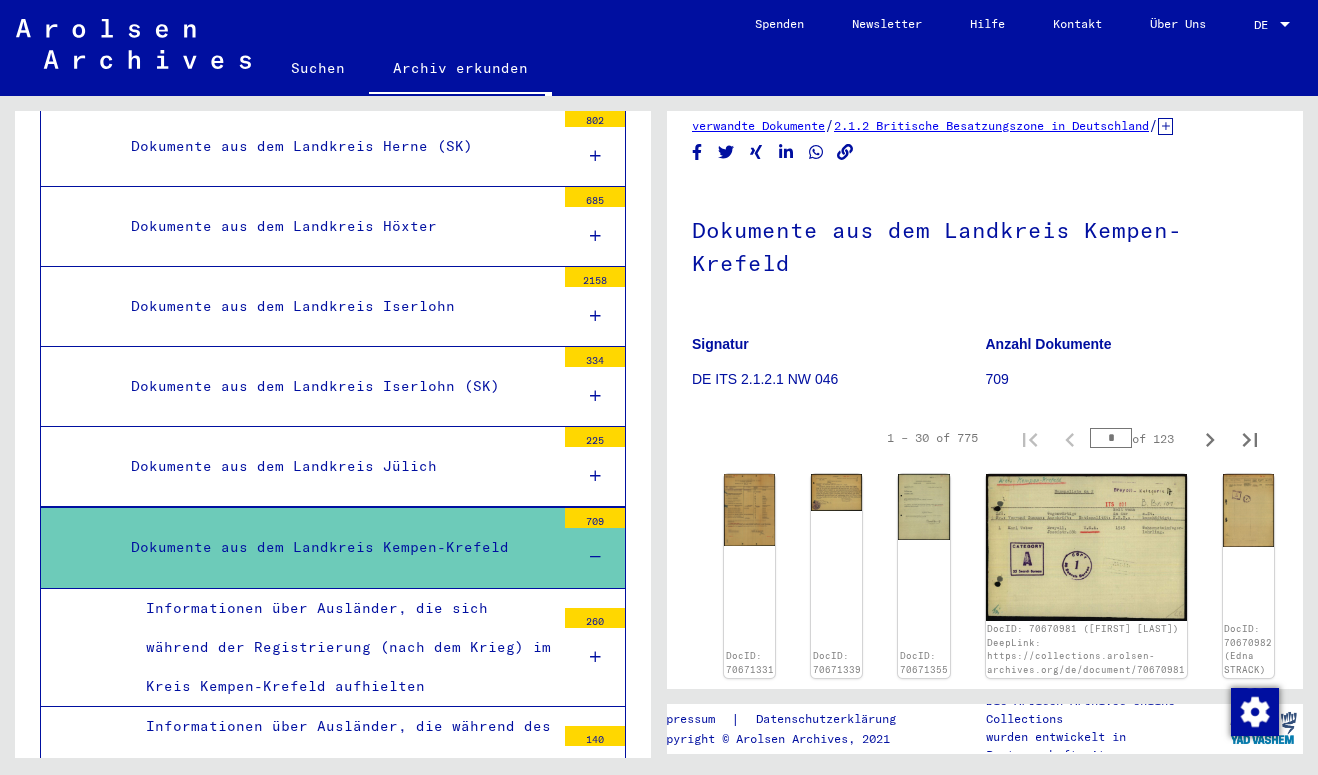 click on "Informationen über Ausländer, die sich während der Registrierung (nach dem Krieg) im Kreis Kempen-Krefeld aufhielten" at bounding box center (343, 648) 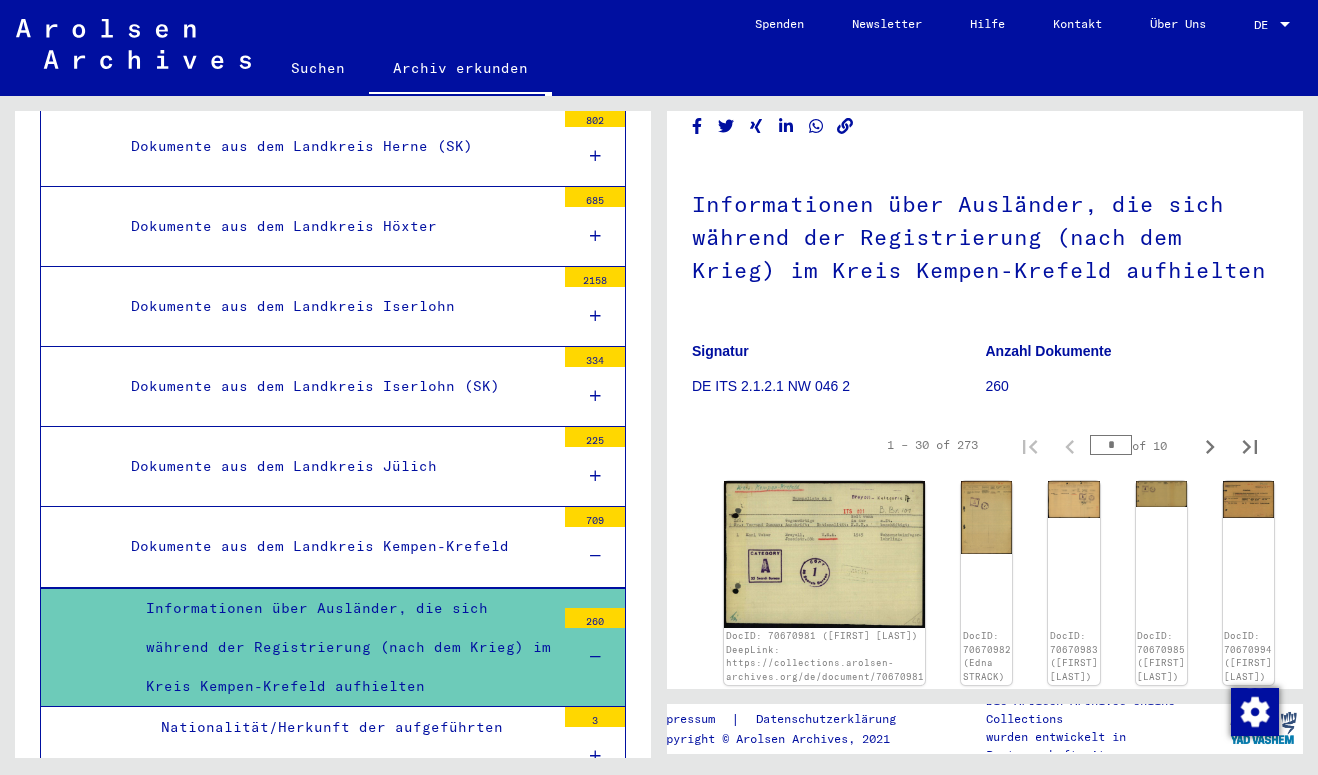 scroll, scrollTop: 175, scrollLeft: 0, axis: vertical 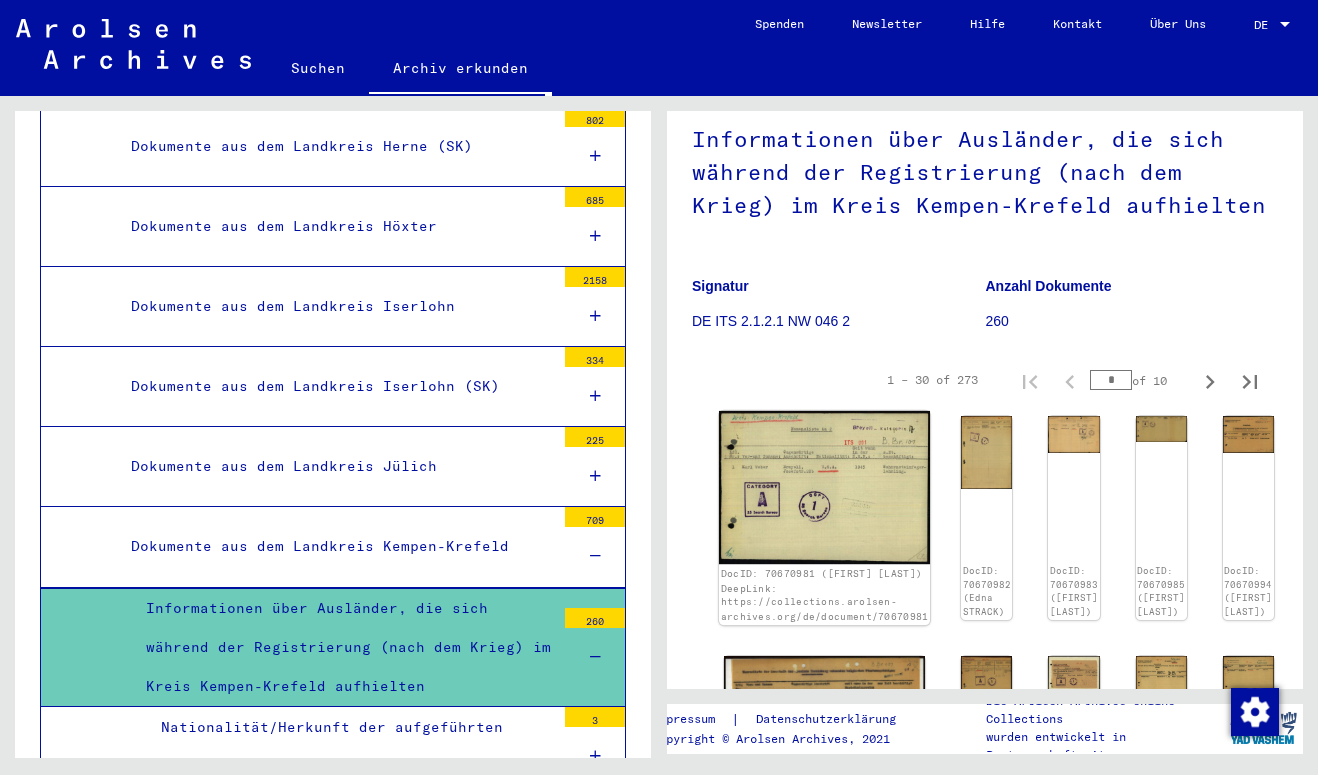 click 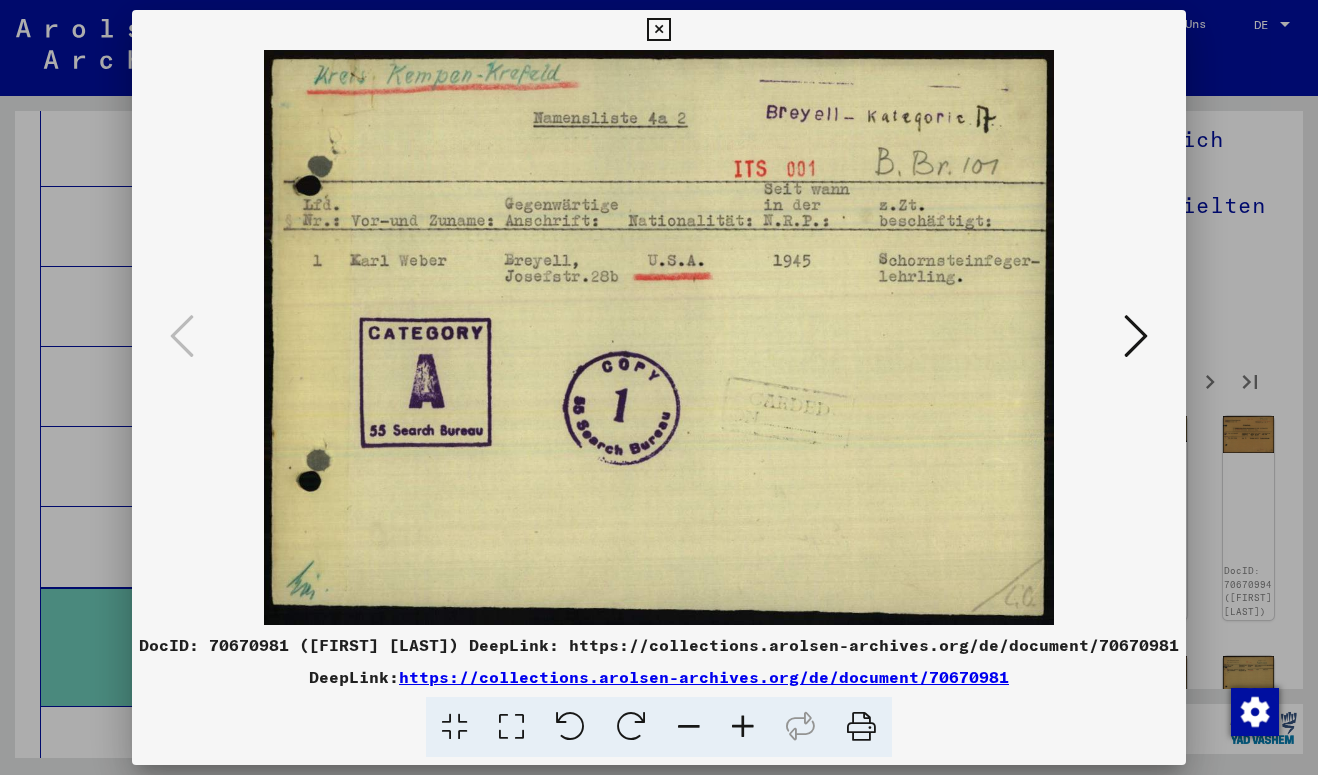click at bounding box center [1136, 336] 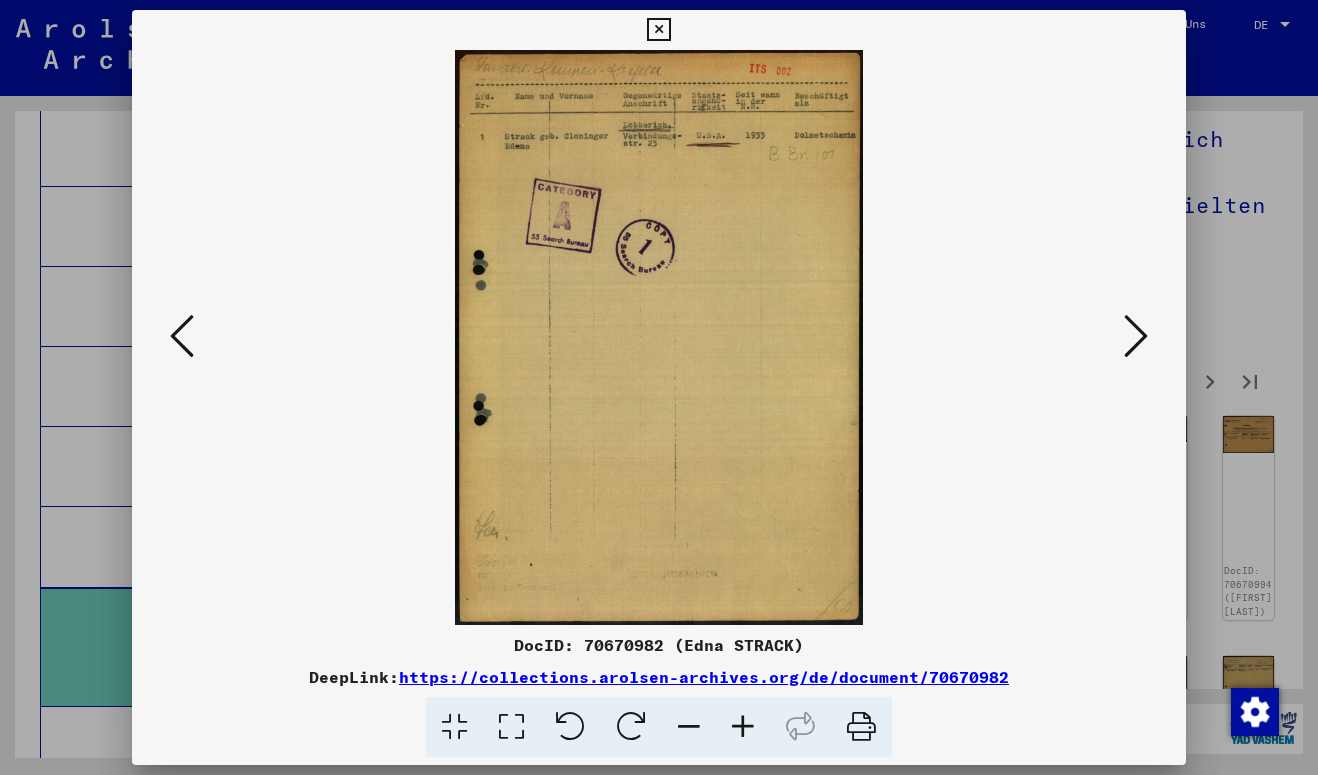click at bounding box center (1136, 336) 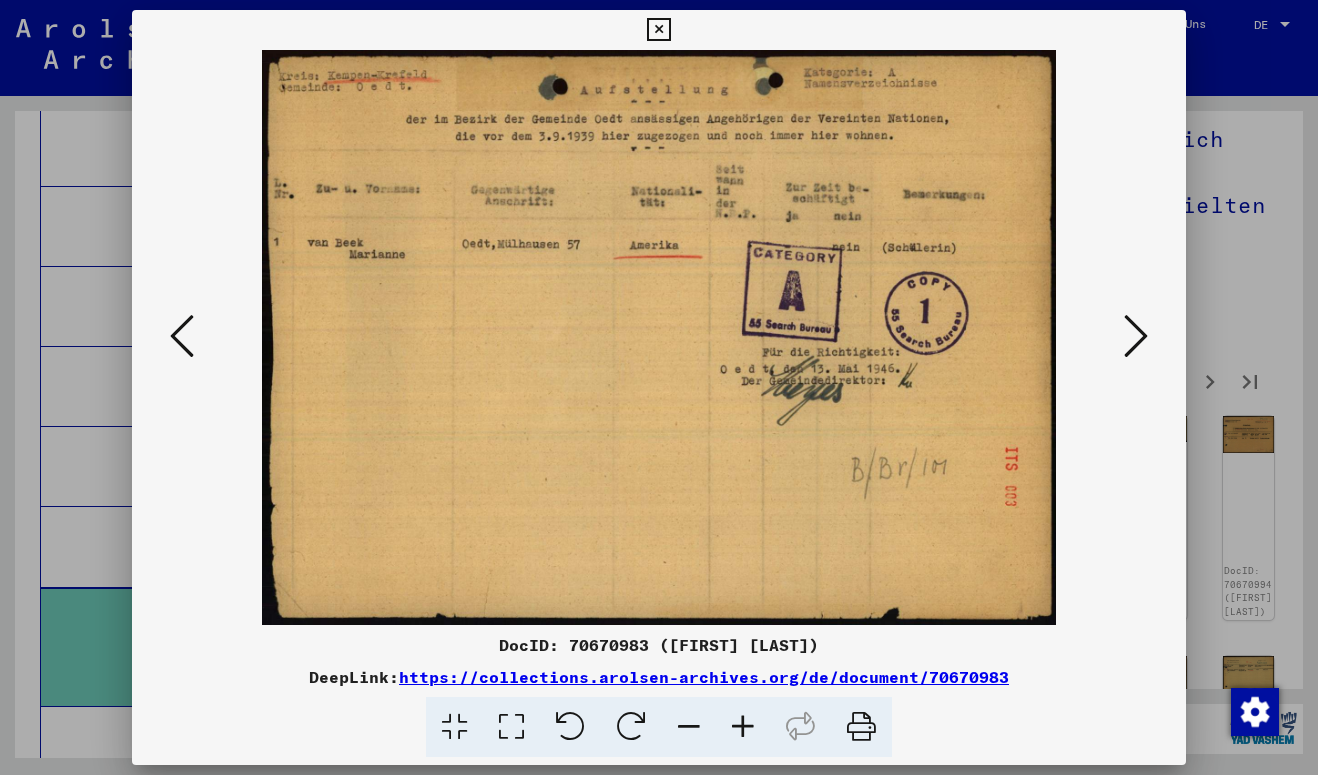click at bounding box center (1136, 336) 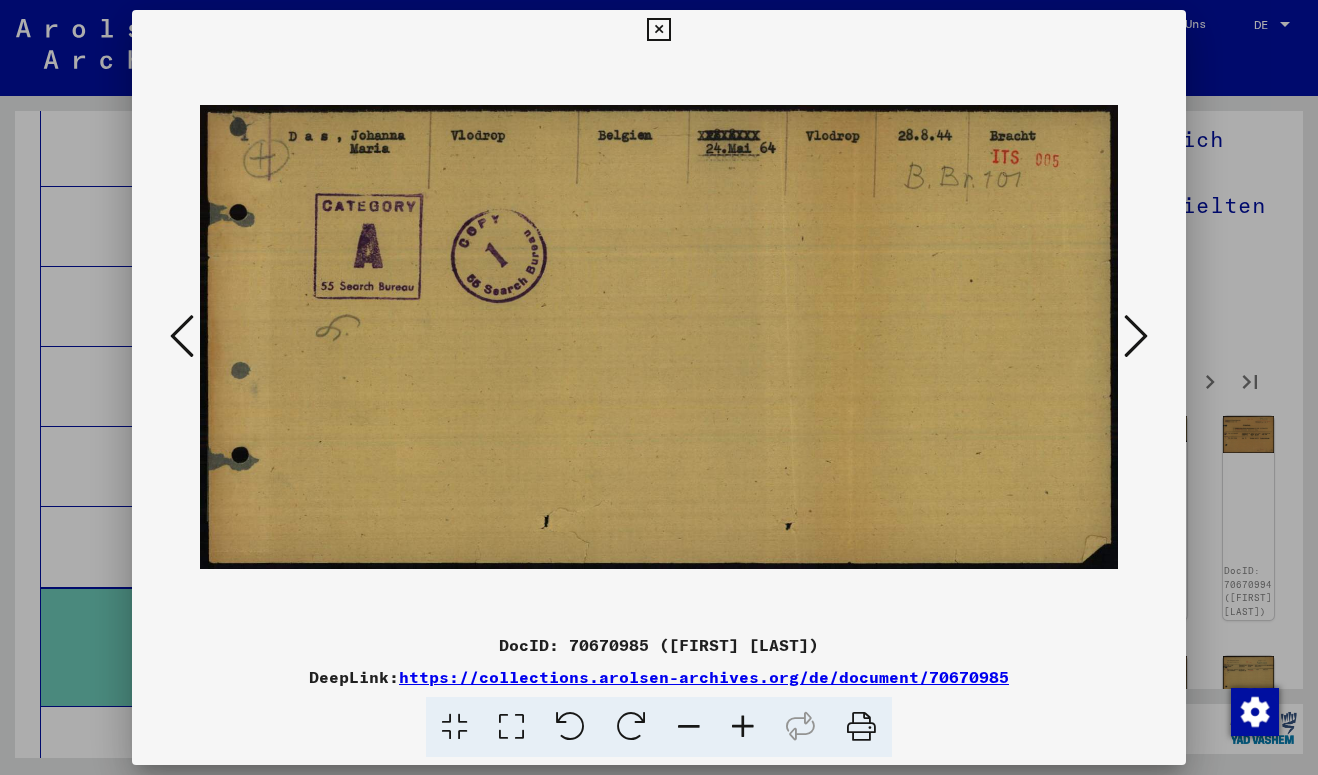 click at bounding box center (1136, 336) 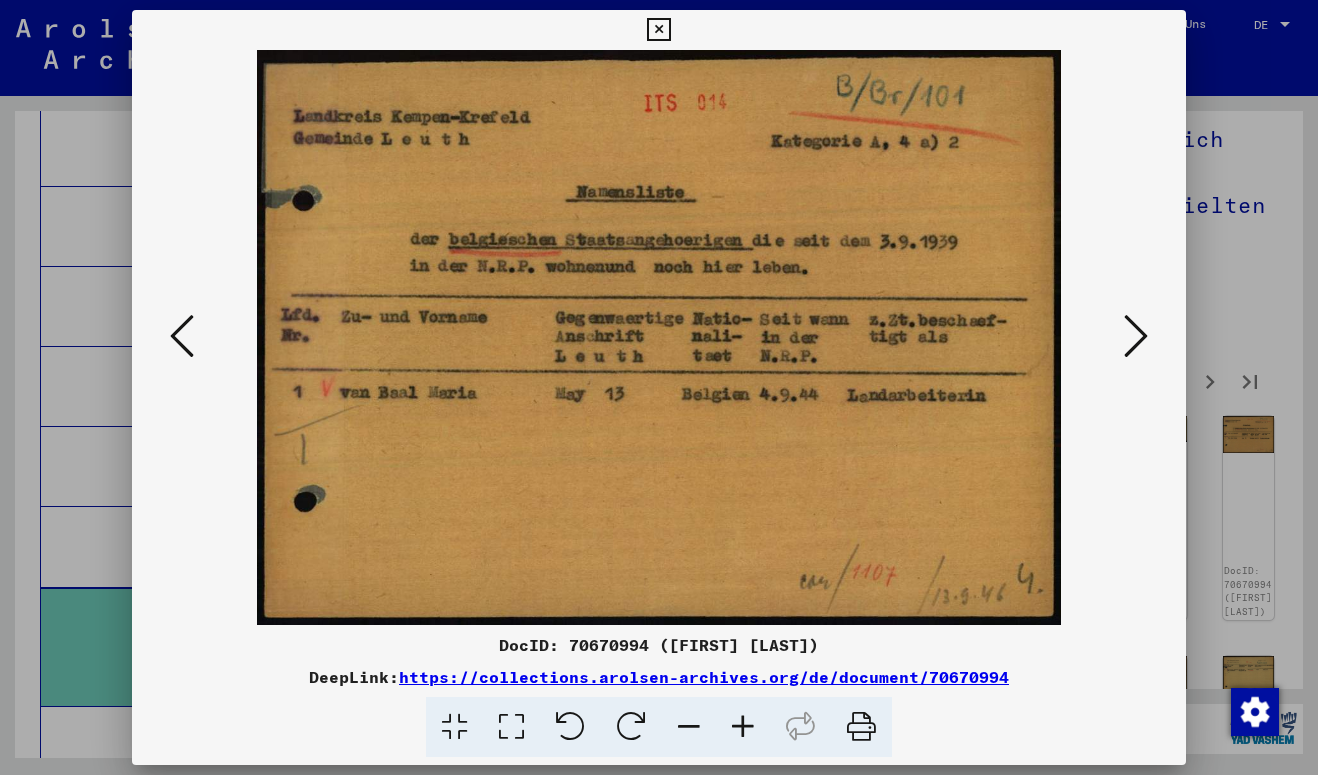 click at bounding box center (1136, 336) 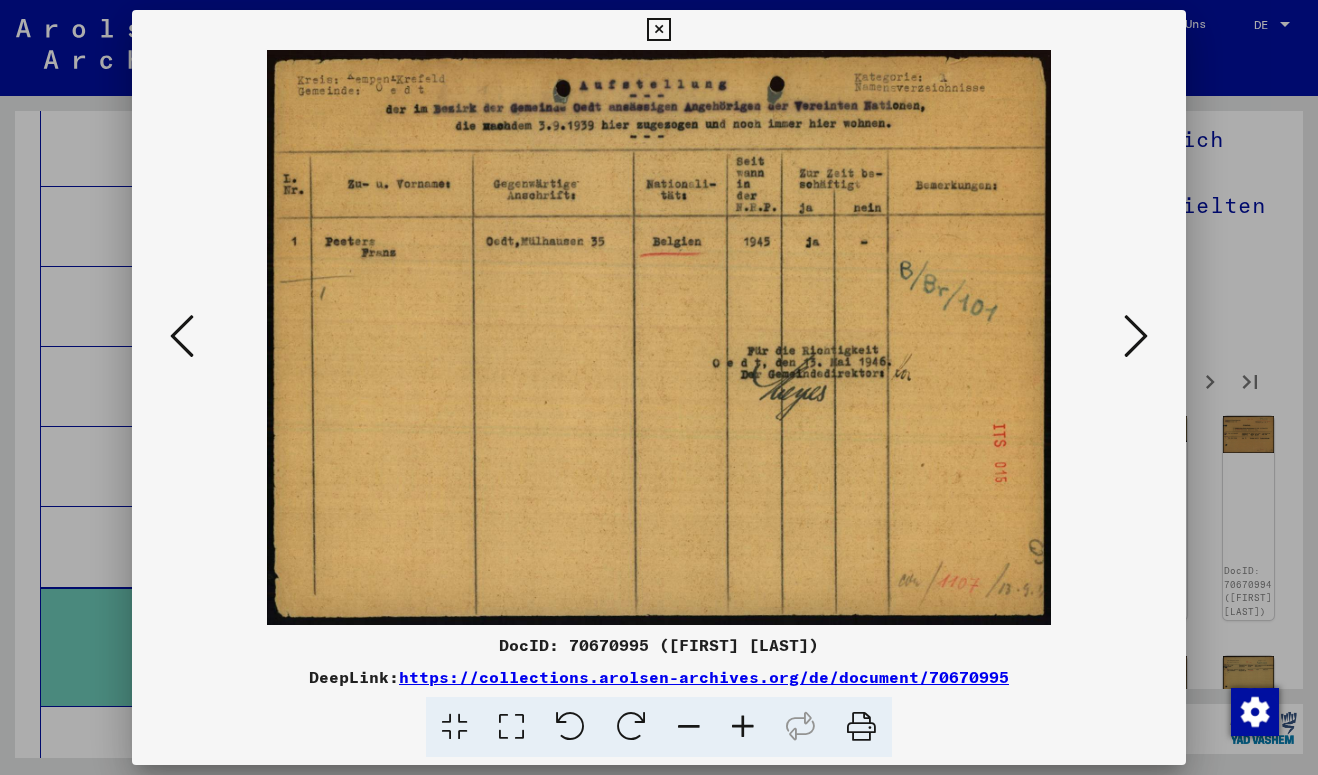 click at bounding box center (1136, 336) 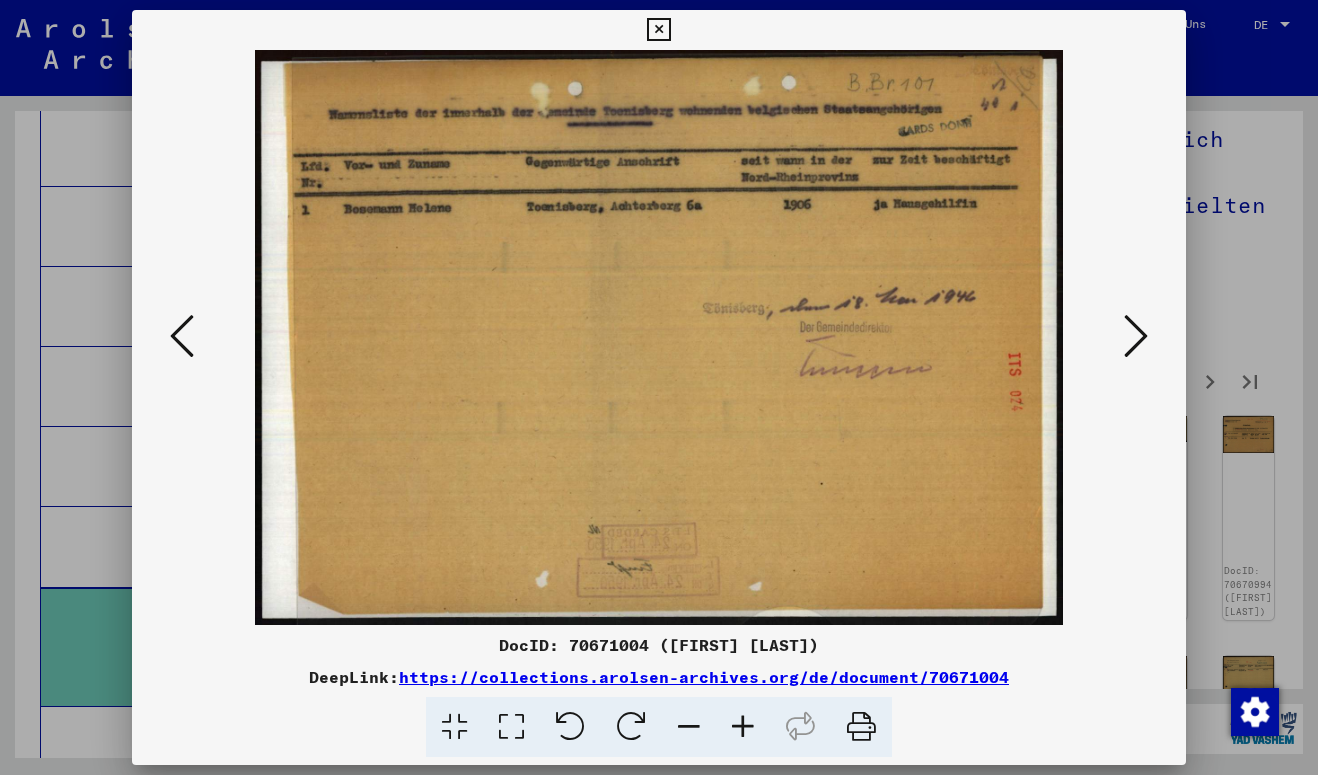 click at bounding box center (1136, 336) 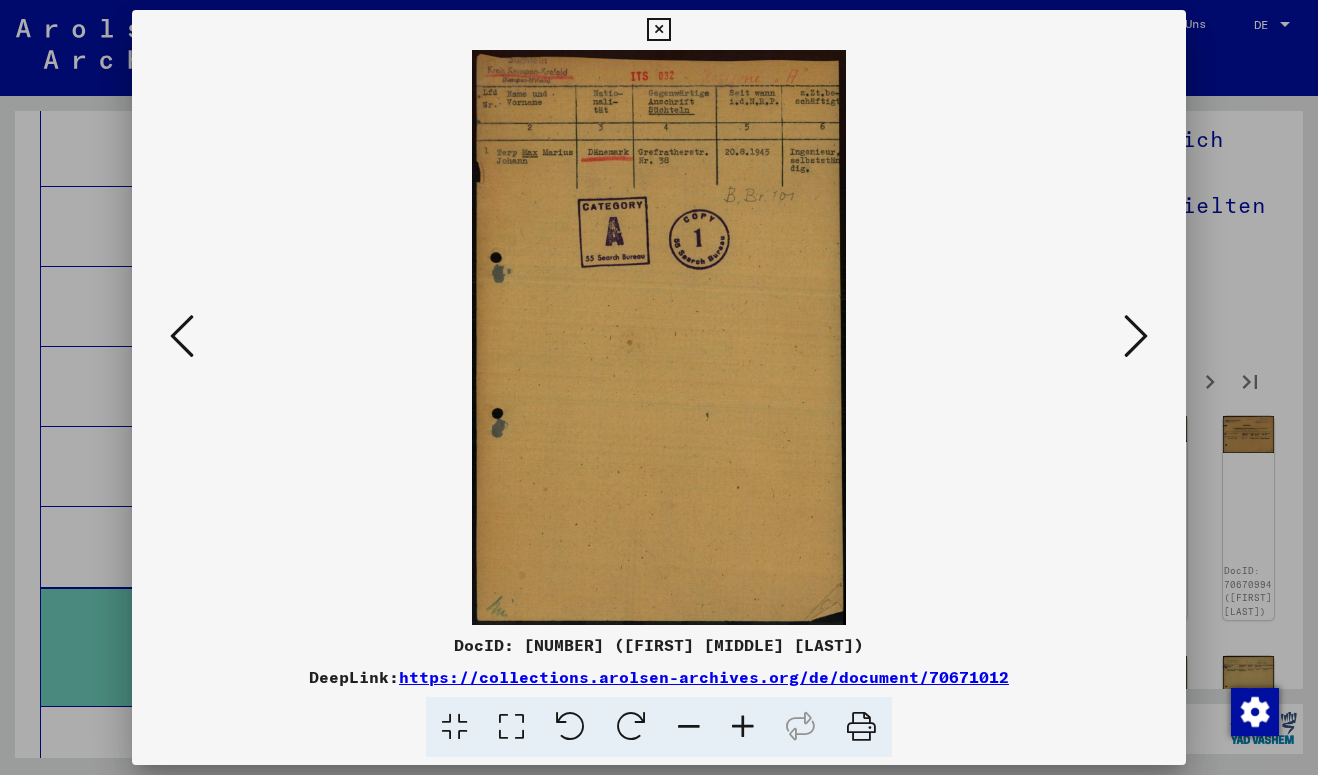 click at bounding box center [1136, 336] 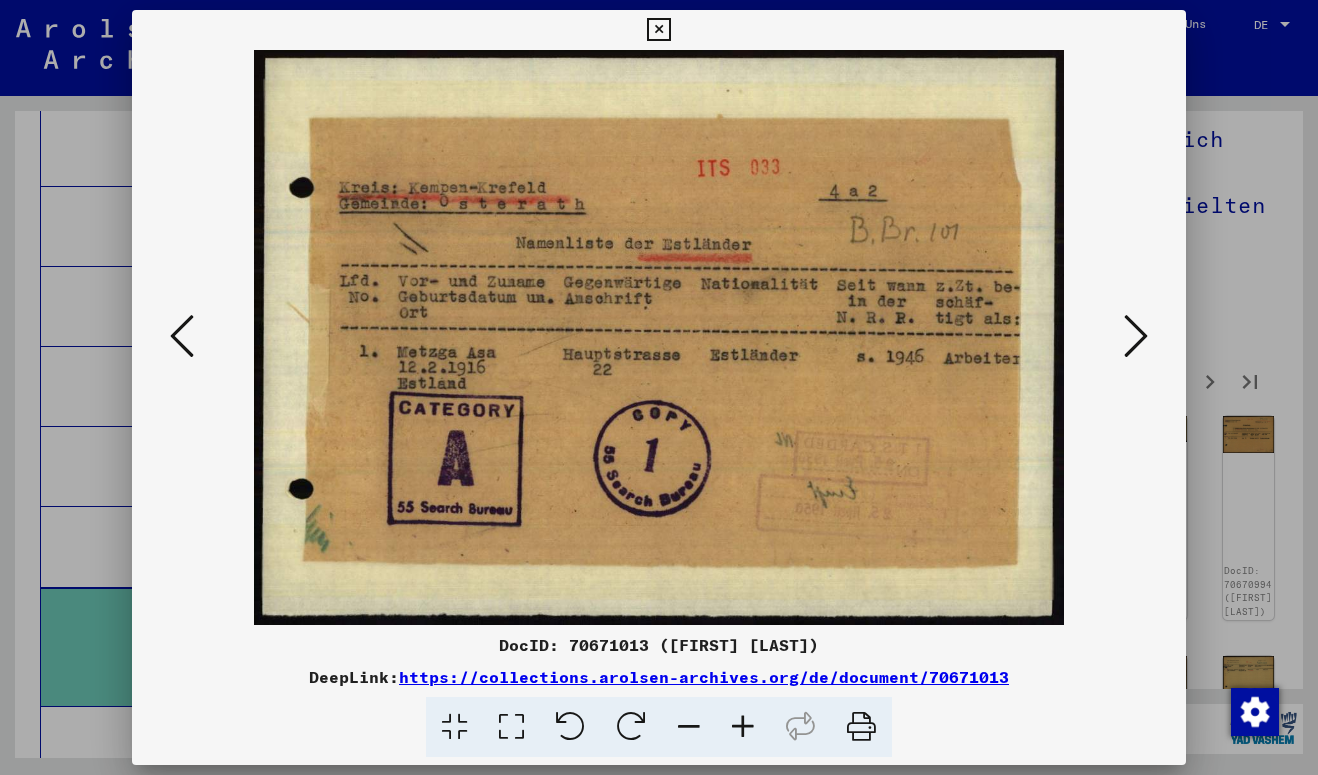 click at bounding box center [1136, 336] 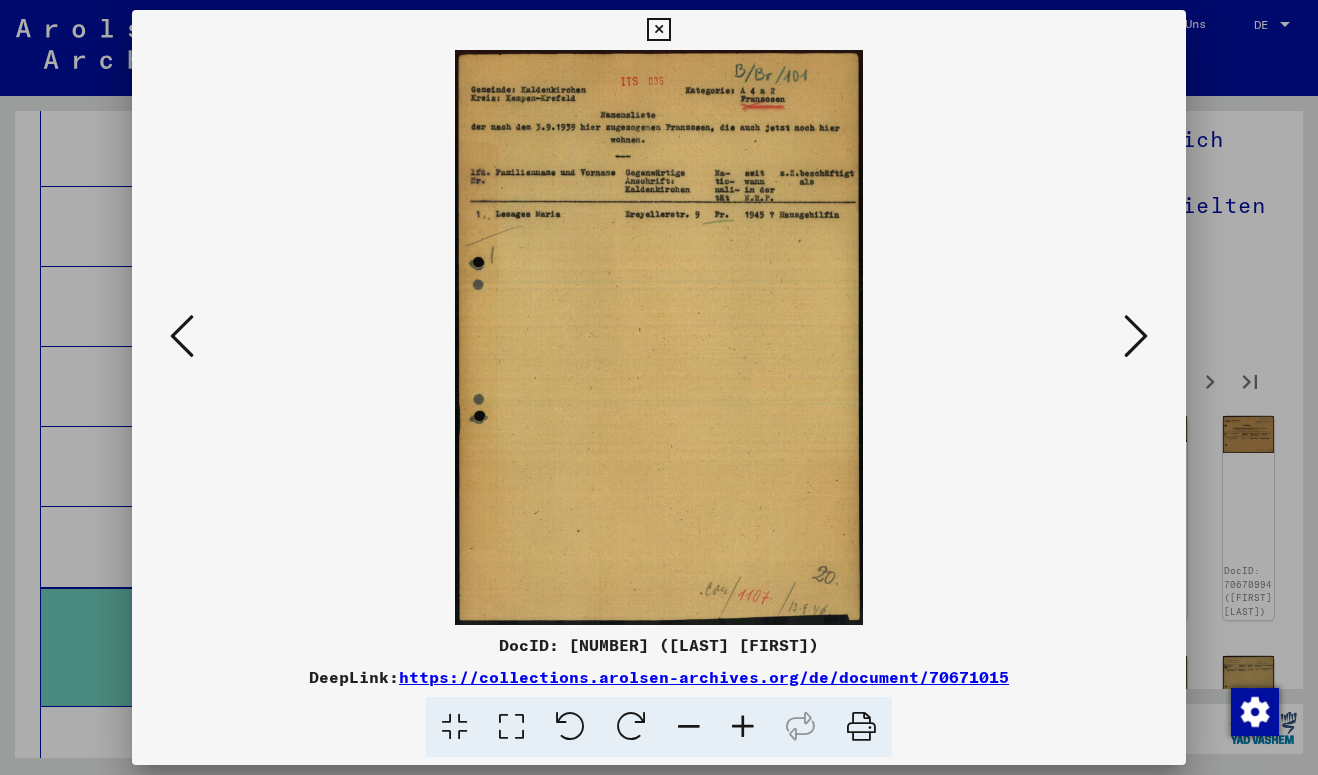 click at bounding box center (1136, 336) 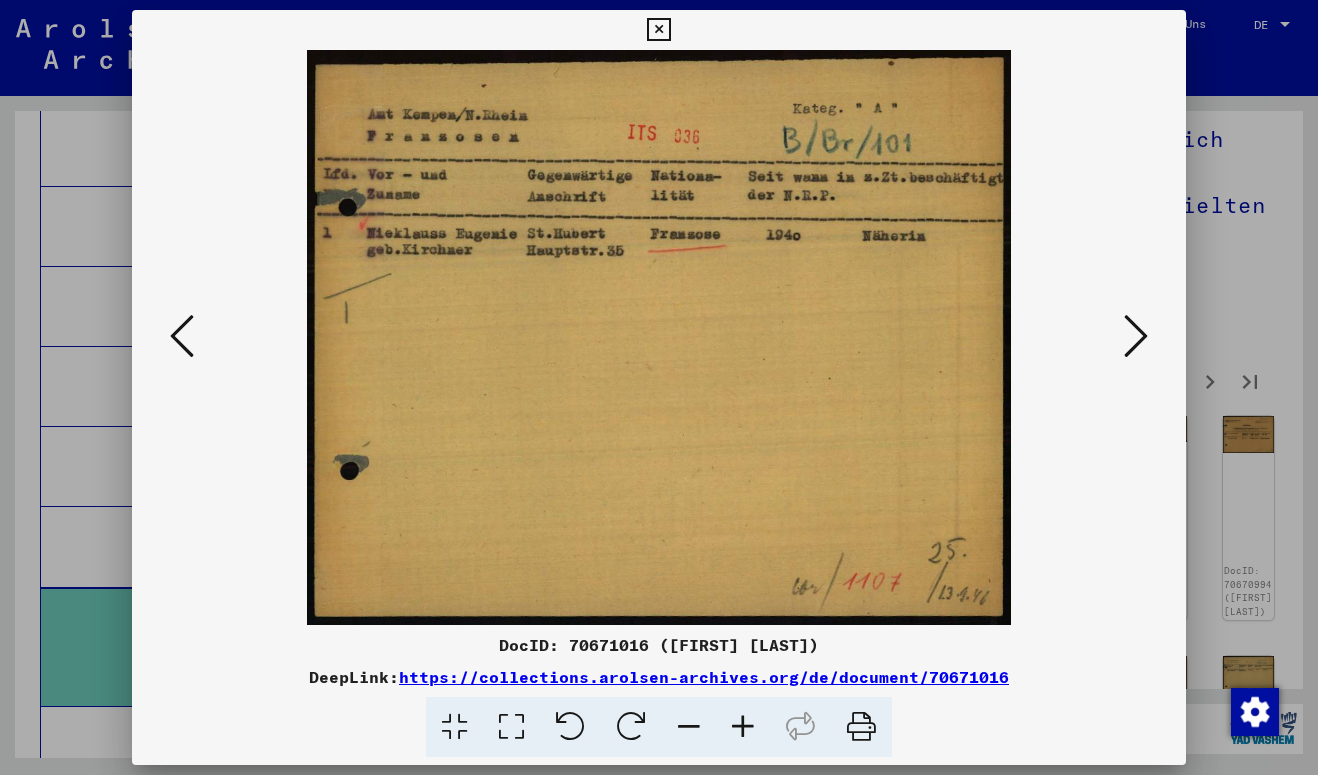 click at bounding box center [1136, 336] 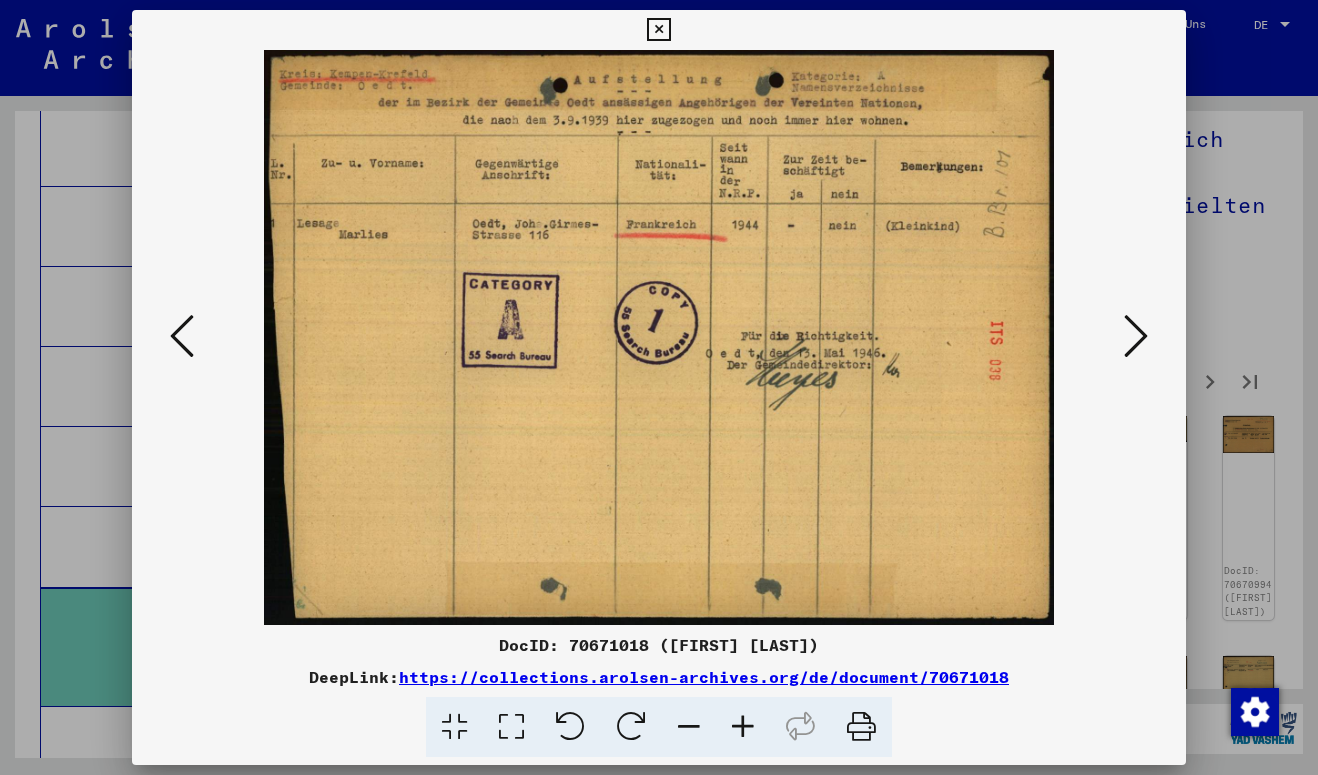 click at bounding box center [1136, 336] 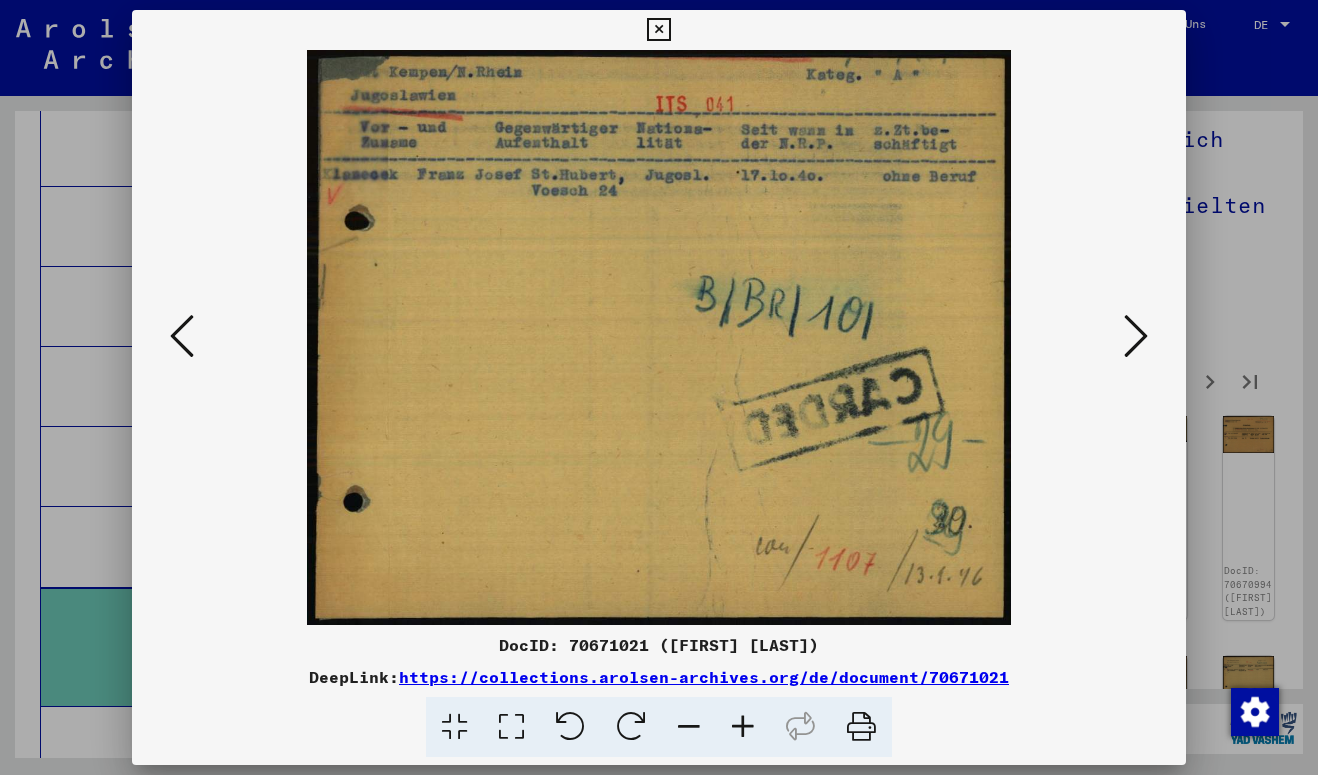 click at bounding box center (1136, 336) 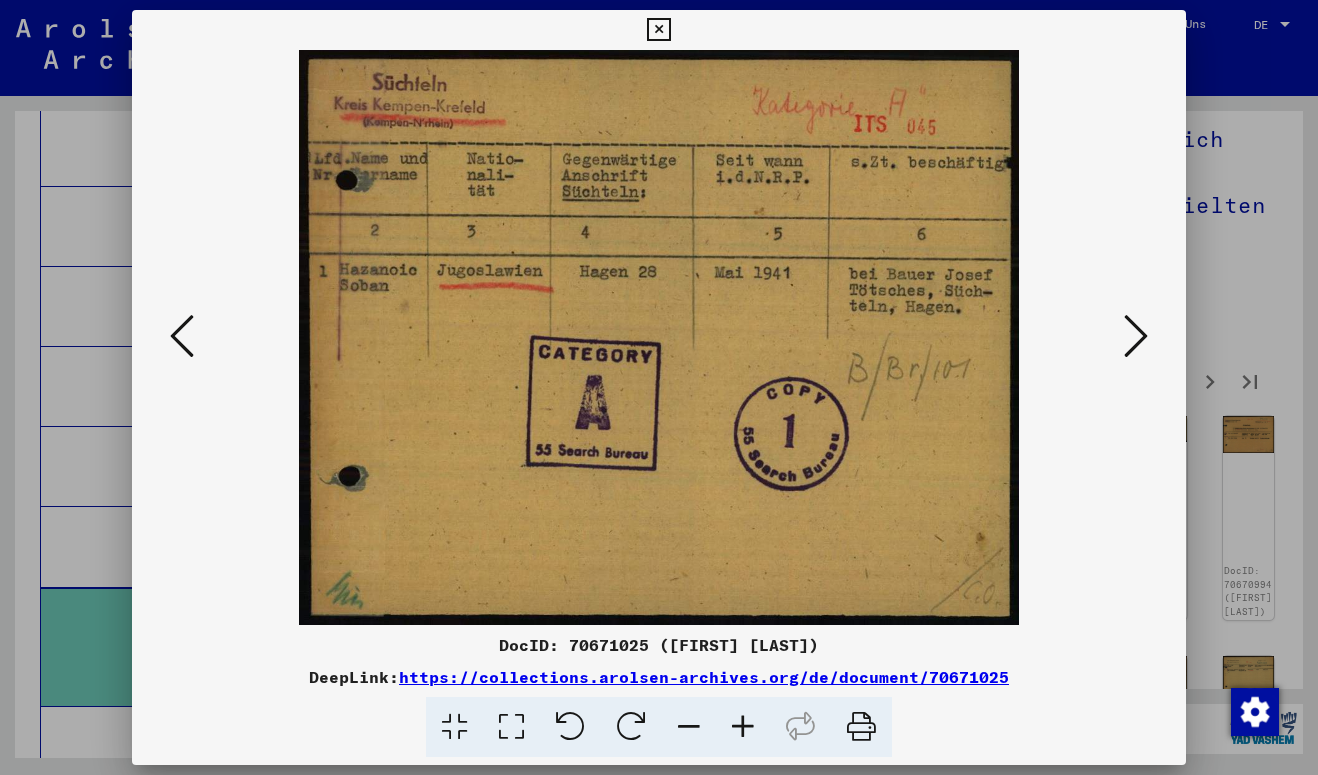 click at bounding box center [1136, 336] 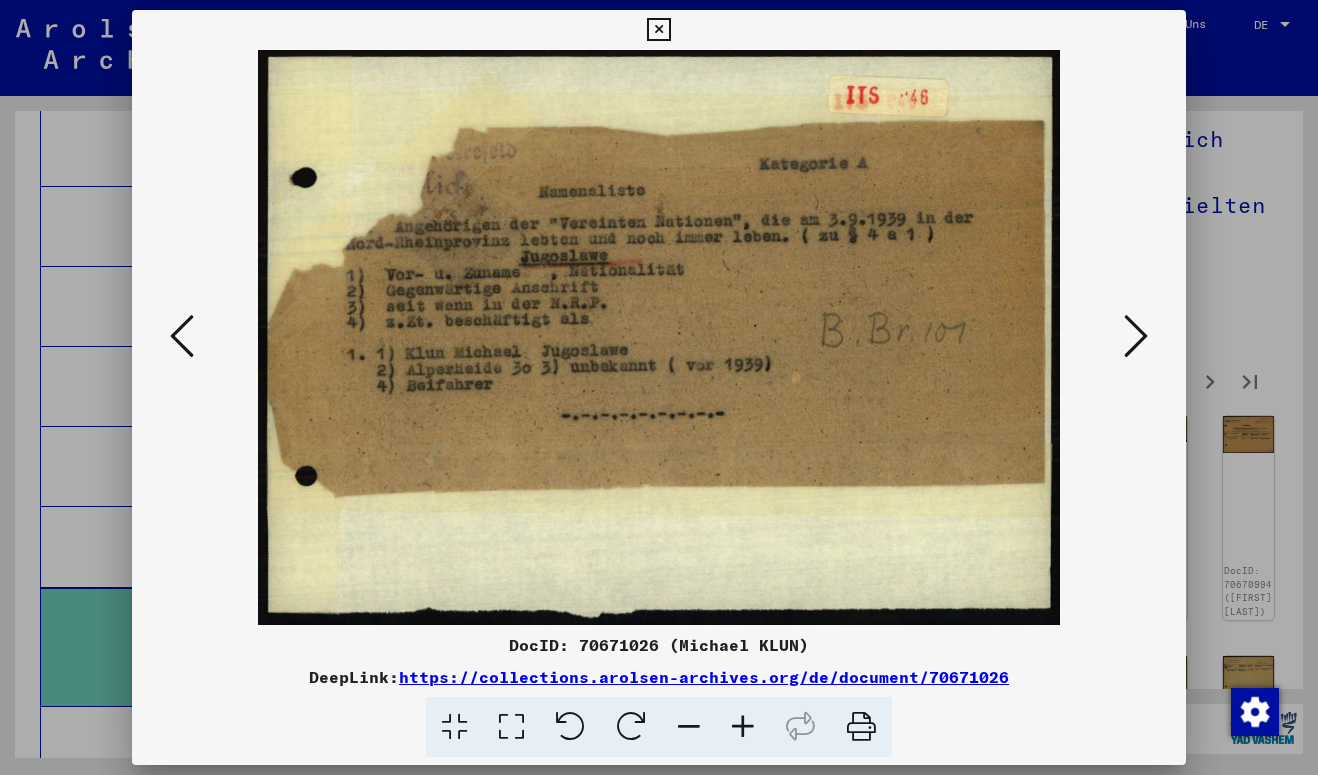 click at bounding box center [1136, 336] 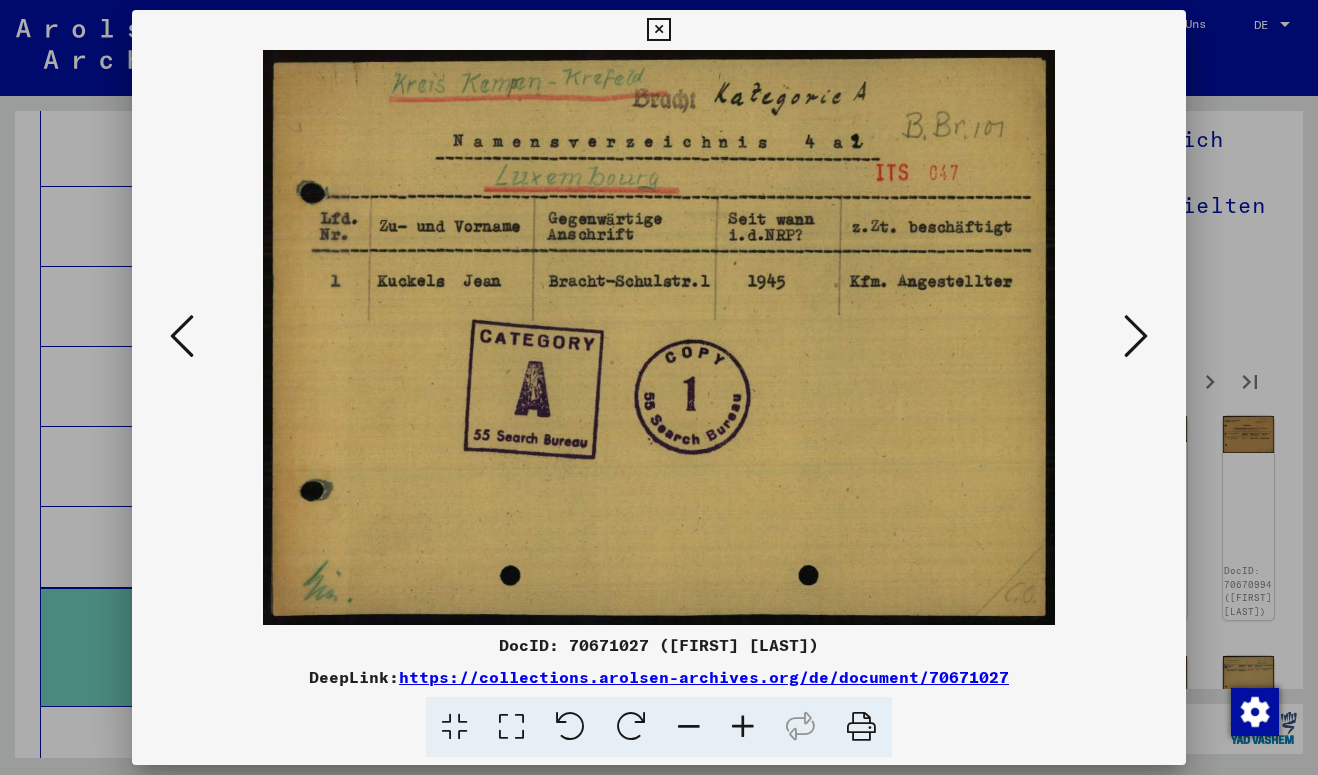 click at bounding box center (1136, 336) 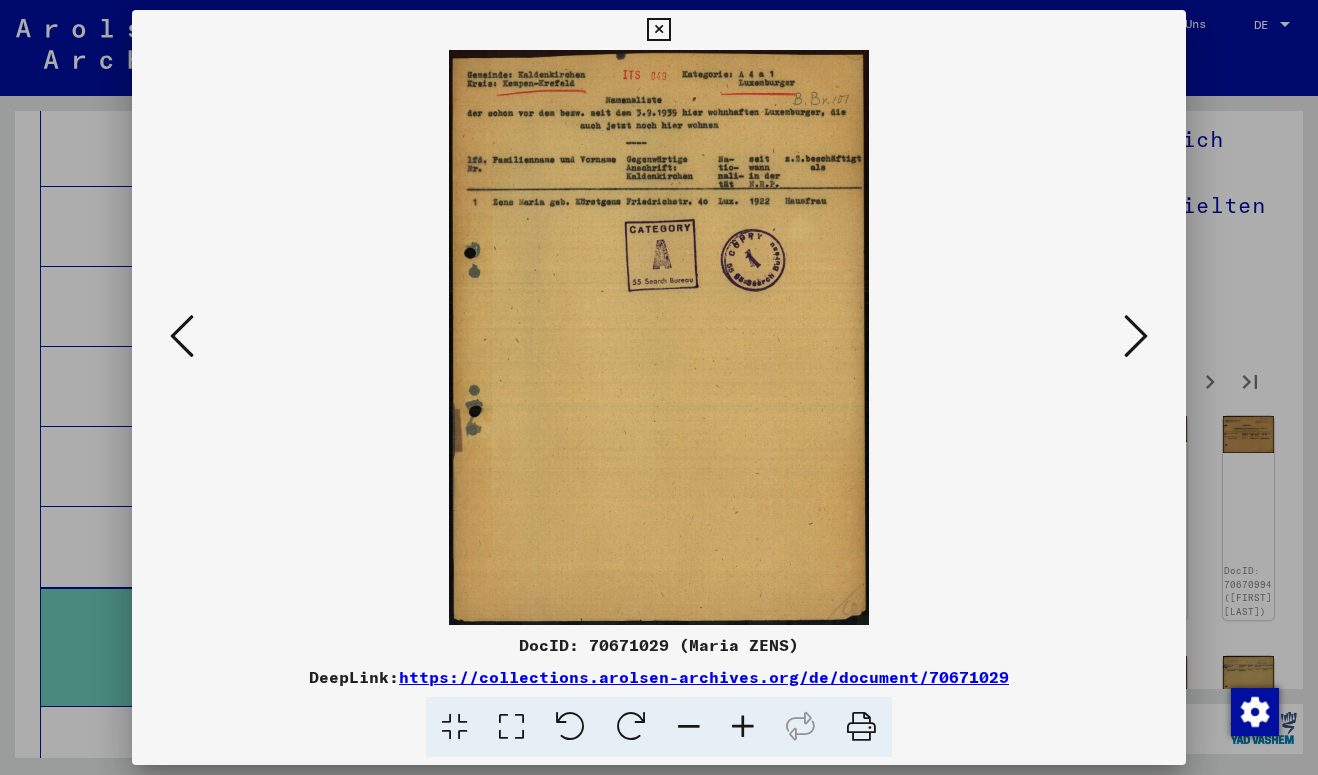 click at bounding box center [1136, 336] 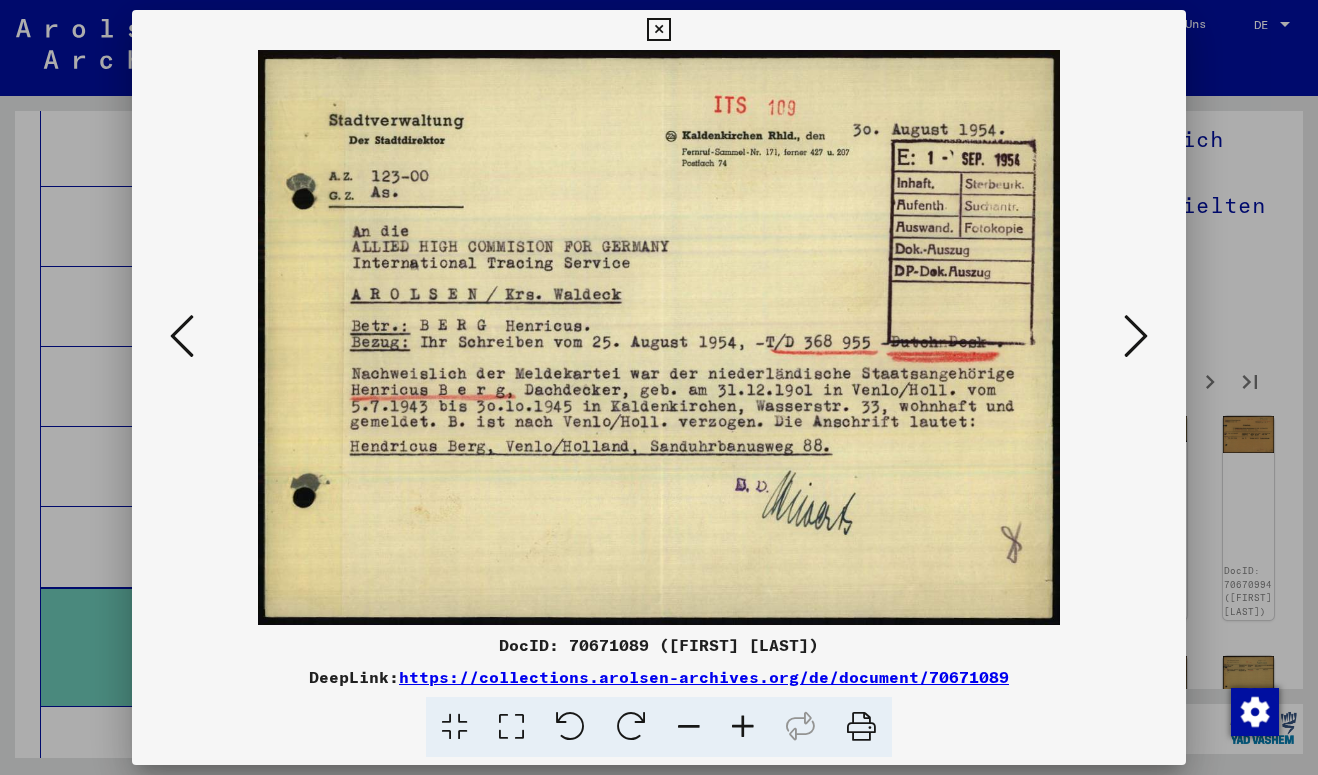 click at bounding box center [1136, 336] 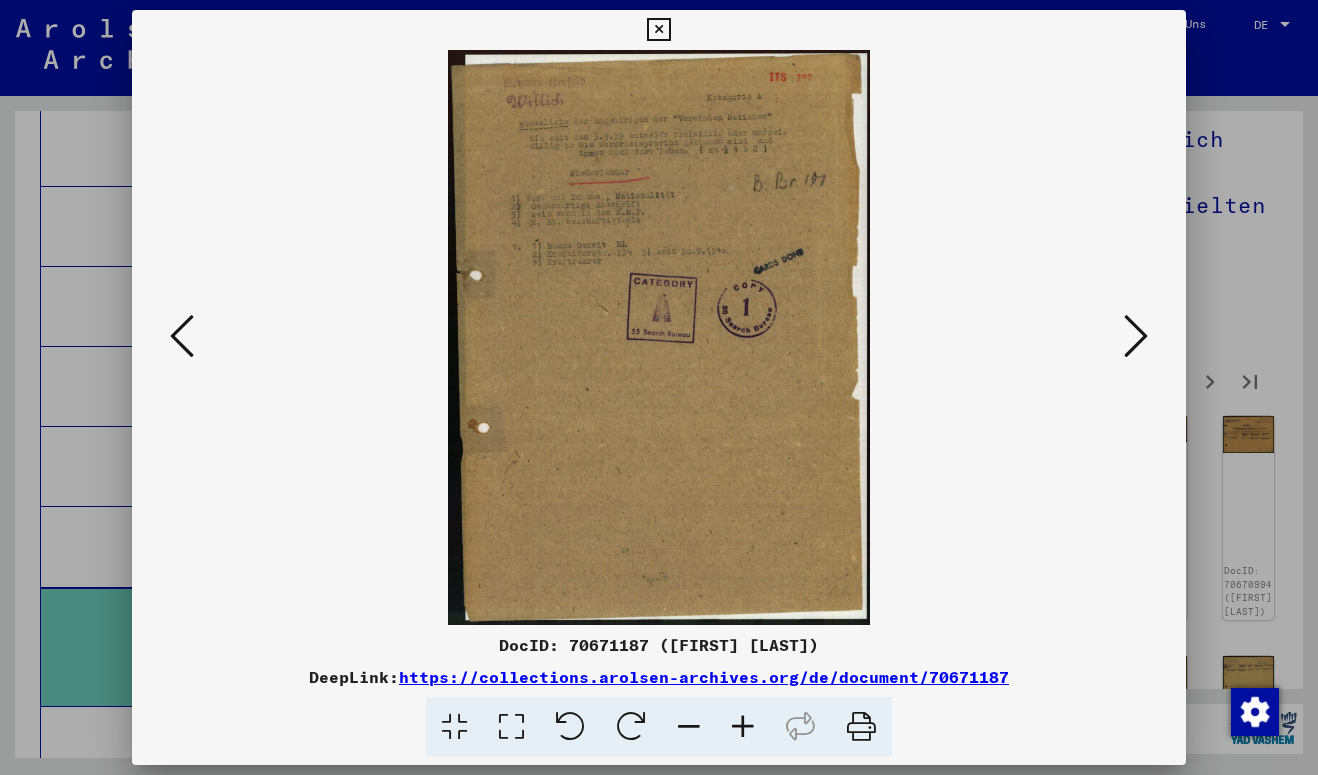 click at bounding box center (1136, 336) 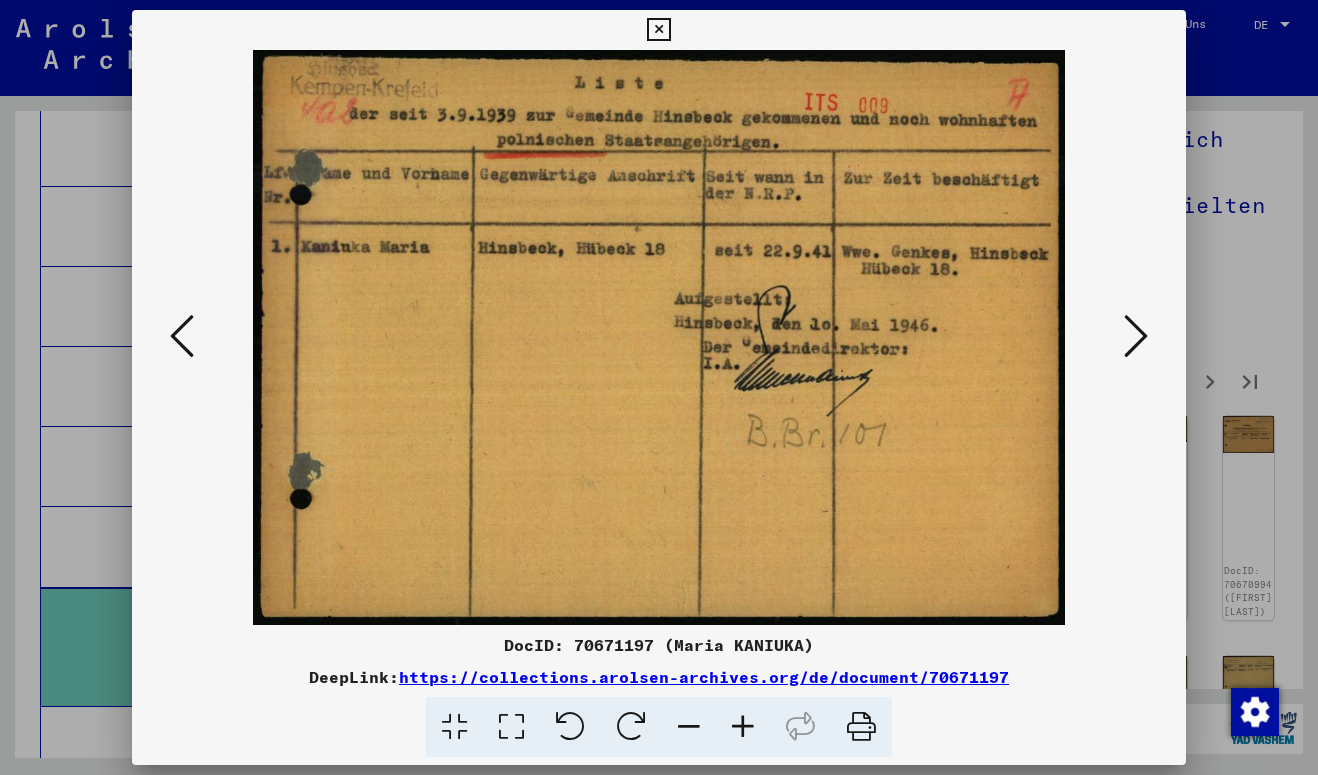 click at bounding box center (1136, 336) 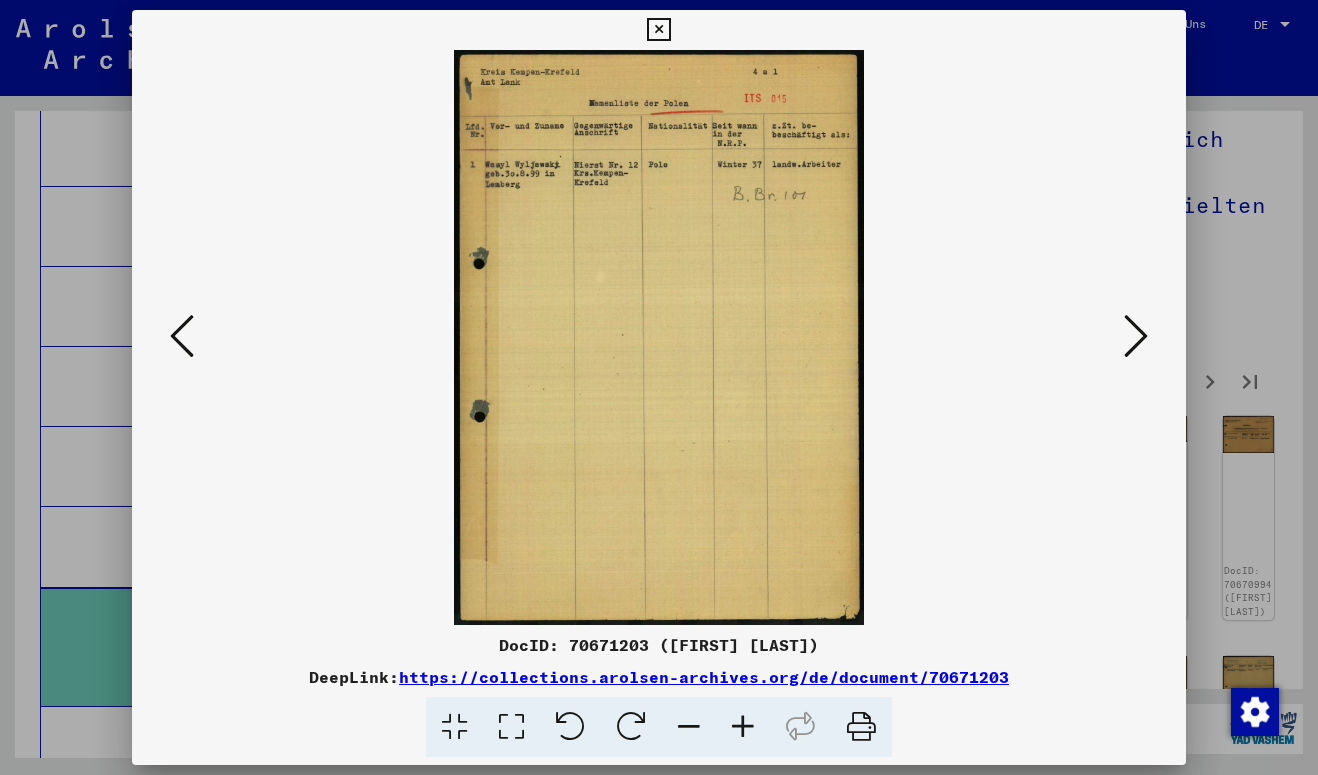 click at bounding box center (1136, 336) 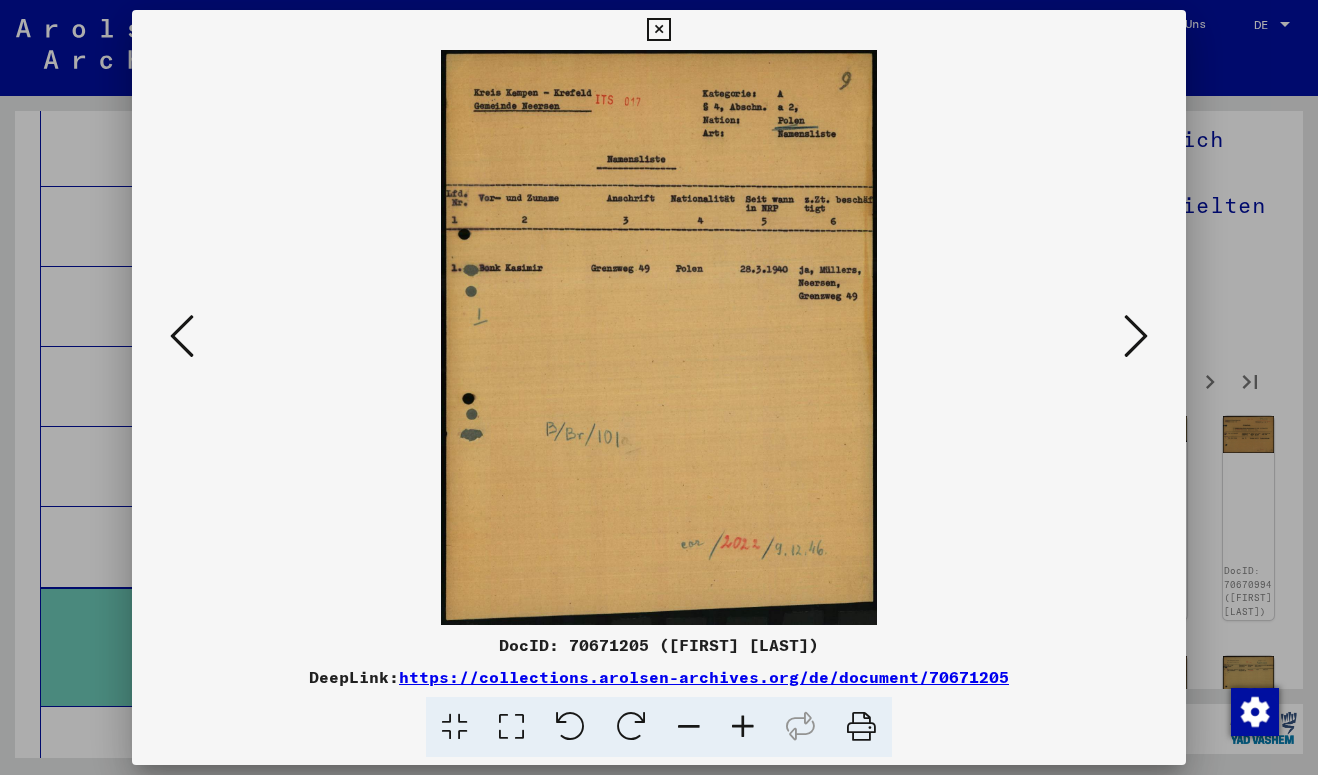 click at bounding box center [1136, 336] 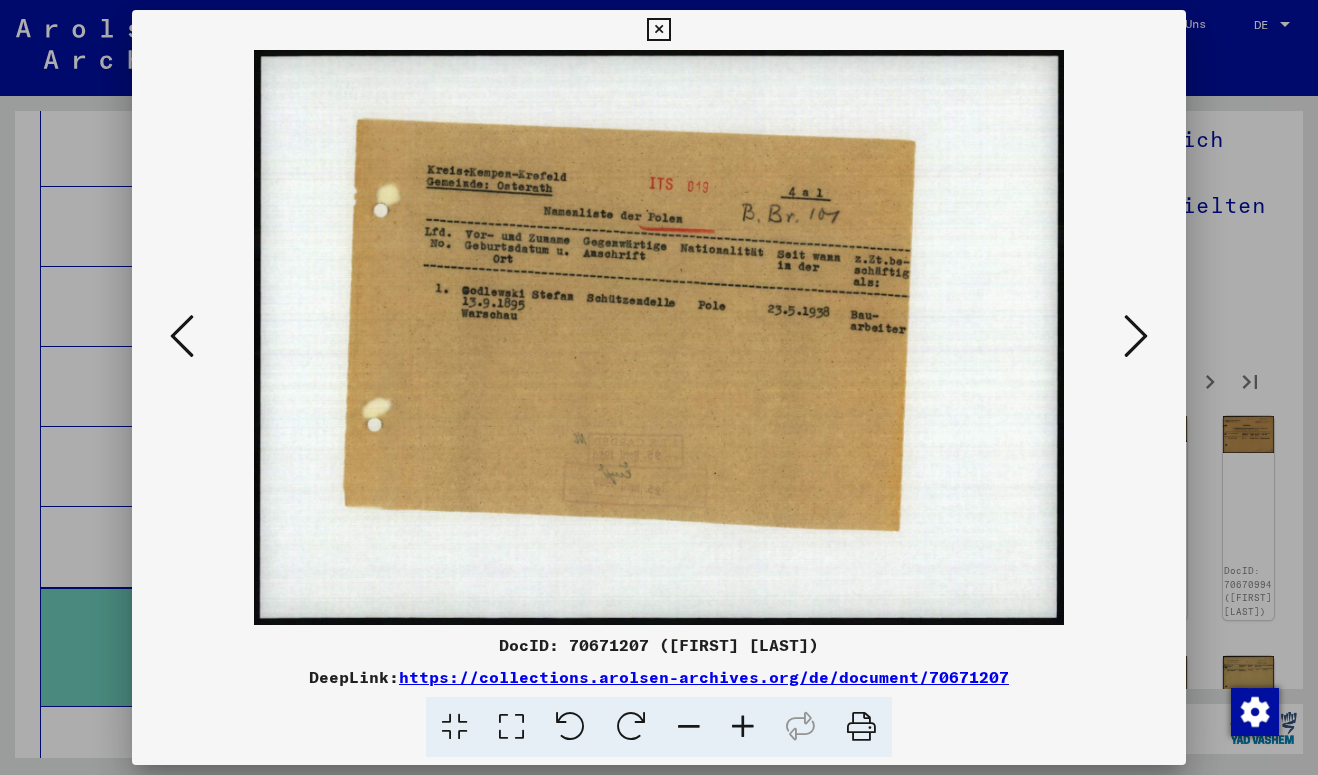 click at bounding box center [1136, 336] 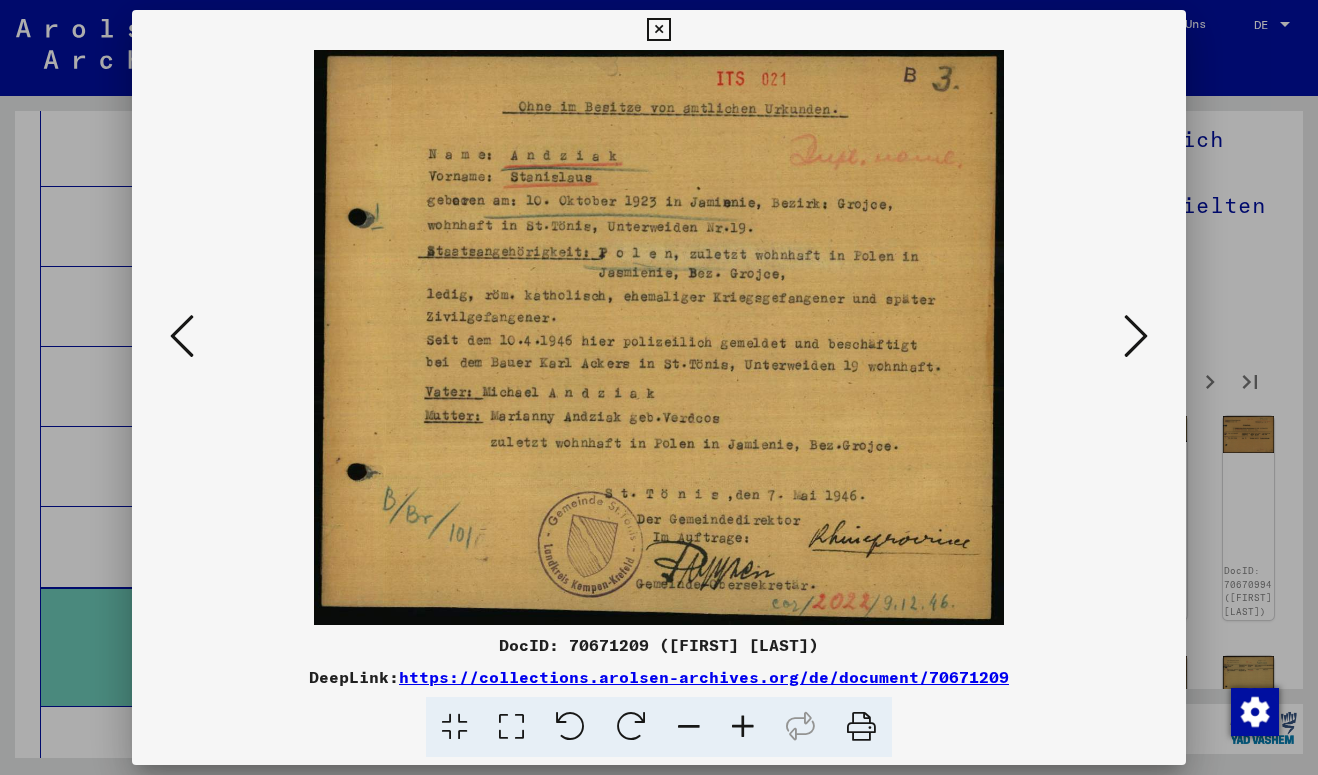 click at bounding box center (1136, 336) 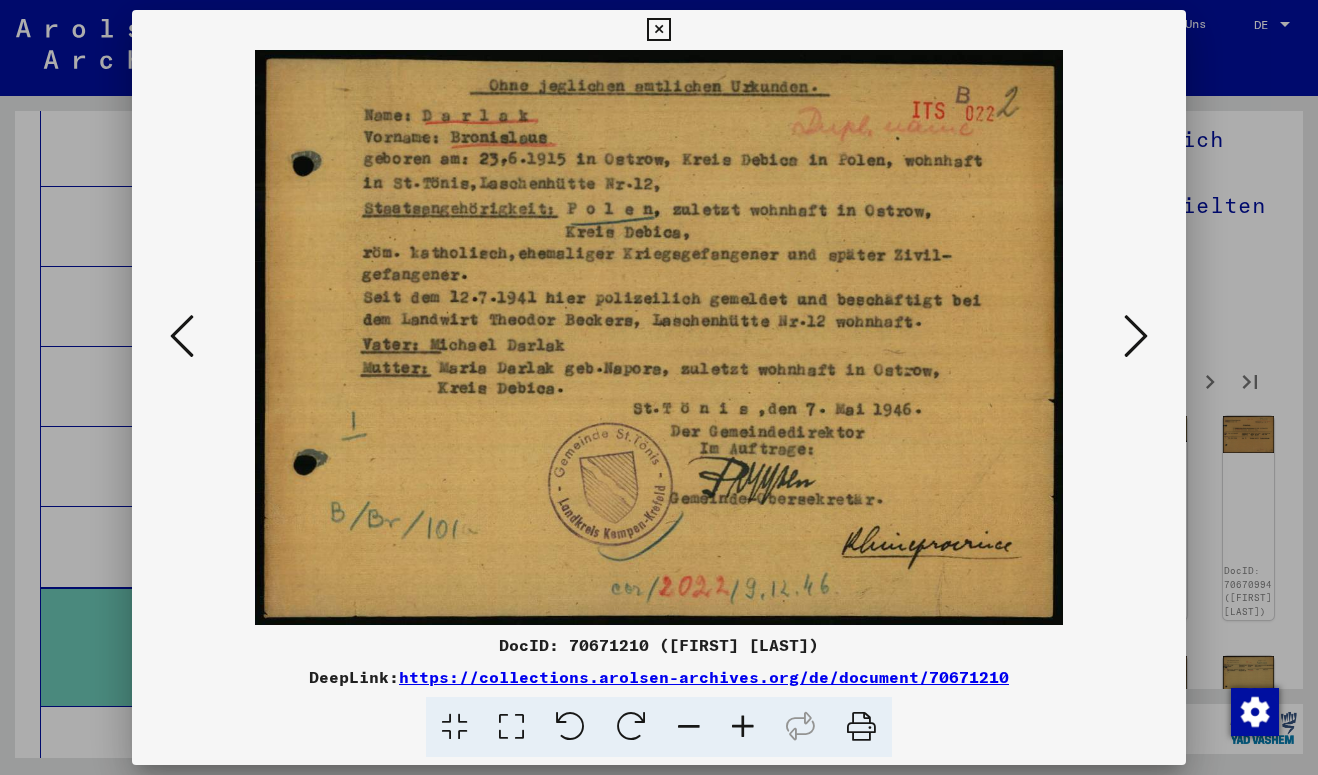 click at bounding box center (1136, 336) 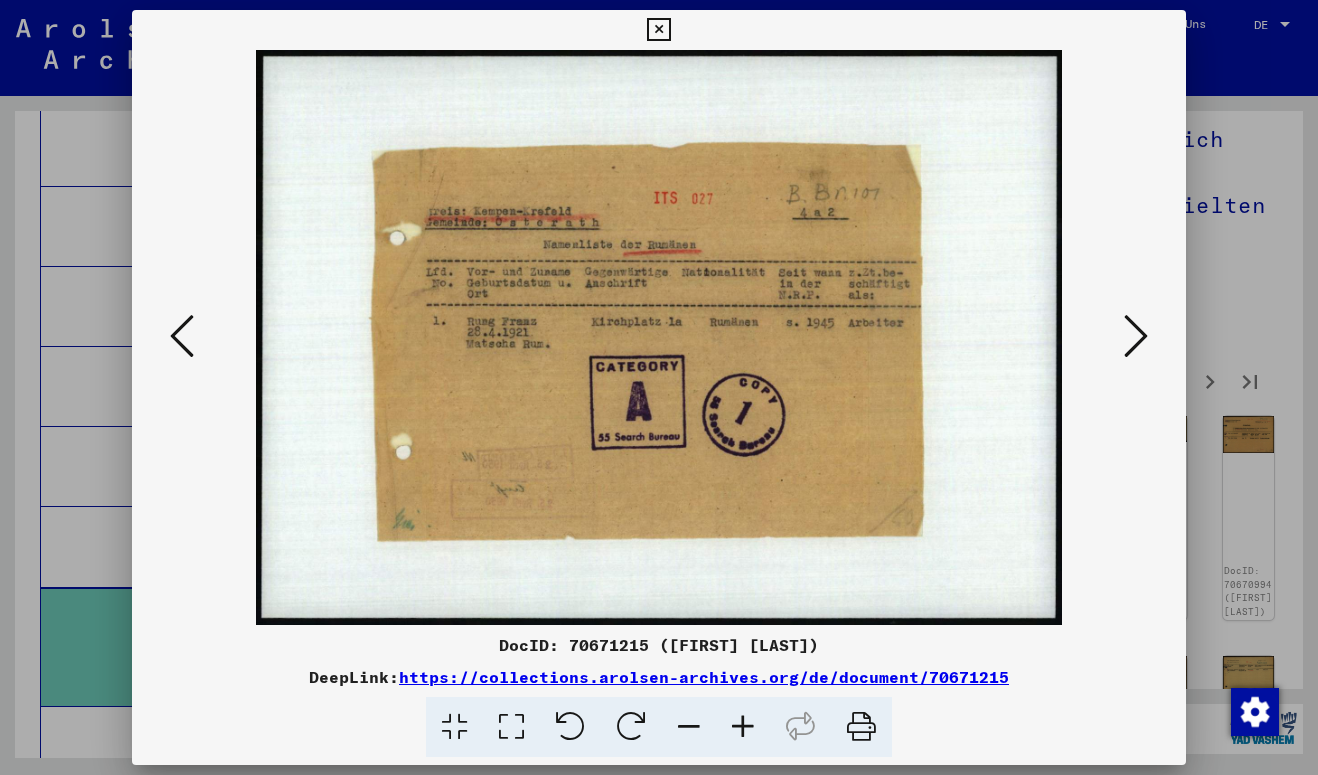 click at bounding box center [1136, 336] 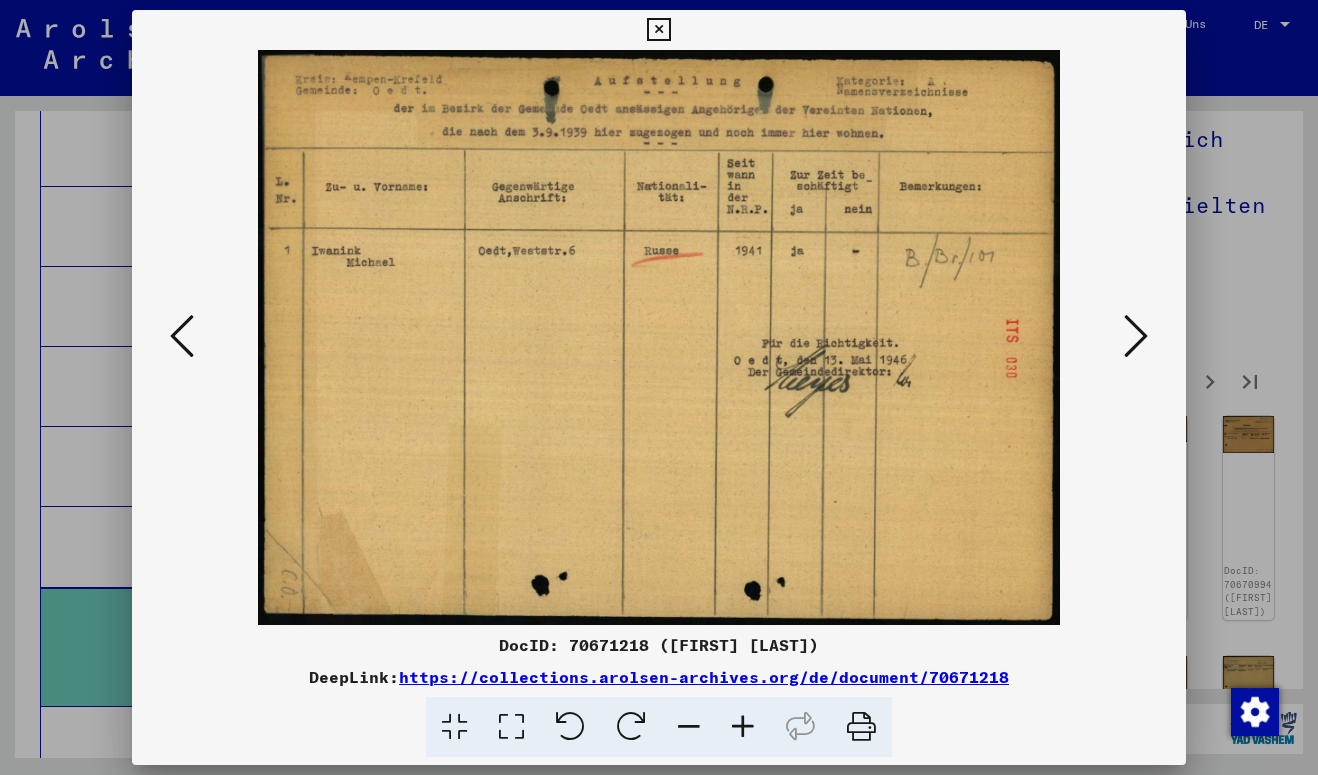 click at bounding box center (1136, 336) 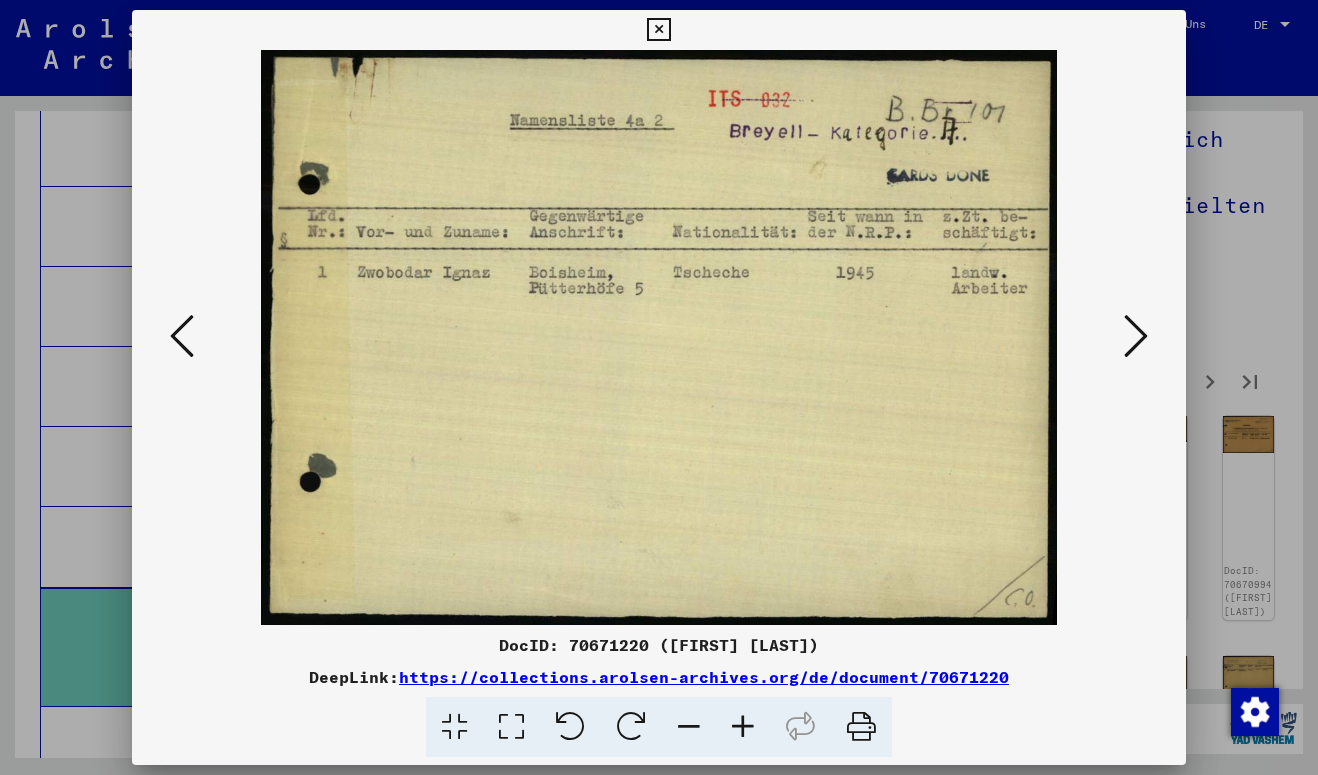 click at bounding box center (1136, 336) 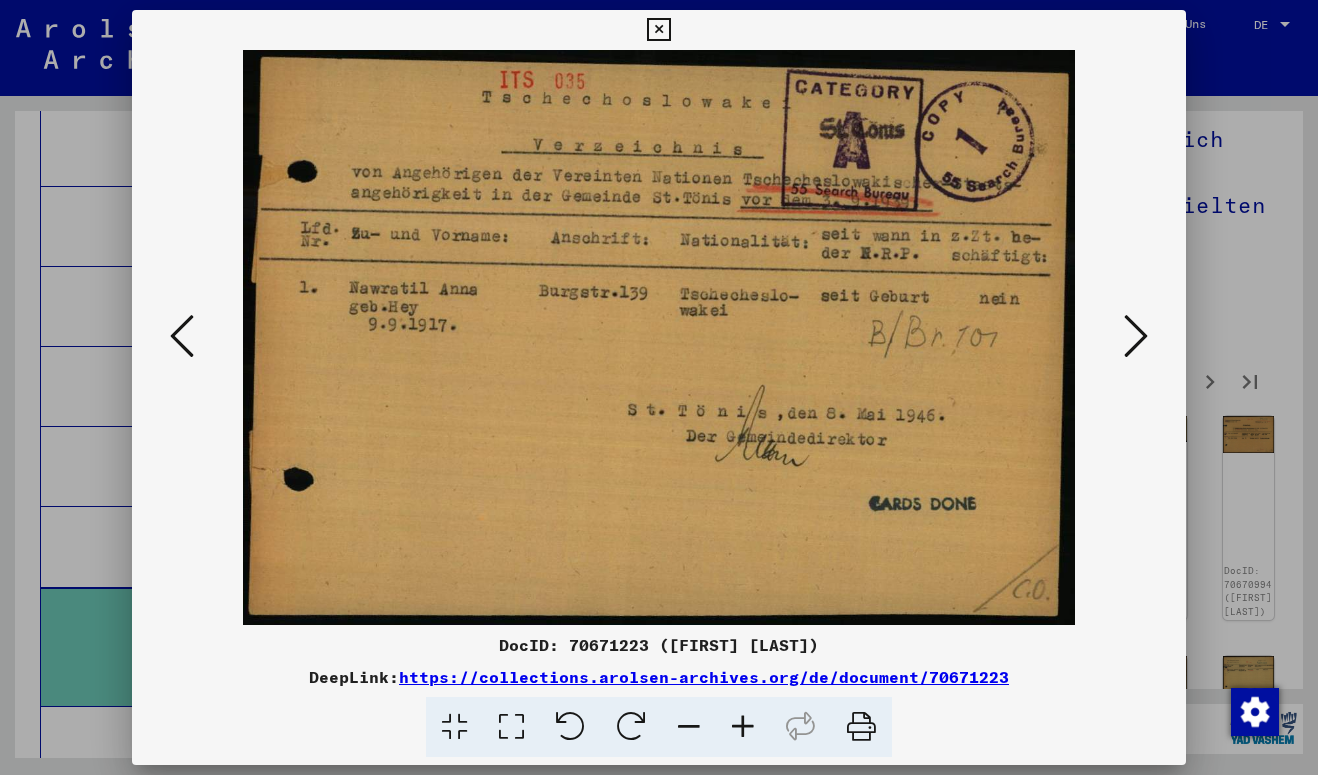click at bounding box center (1136, 336) 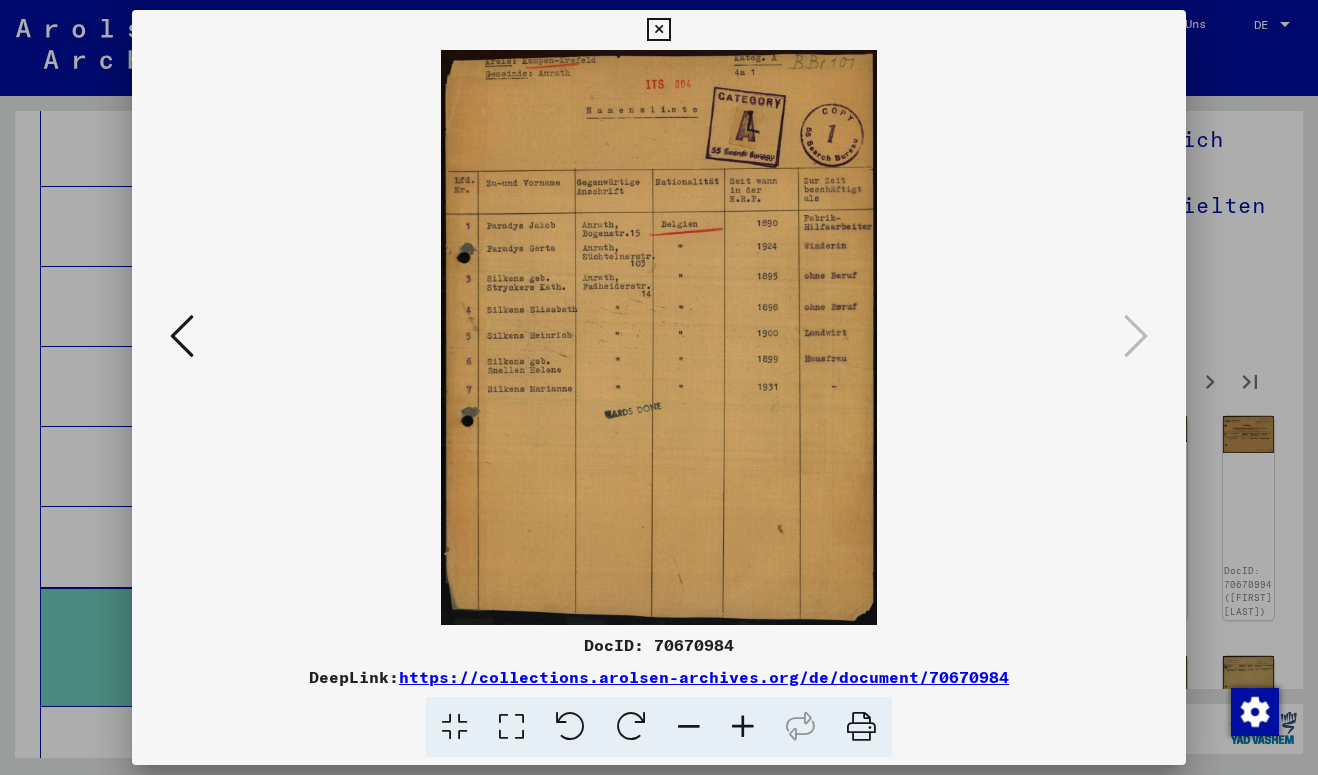 click at bounding box center [659, 387] 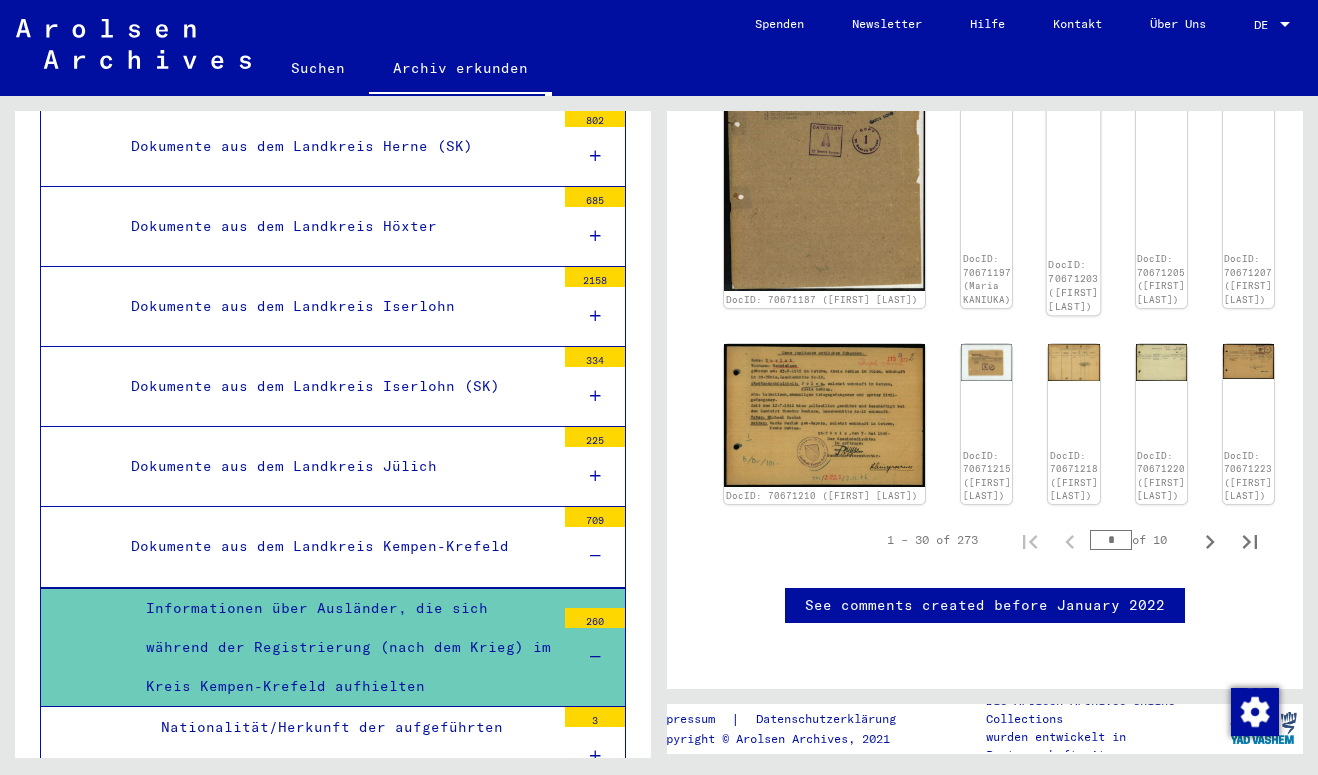 scroll, scrollTop: 1254, scrollLeft: 0, axis: vertical 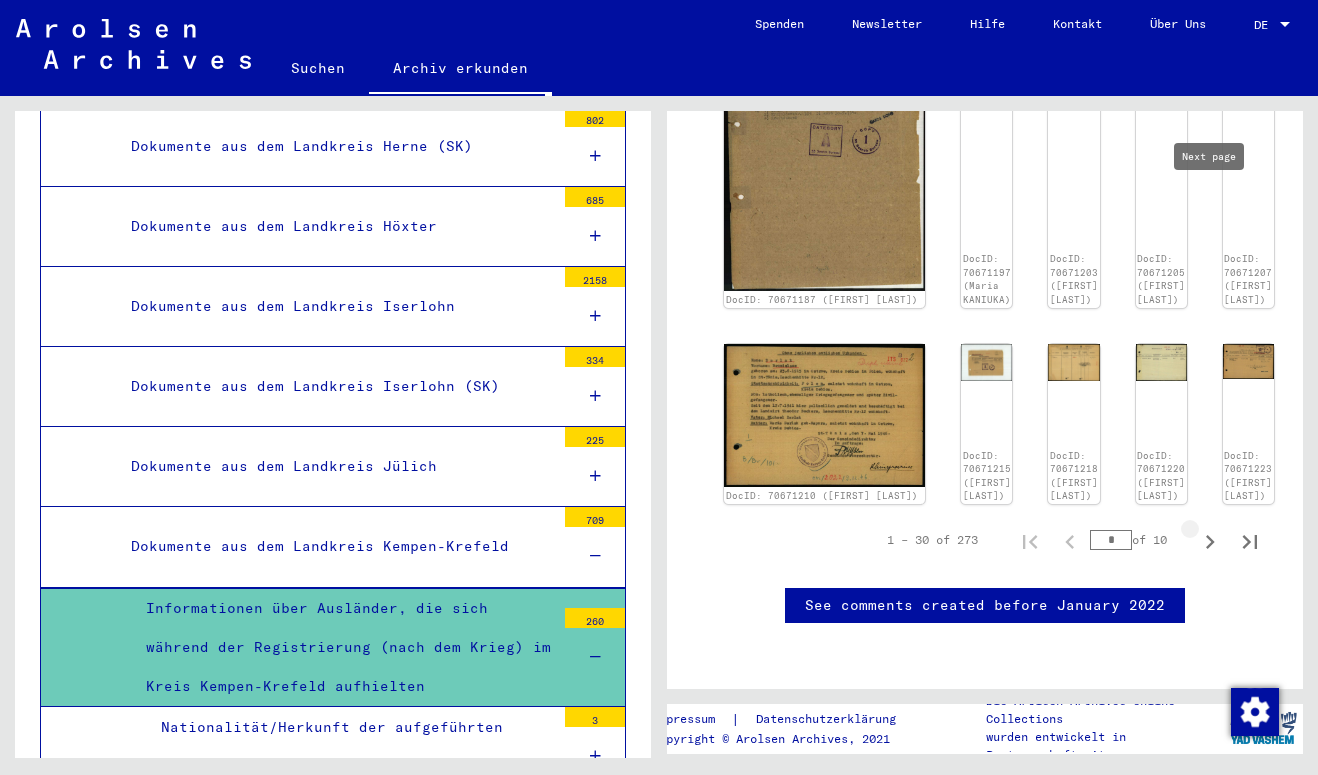 click 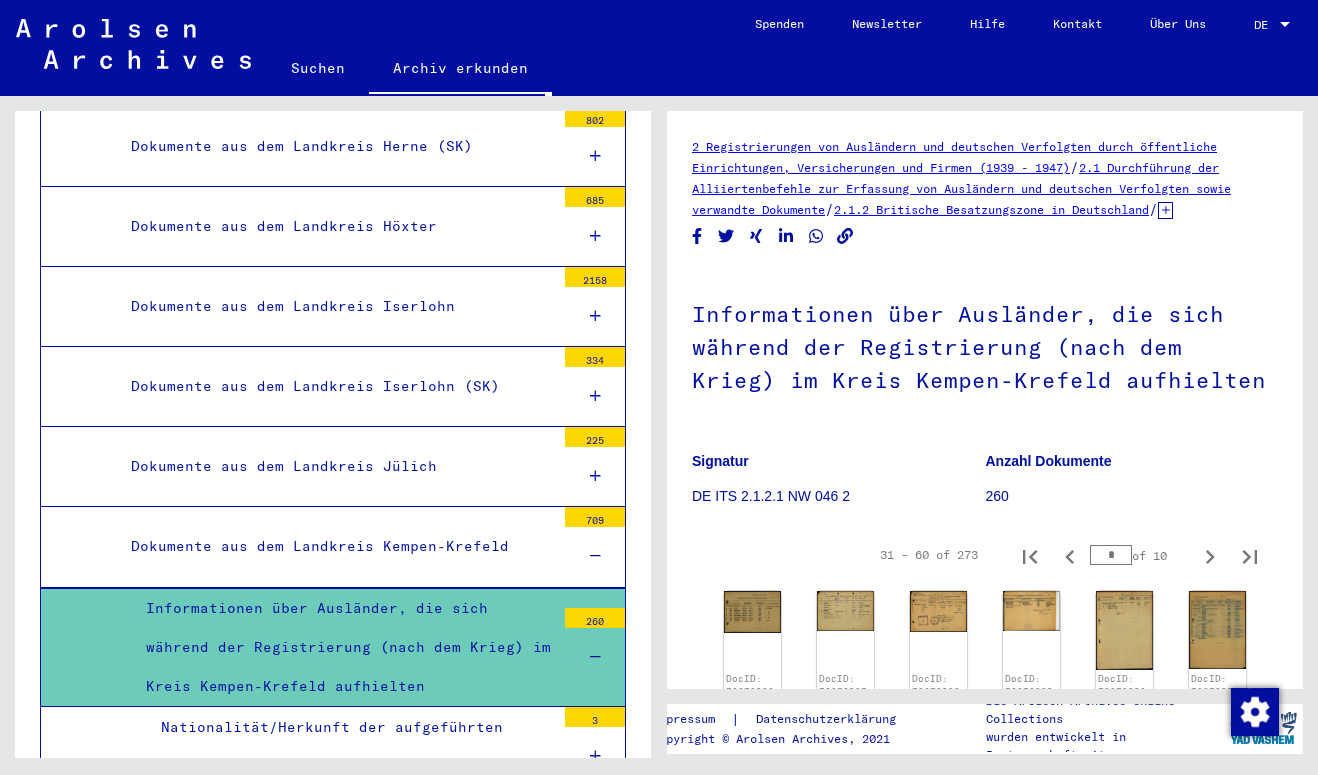 scroll, scrollTop: 0, scrollLeft: 0, axis: both 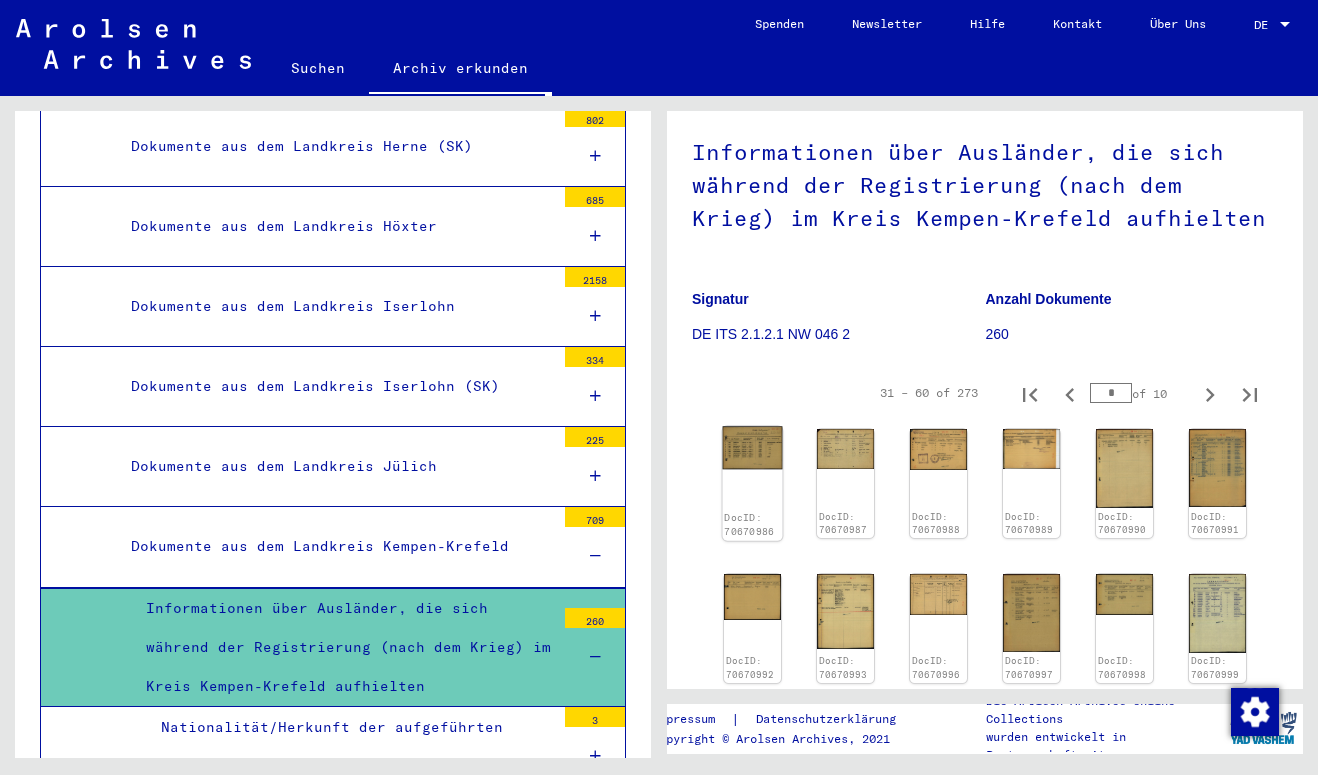 click on "DocID: 70670986" 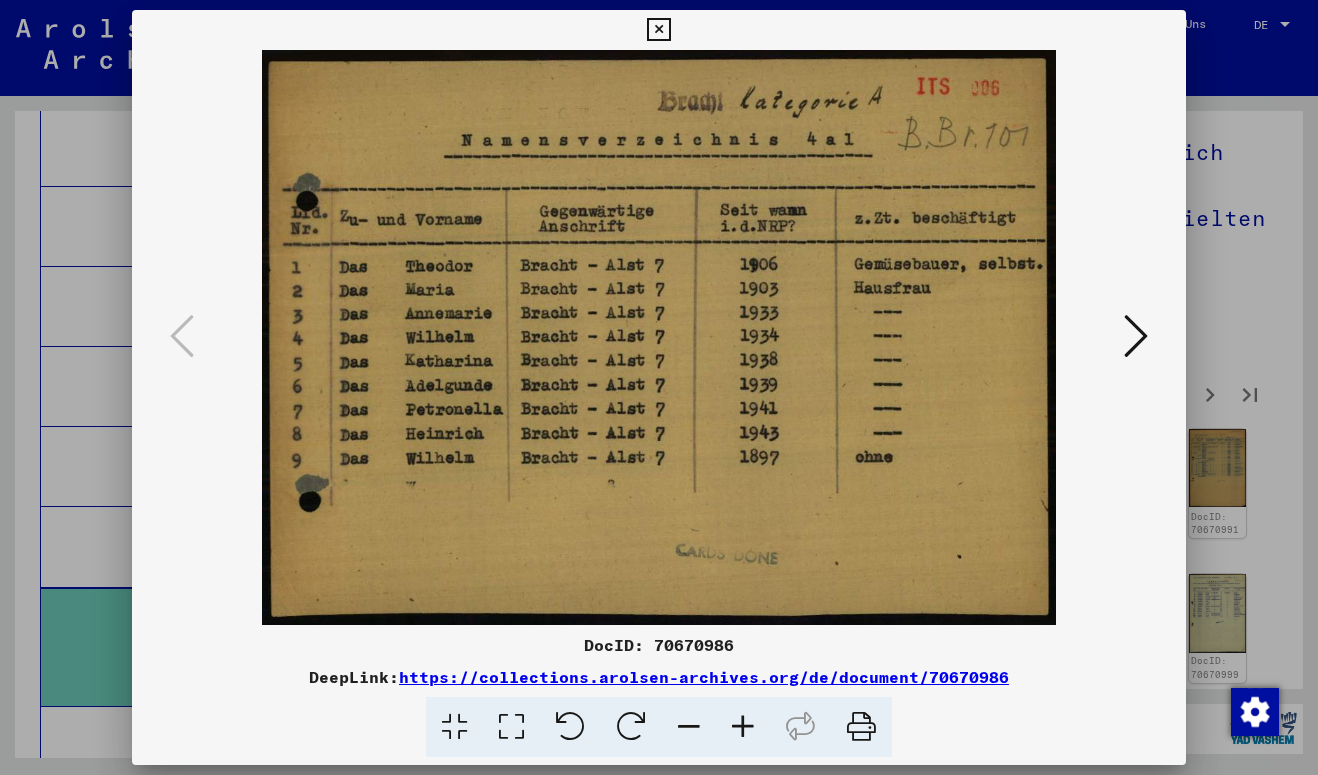click at bounding box center (1136, 336) 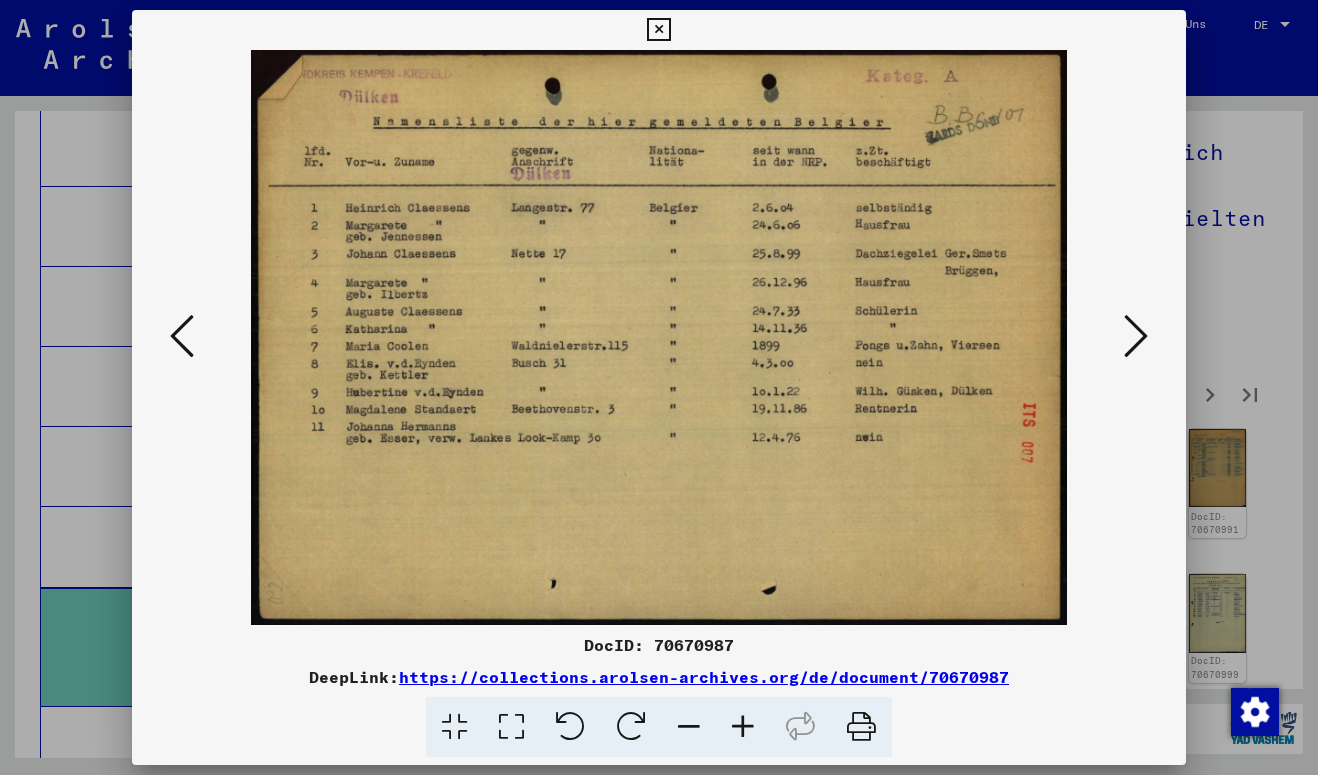 click at bounding box center (1136, 336) 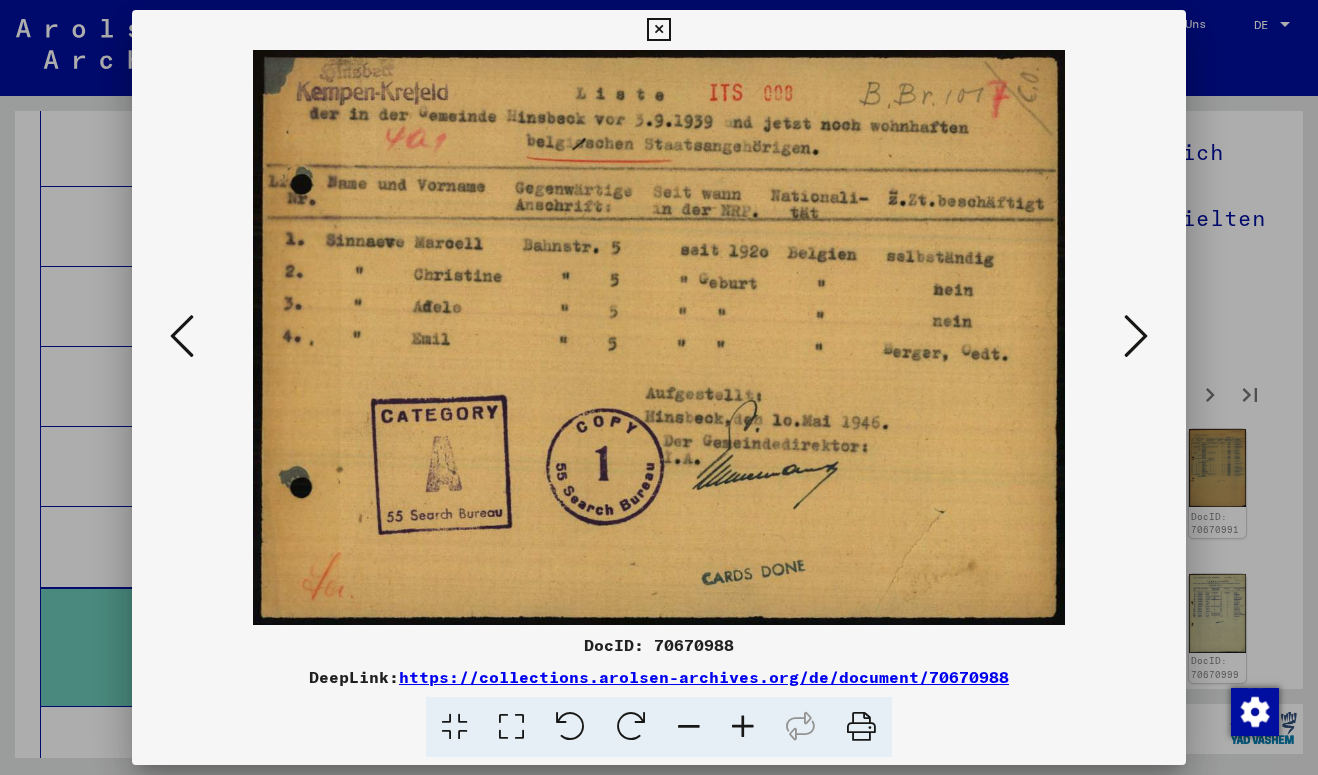 click at bounding box center [1136, 336] 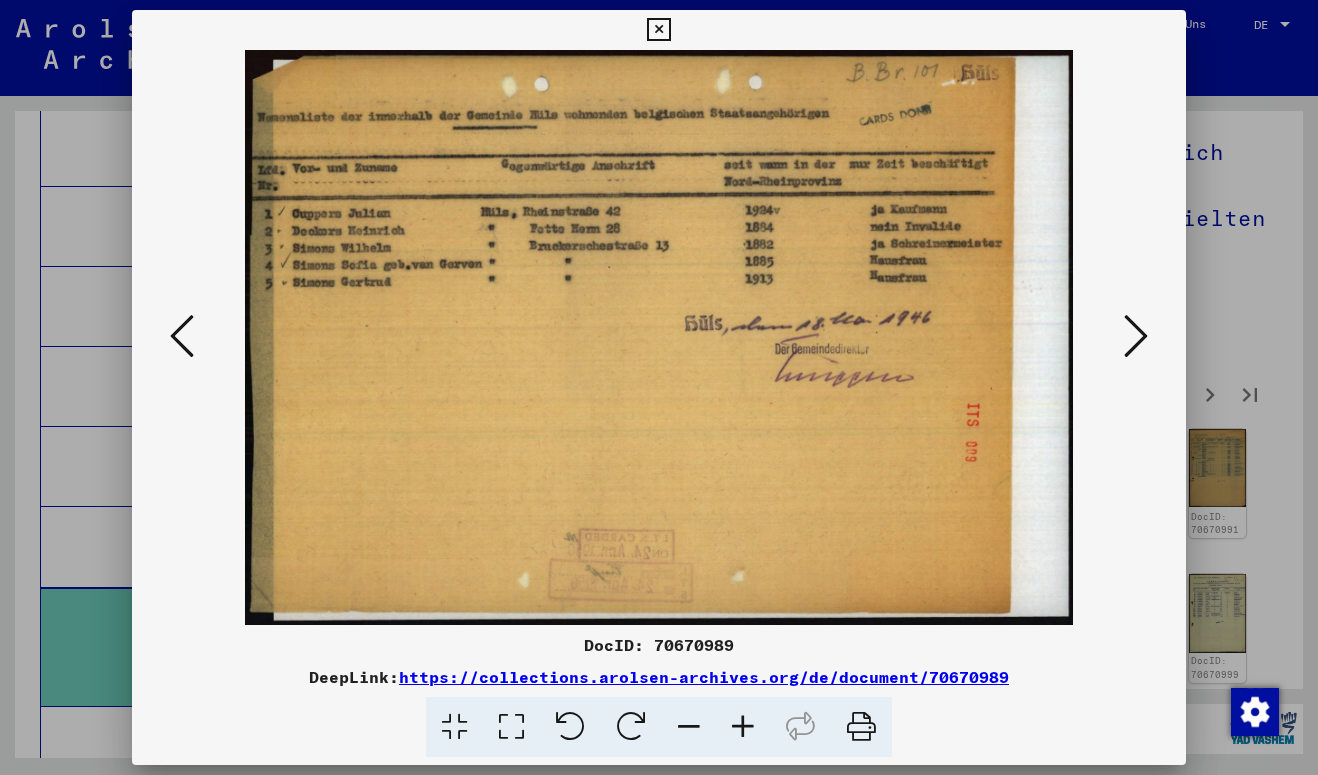 click at bounding box center [1136, 336] 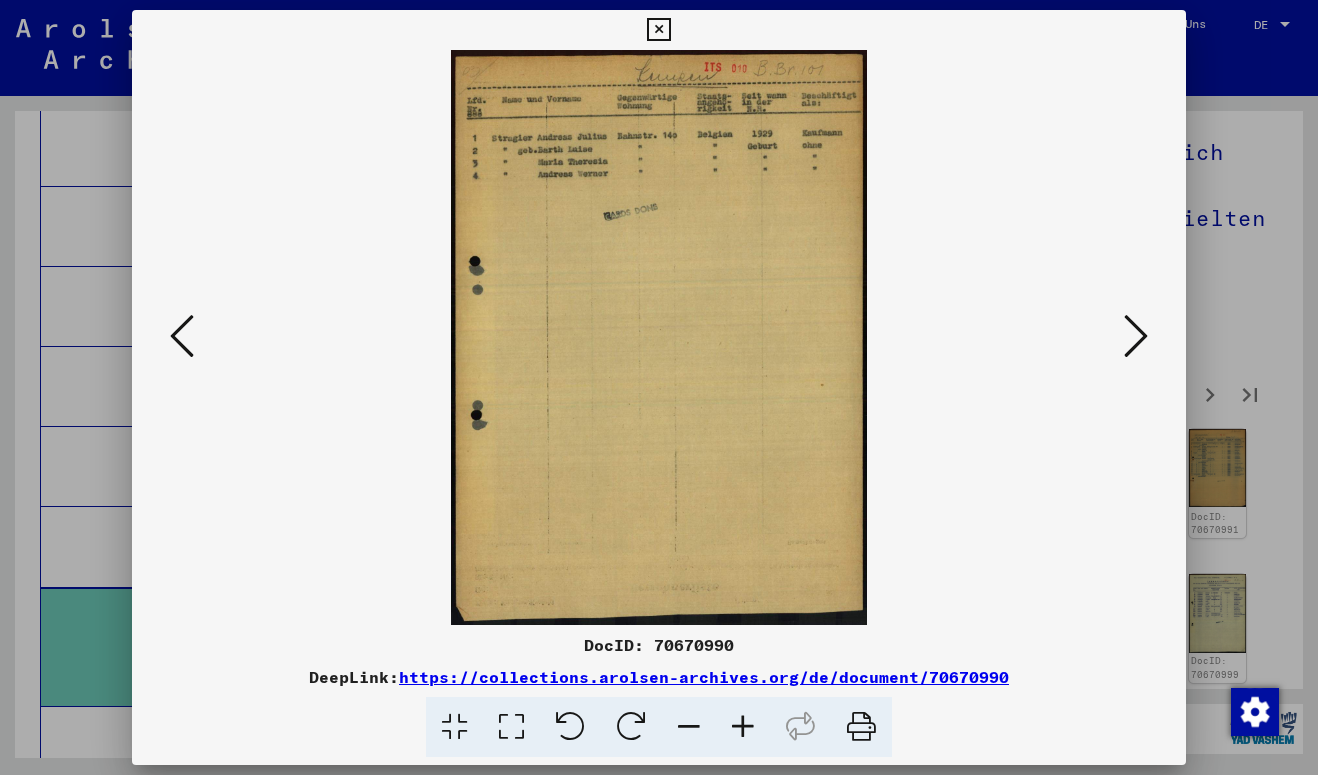 click at bounding box center [1136, 336] 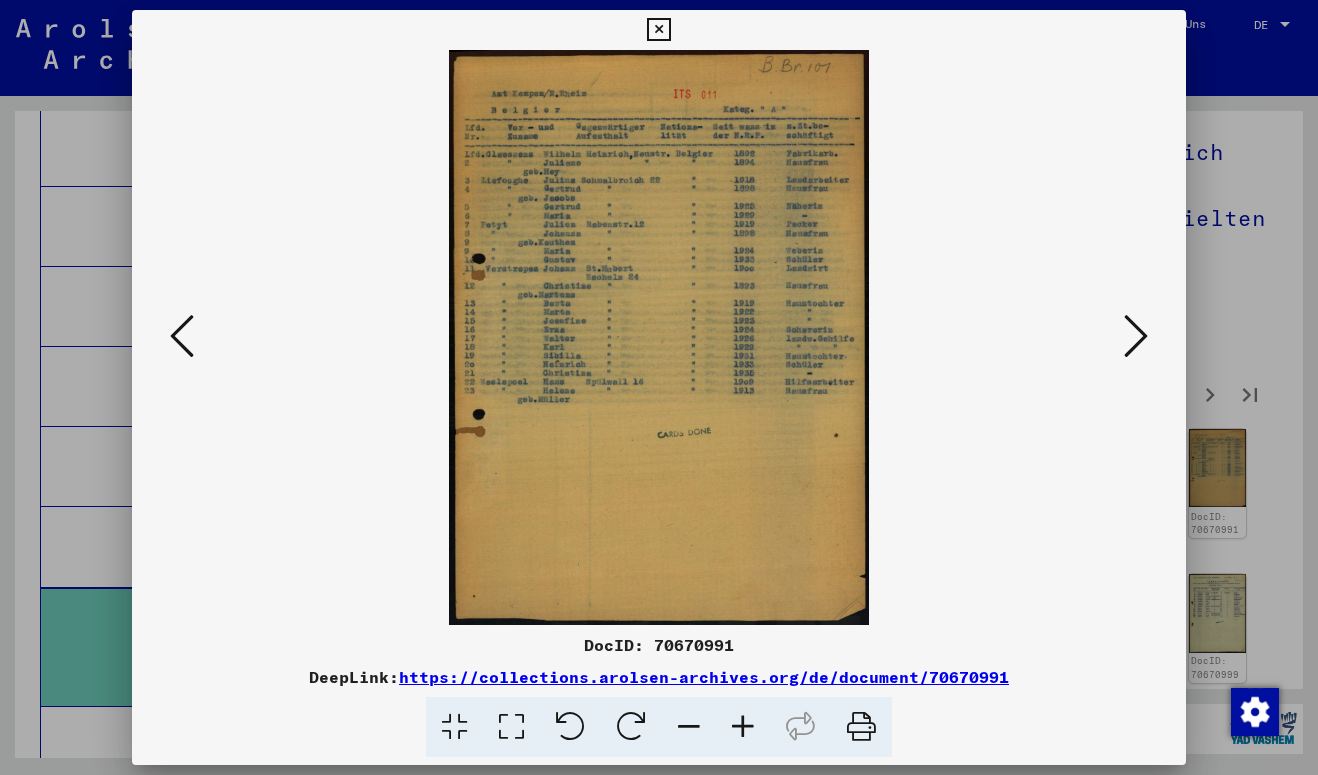click at bounding box center (1136, 336) 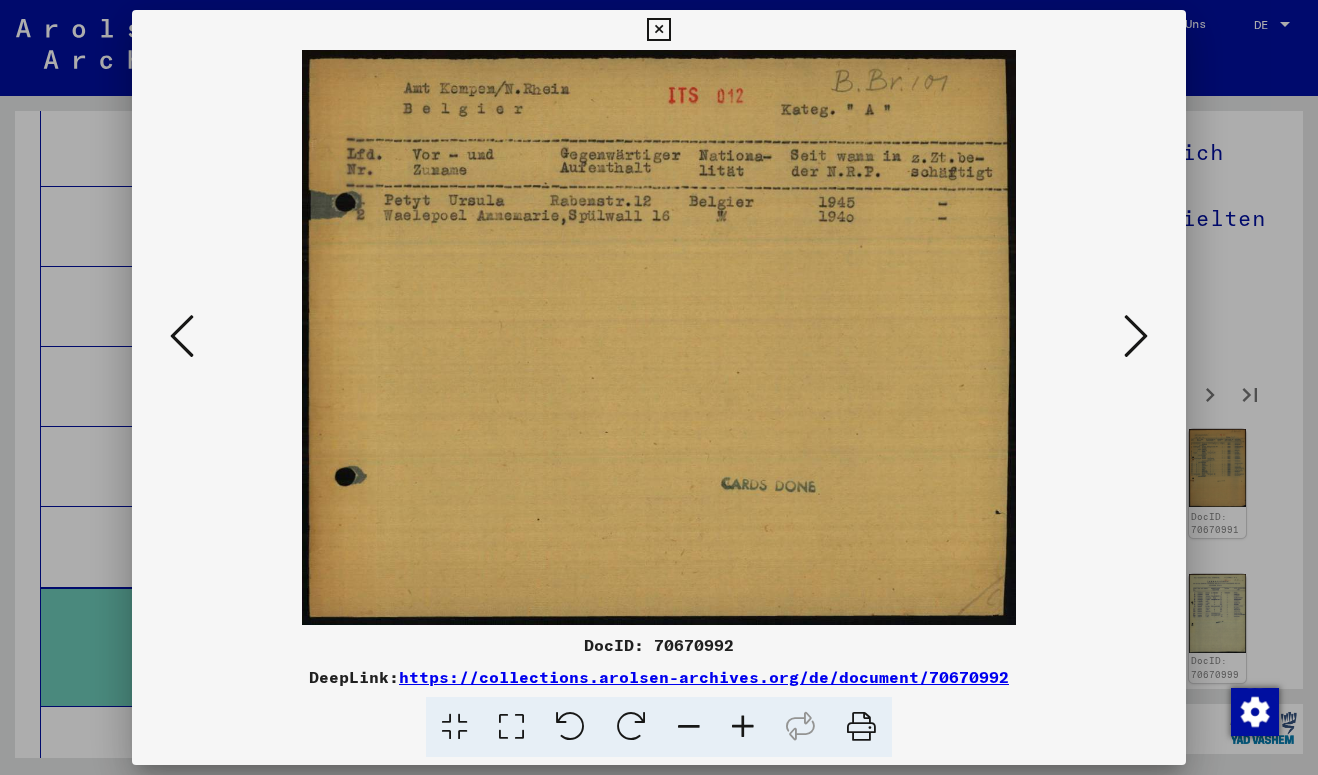 click at bounding box center (1136, 336) 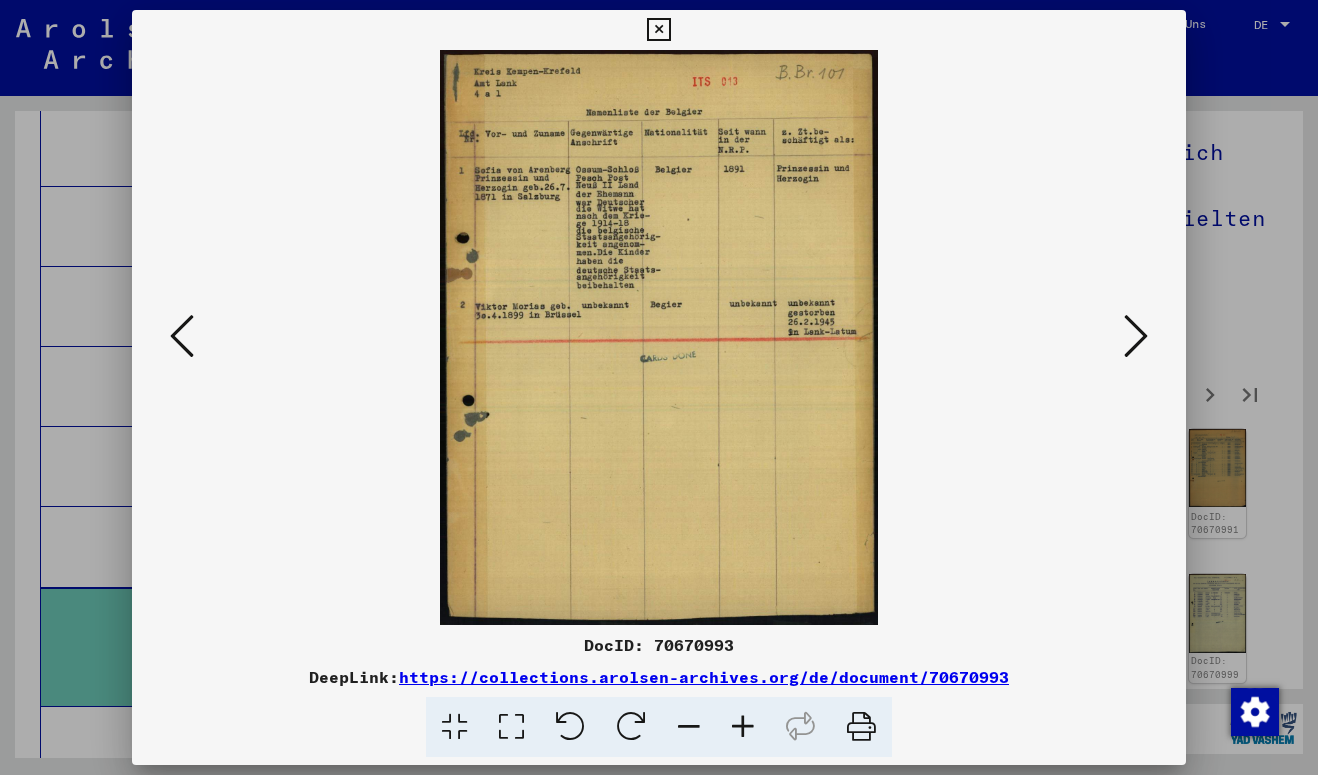 click at bounding box center [1136, 336] 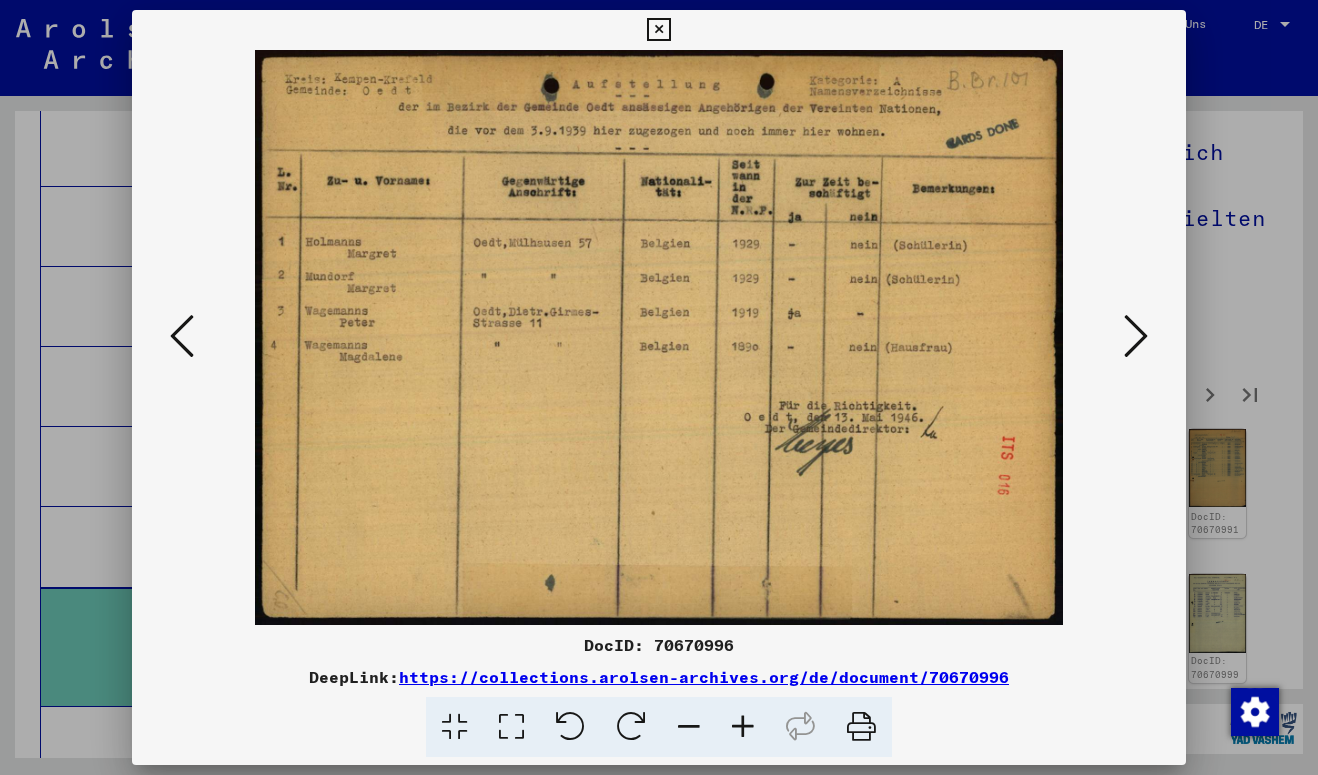 click at bounding box center (1136, 336) 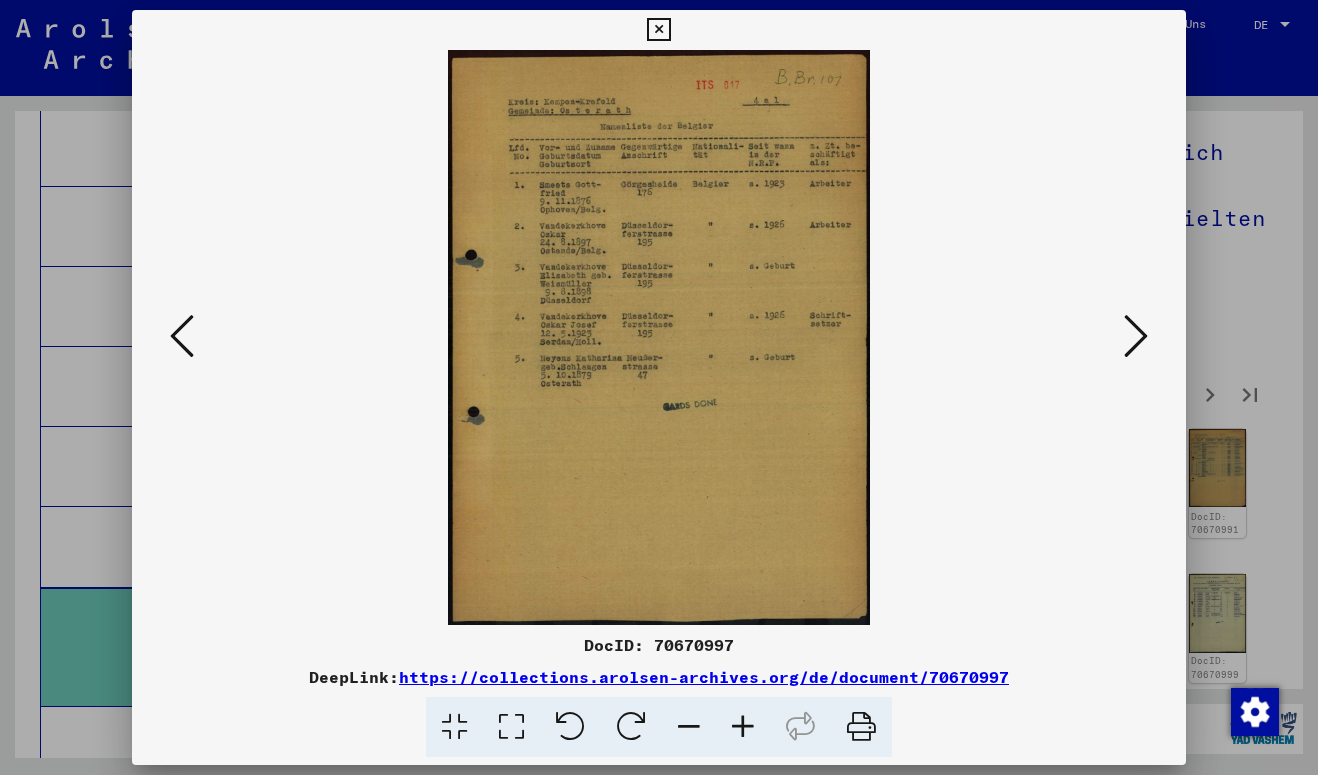 click at bounding box center (1136, 336) 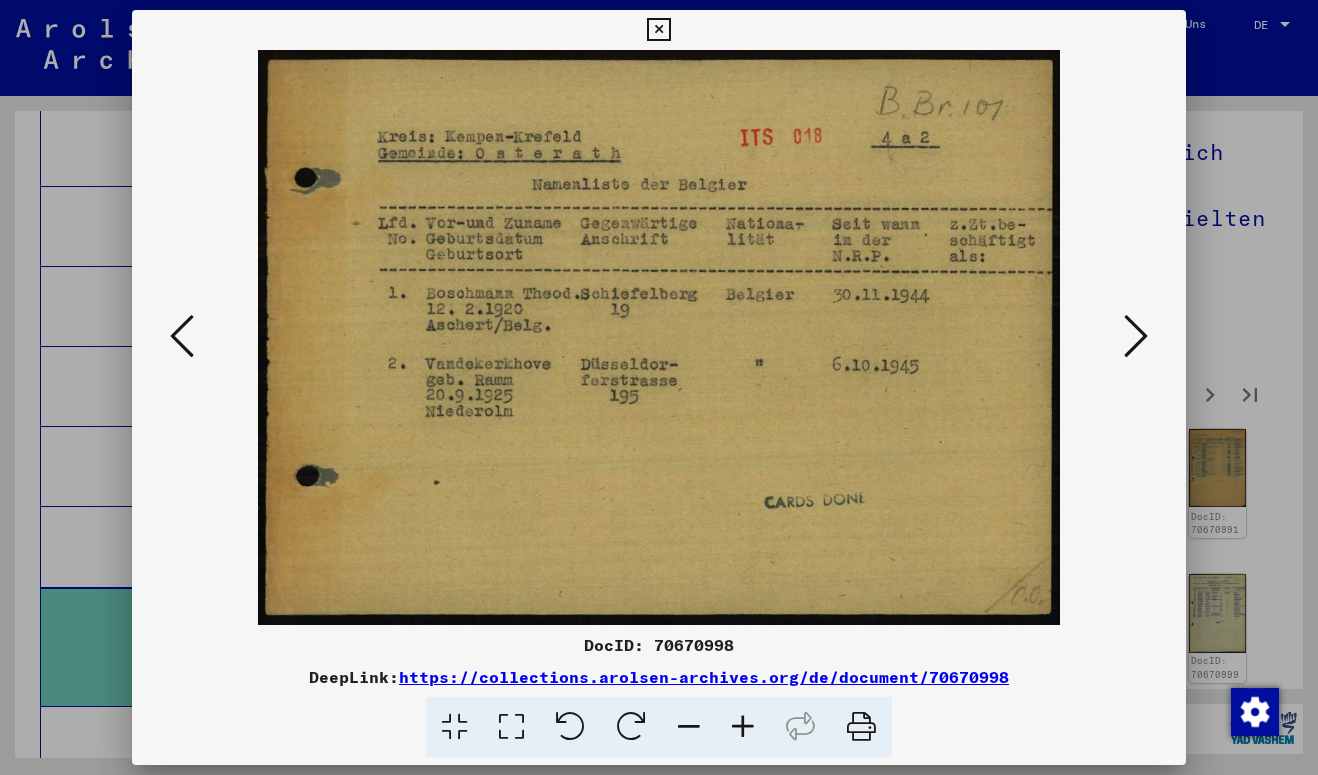 click at bounding box center (1136, 336) 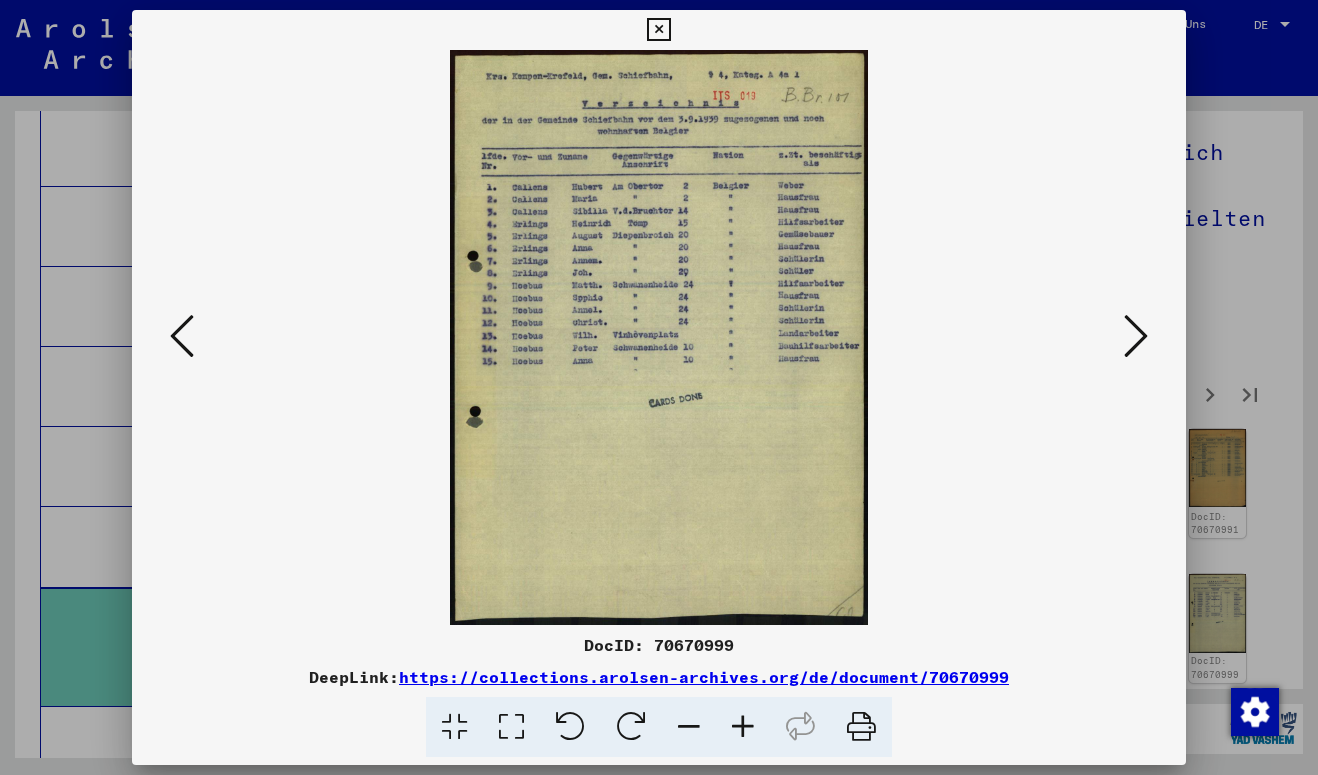click at bounding box center (1136, 336) 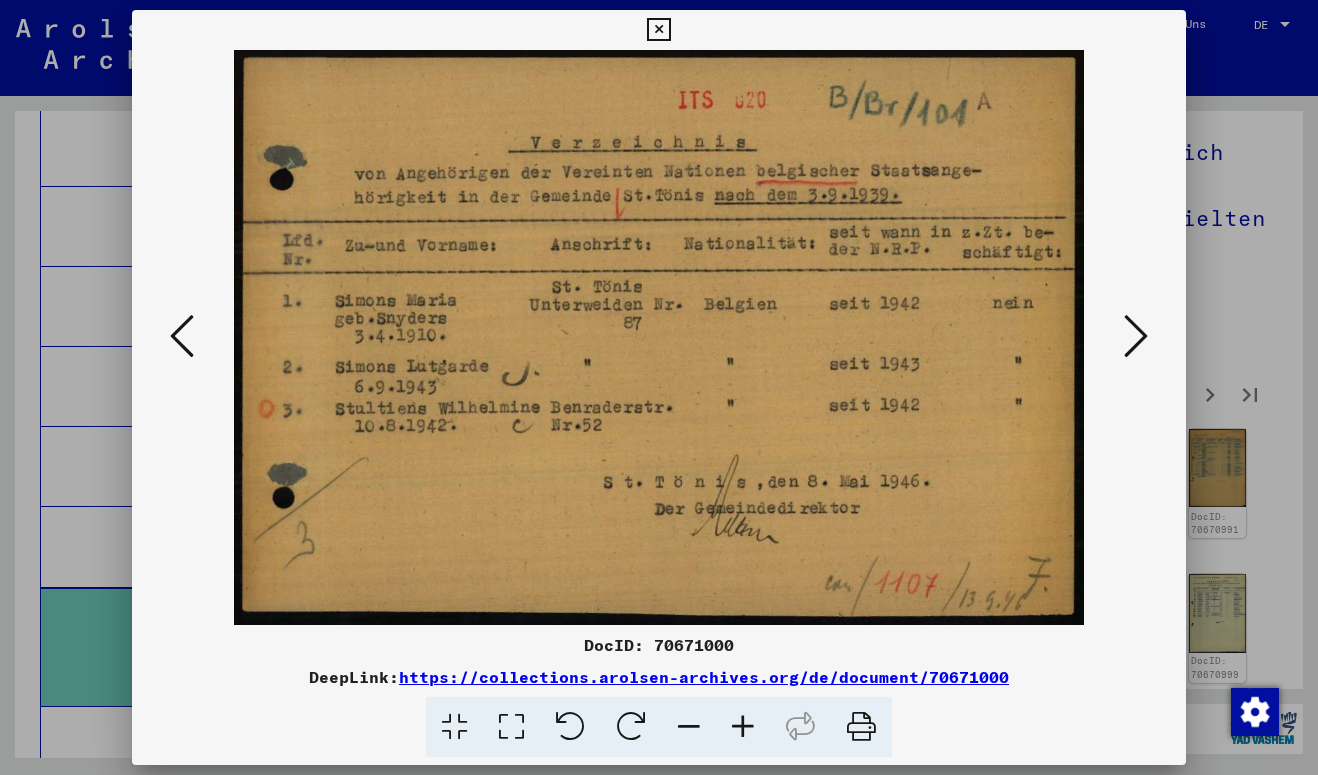 click at bounding box center [1136, 336] 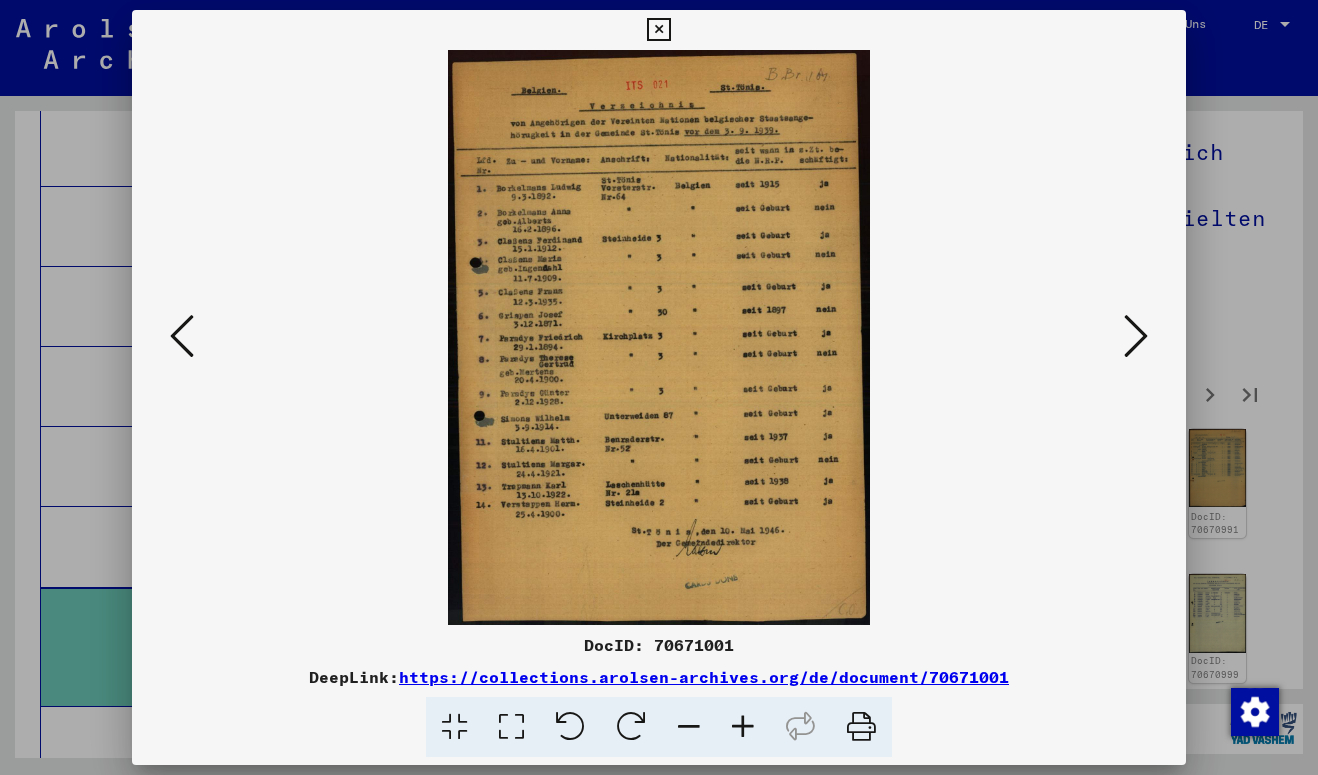 click at bounding box center [1136, 336] 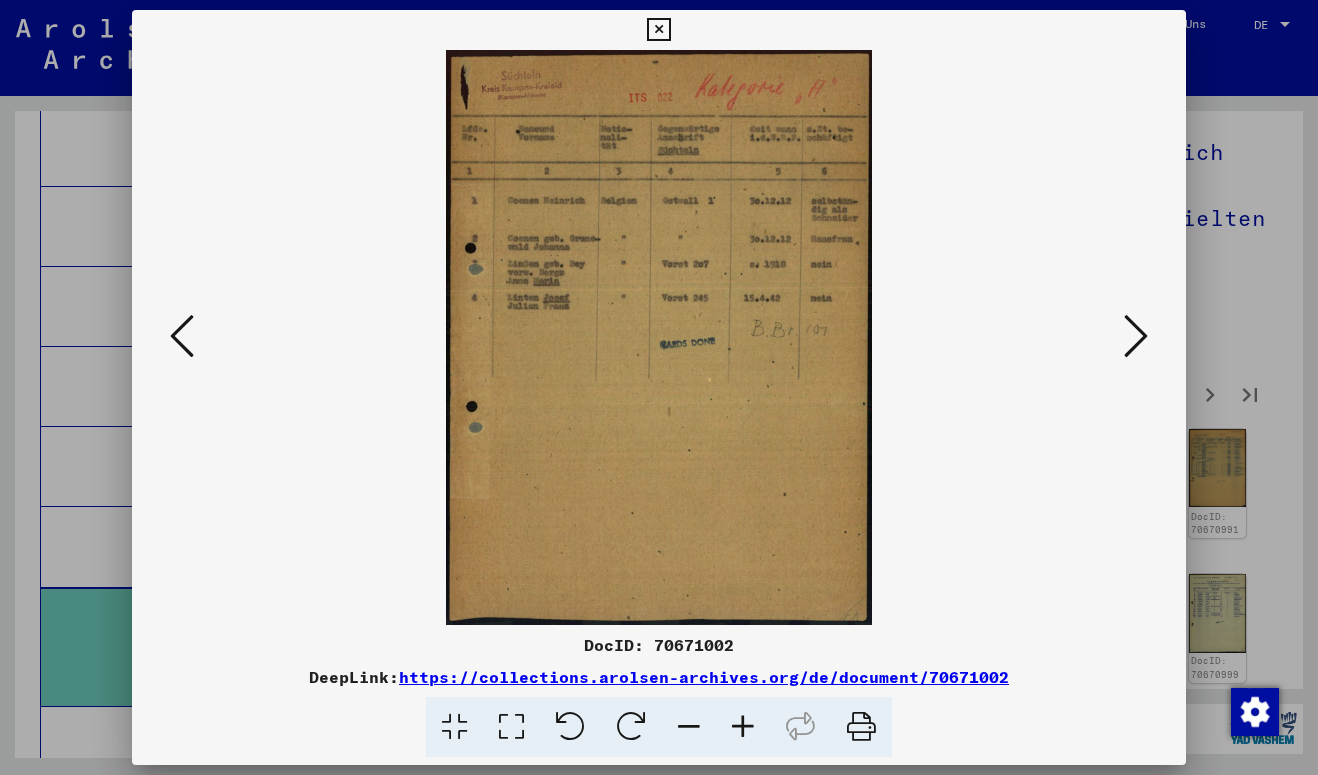click at bounding box center (1136, 336) 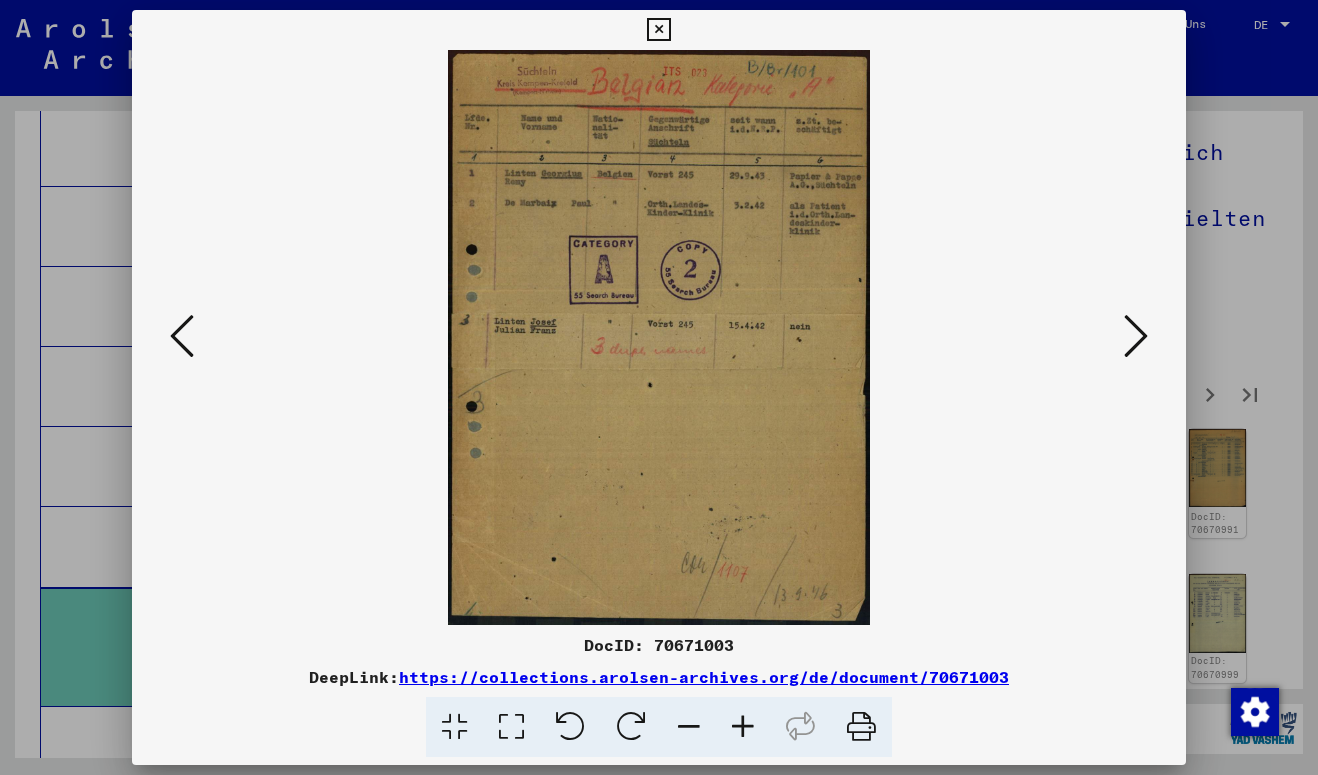 click at bounding box center [659, 387] 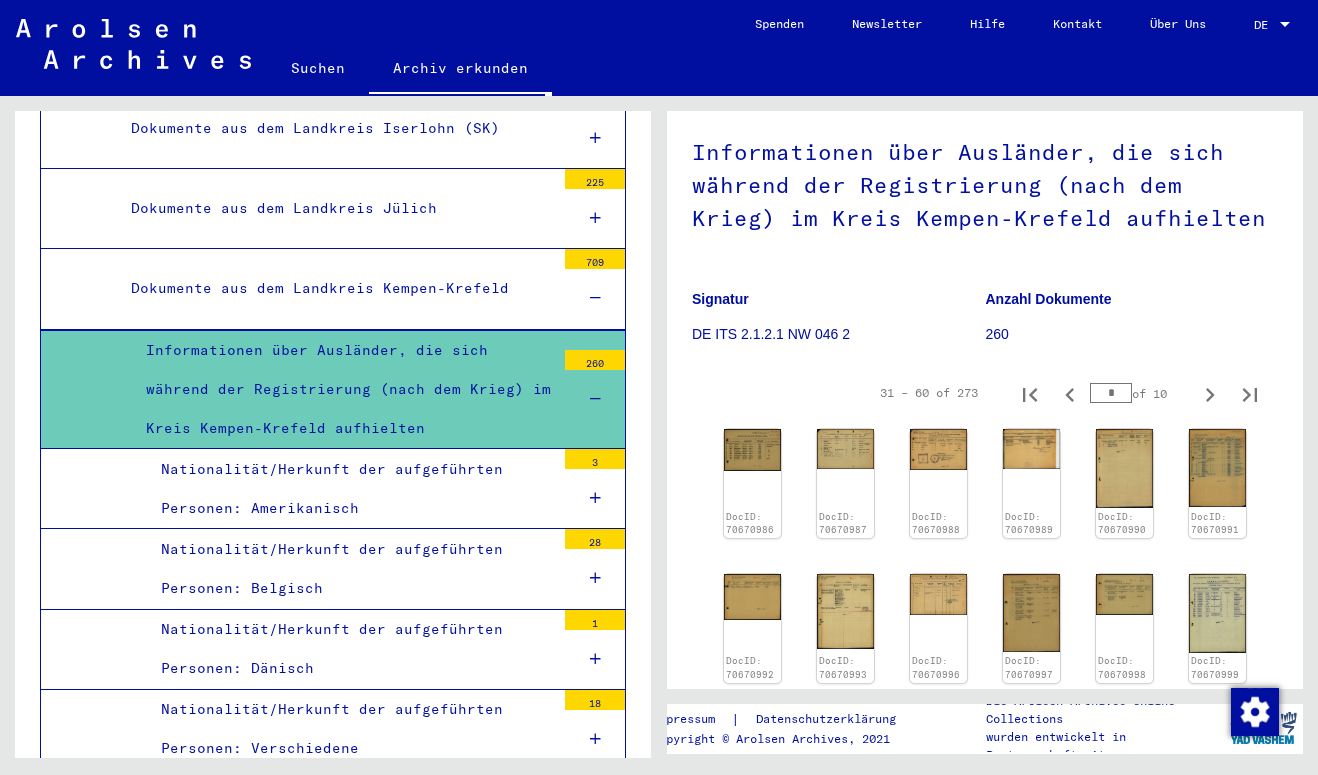 scroll, scrollTop: 5910, scrollLeft: 0, axis: vertical 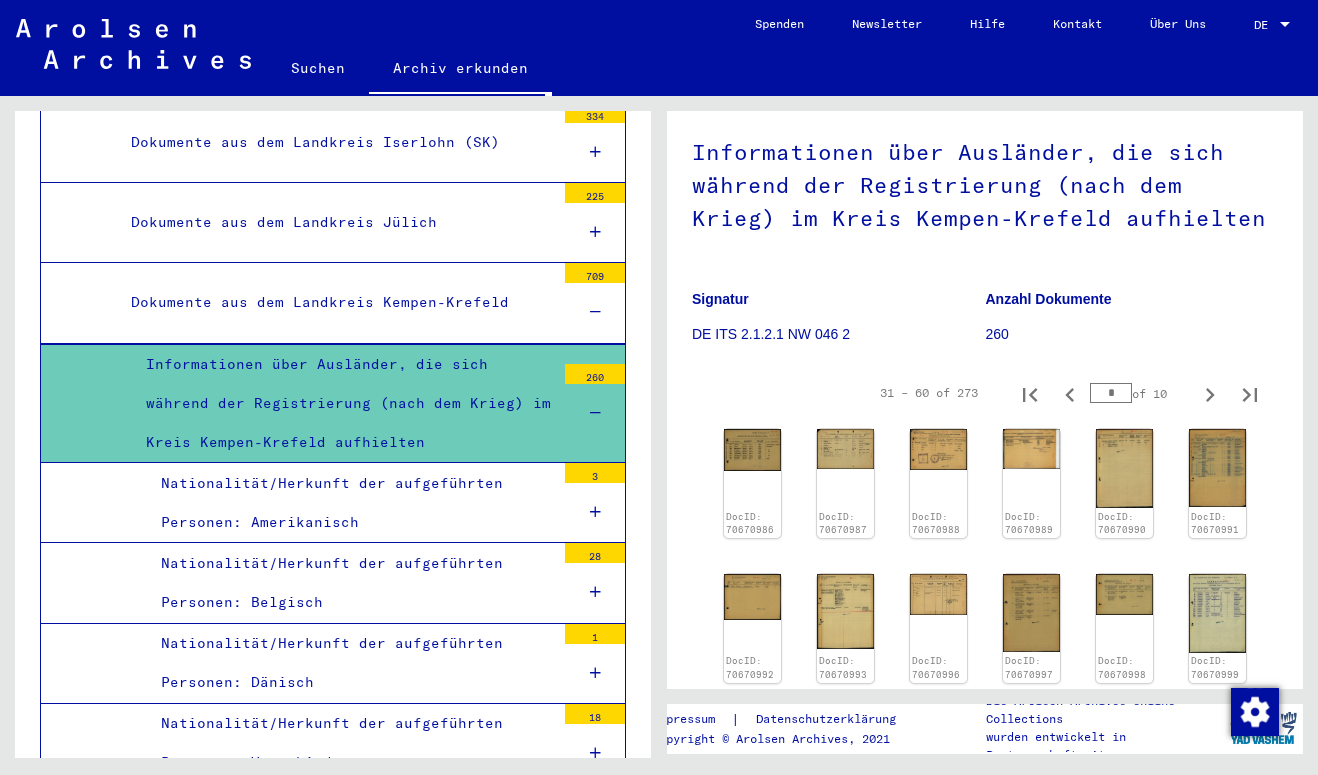 click on "Nationalität/Herkunft der aufgeführten Personen: Verschiedene" at bounding box center [350, 743] 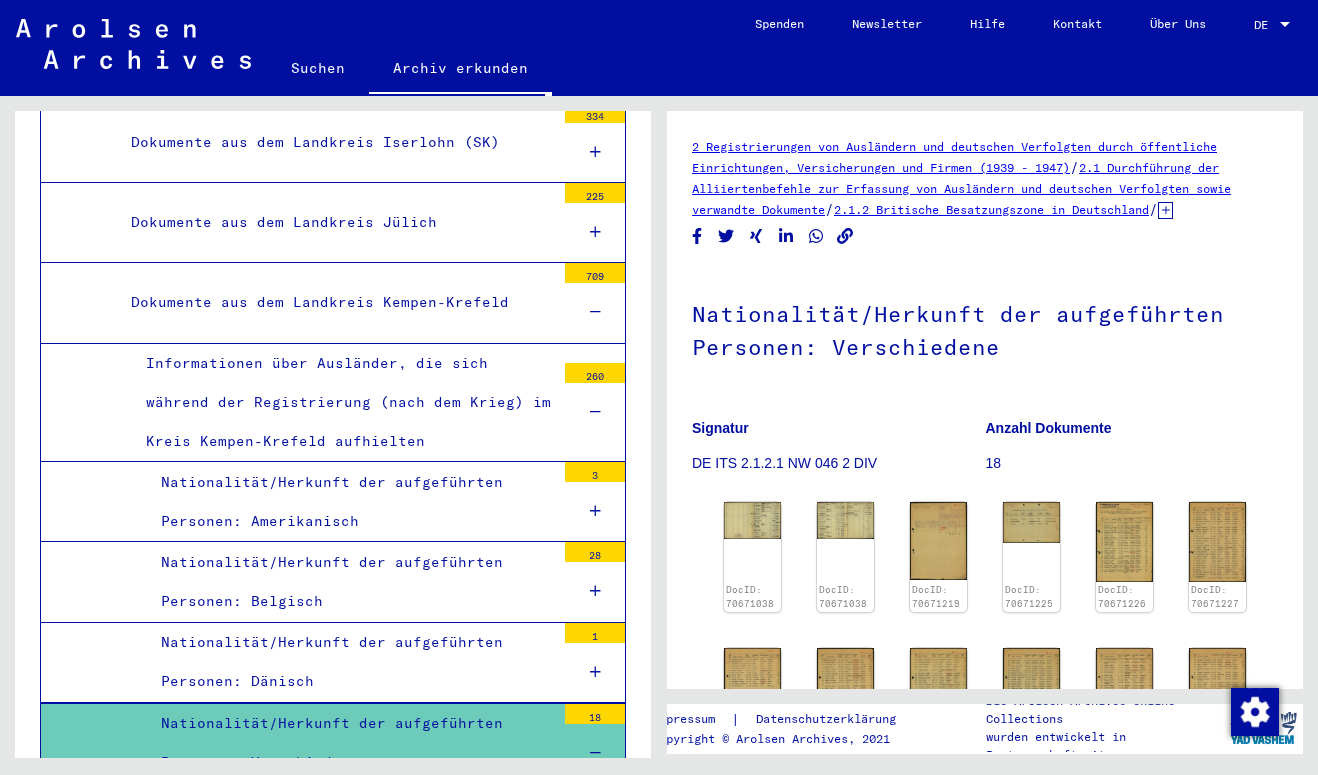 scroll, scrollTop: 0, scrollLeft: 0, axis: both 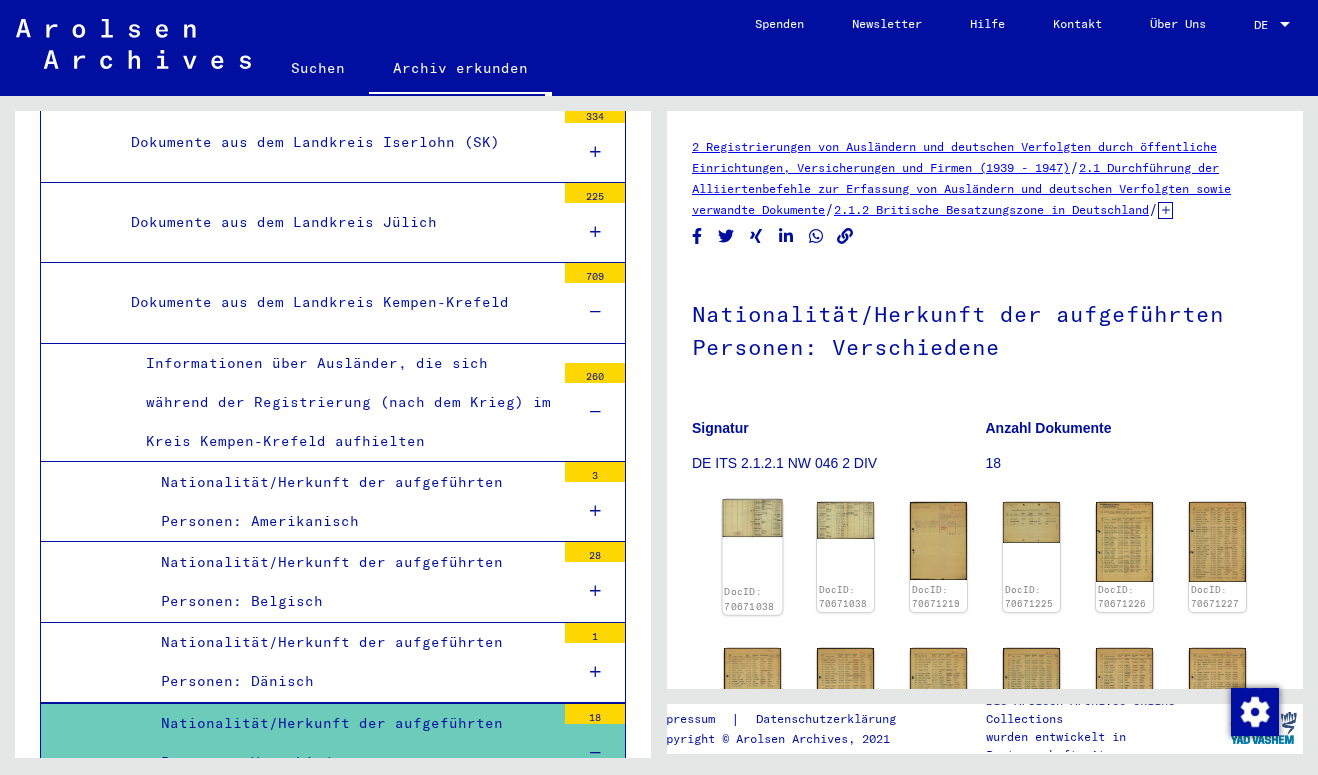 click 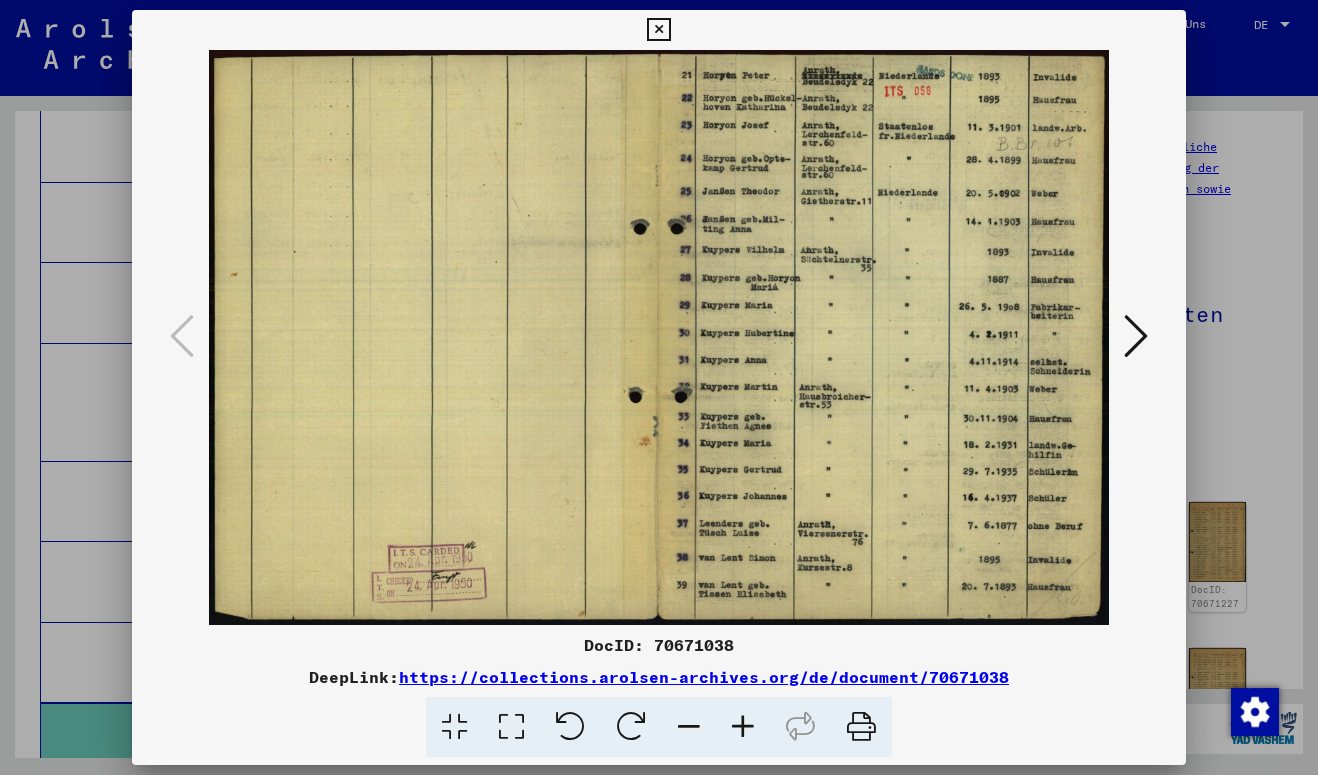 click at bounding box center (1136, 337) 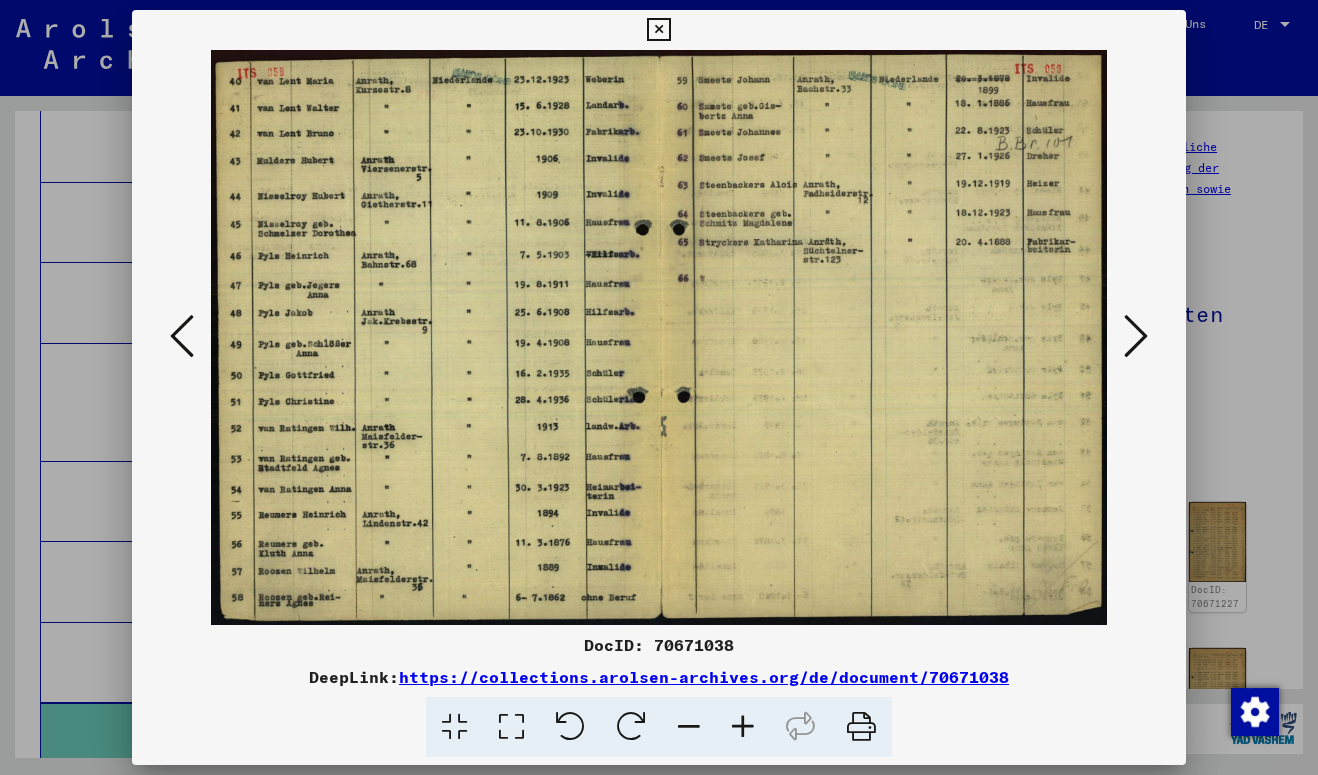 click at bounding box center [1136, 337] 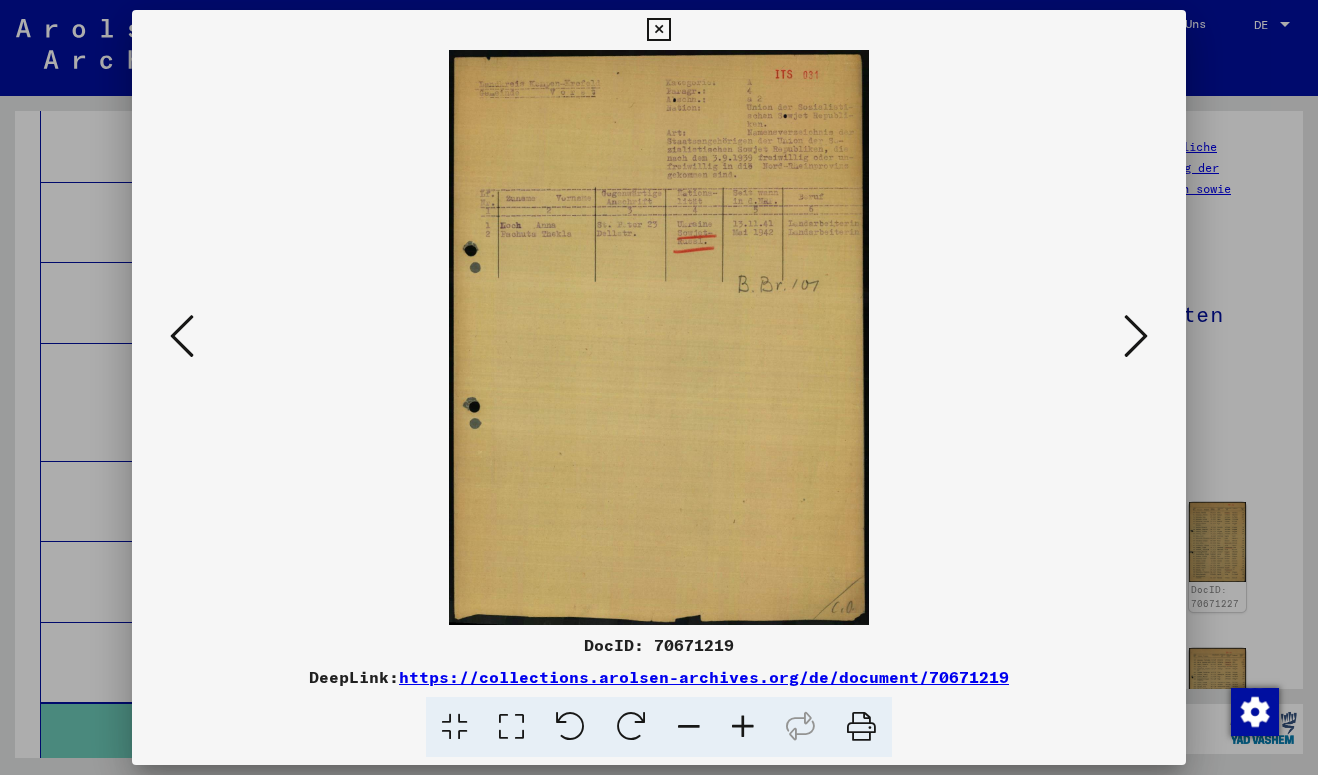 click at bounding box center [1136, 337] 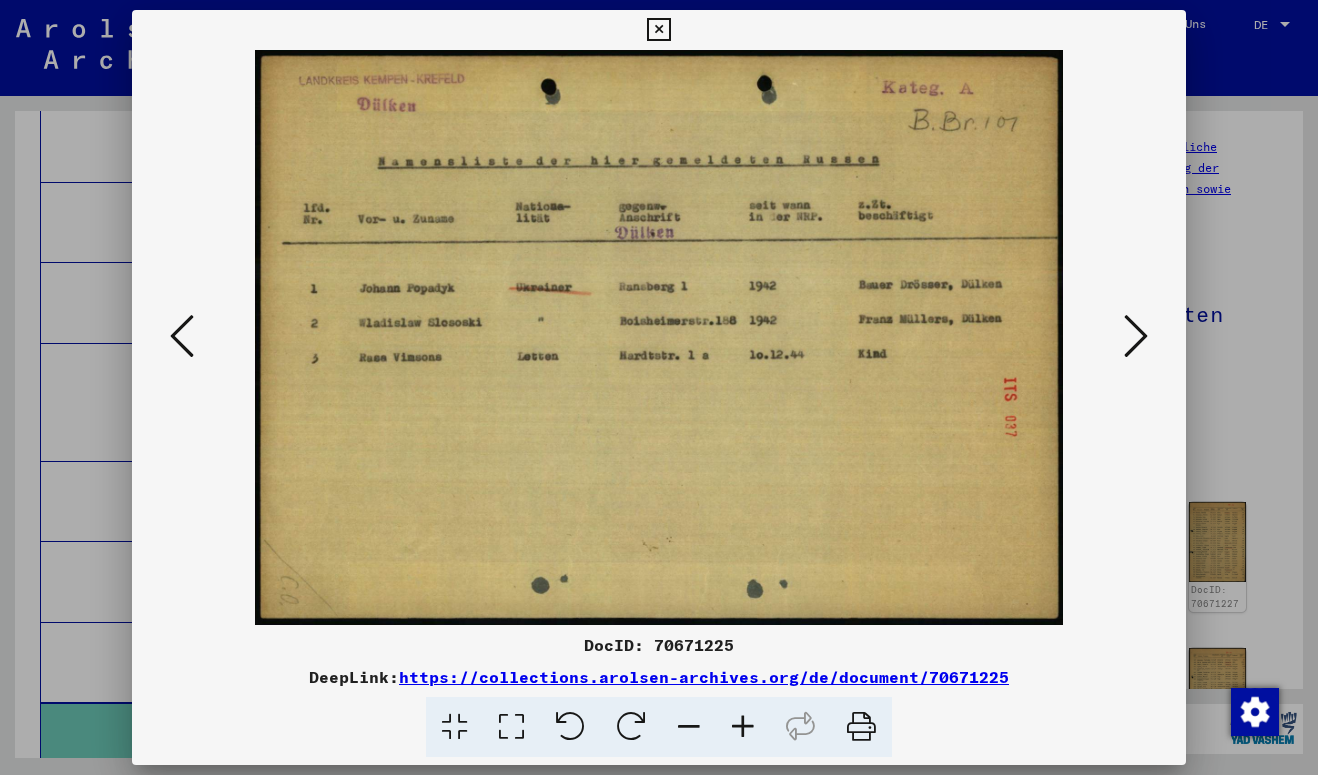 click at bounding box center [1136, 337] 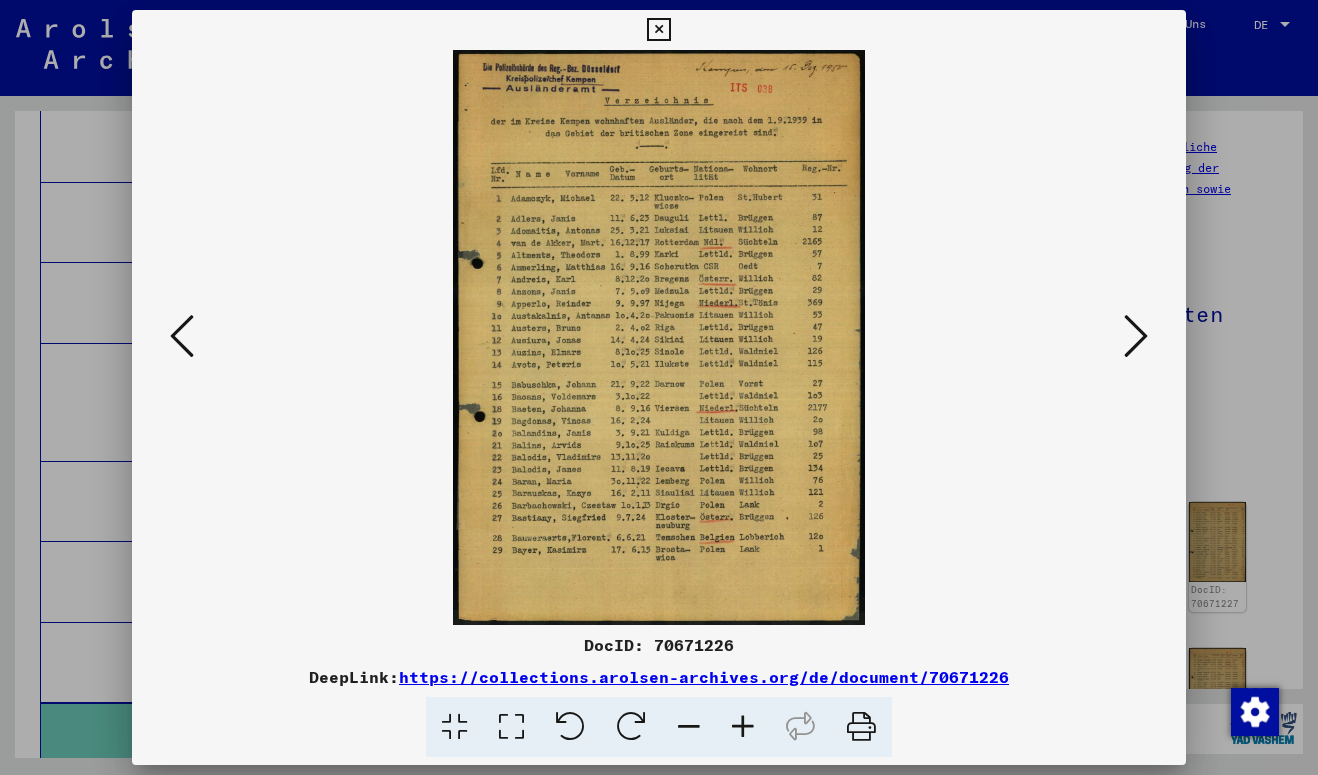 click at bounding box center (1136, 337) 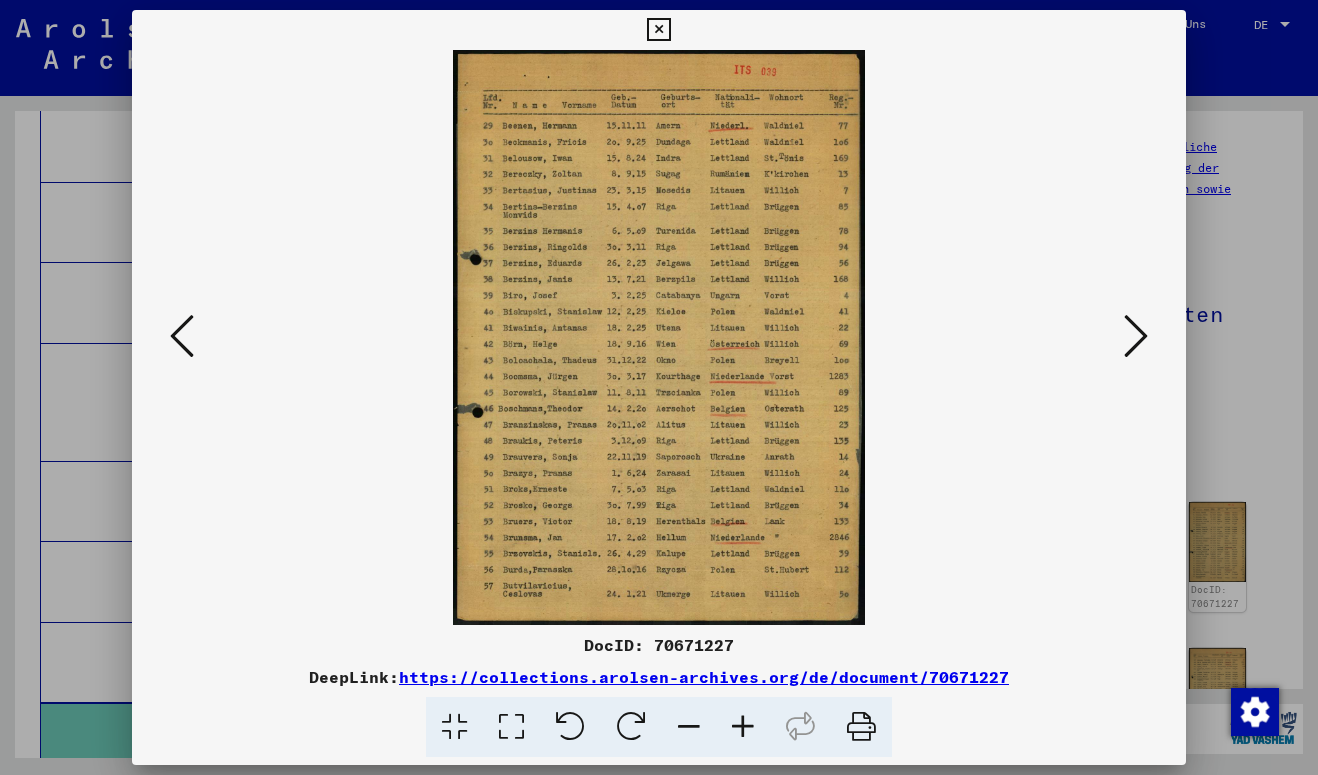click at bounding box center (1136, 336) 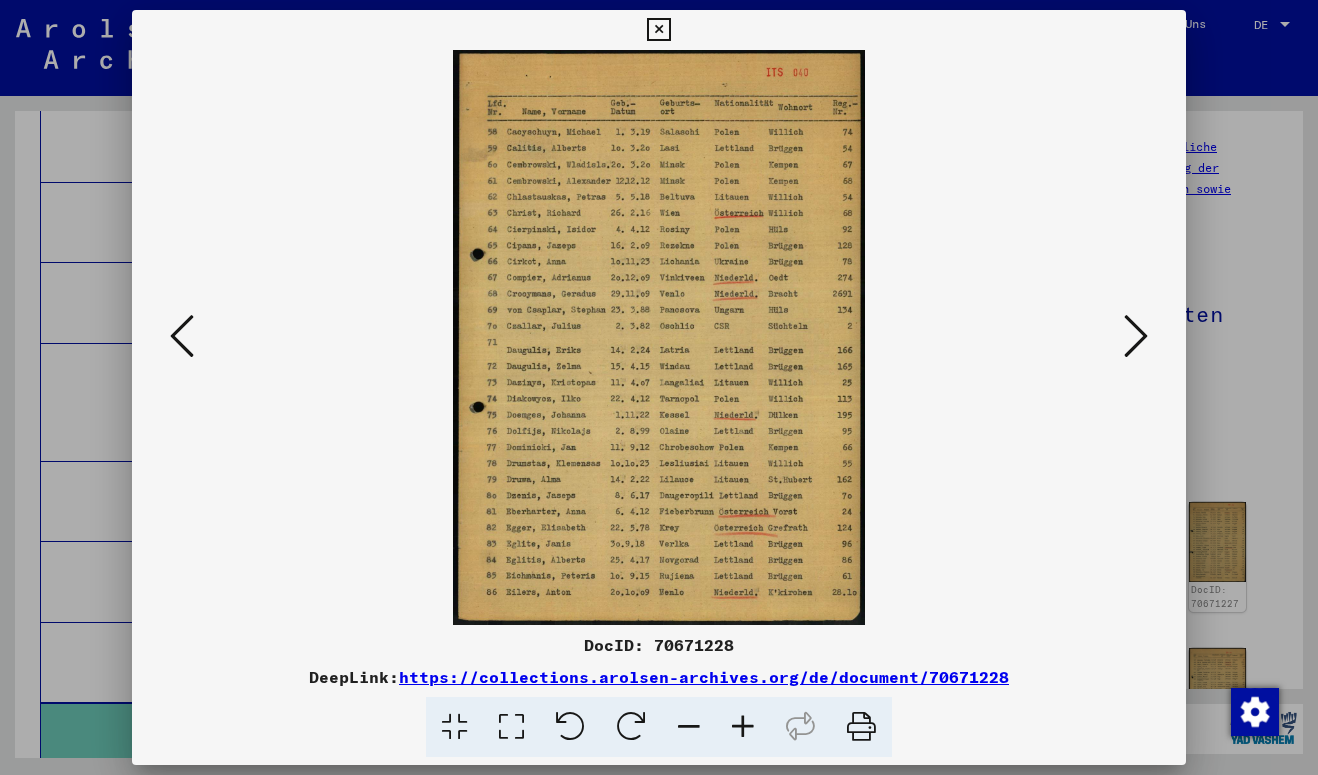 click at bounding box center [1136, 336] 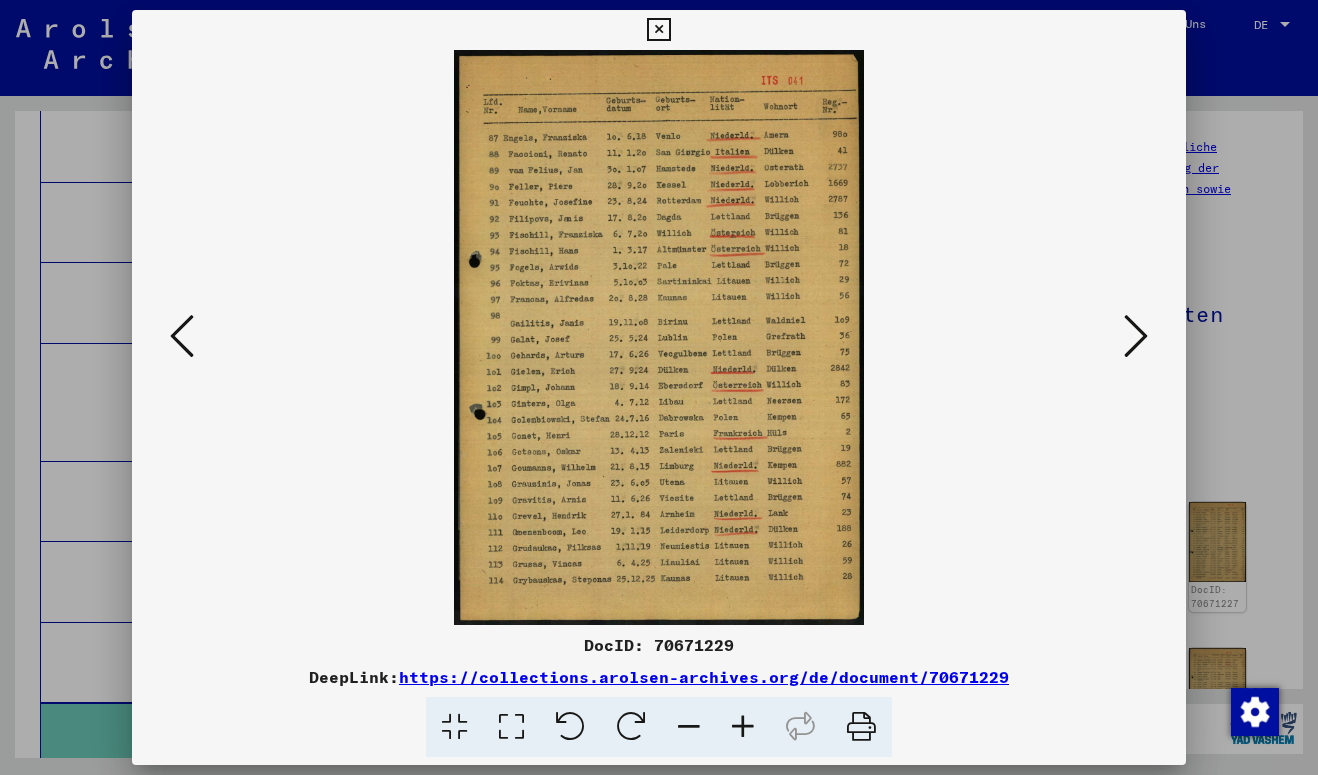 click at bounding box center (1136, 336) 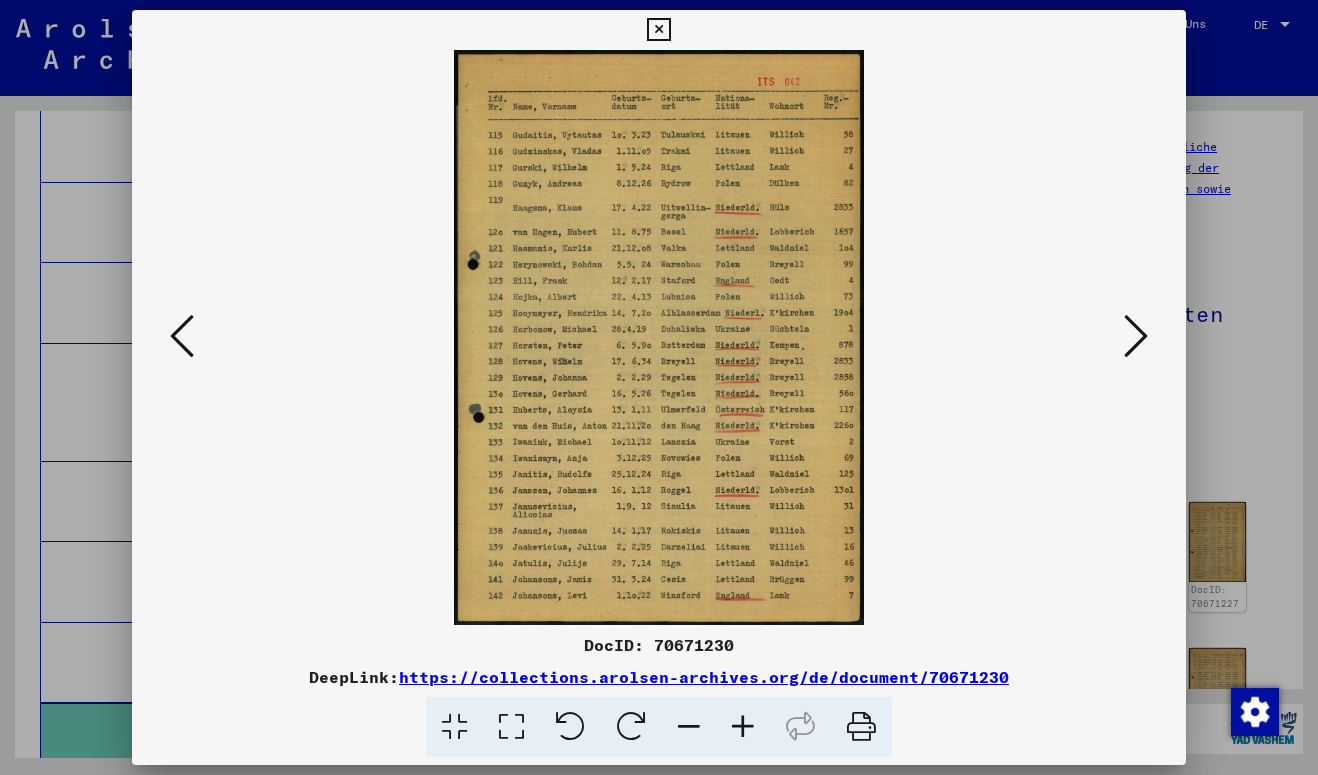 click at bounding box center (1136, 336) 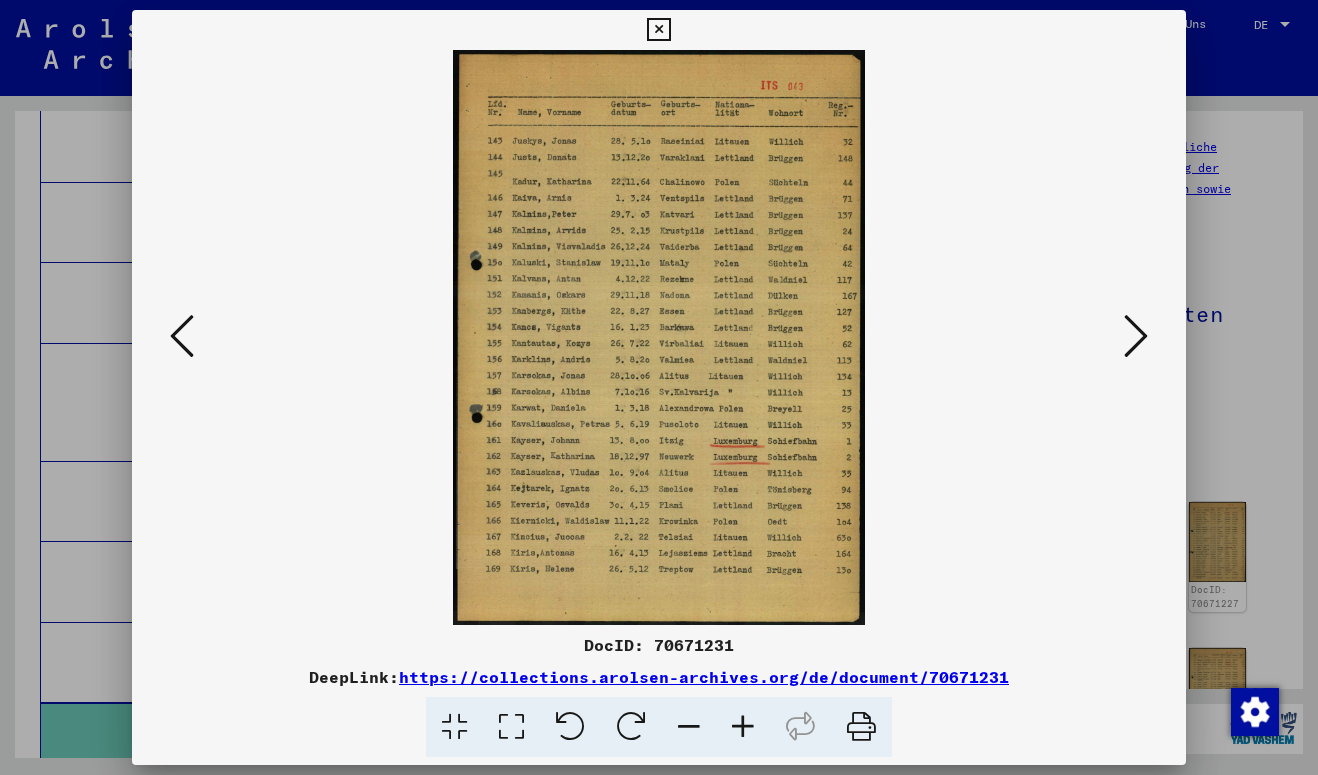 click at bounding box center [1136, 336] 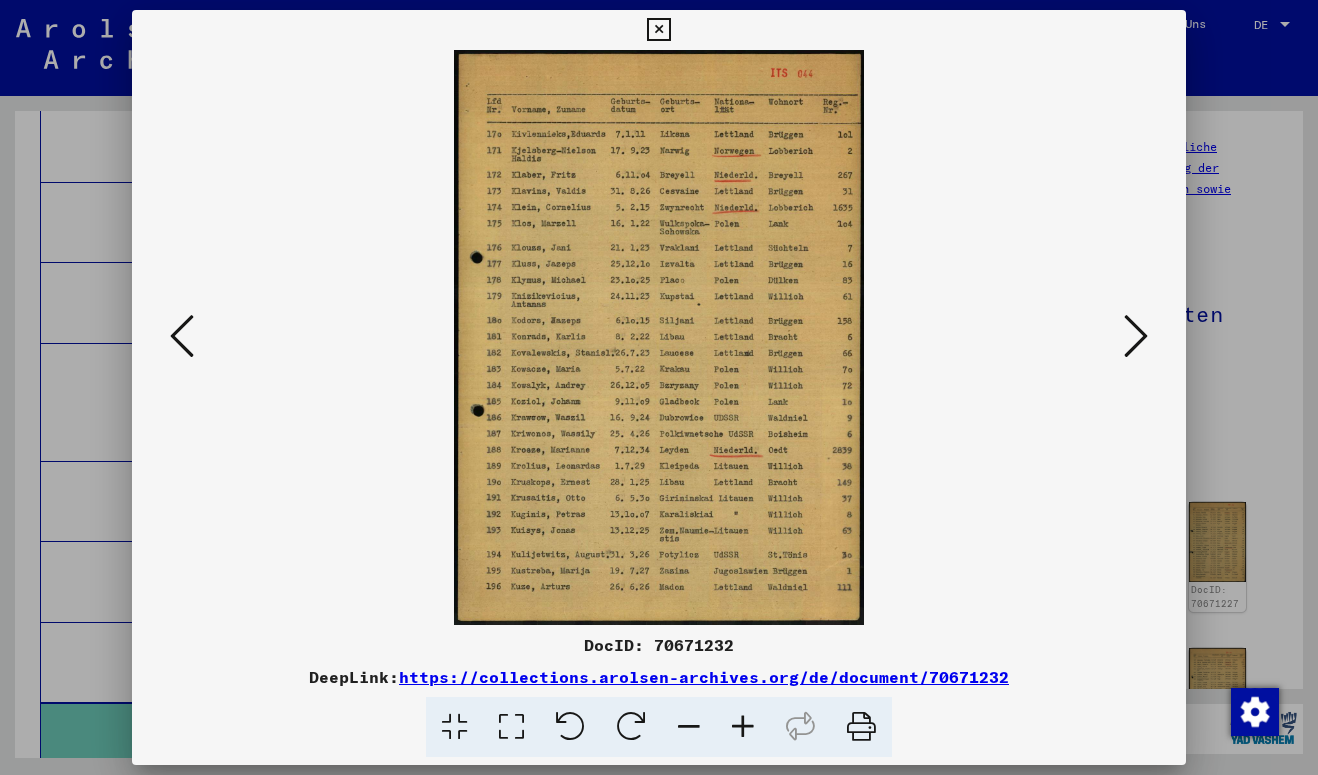 click at bounding box center [1136, 336] 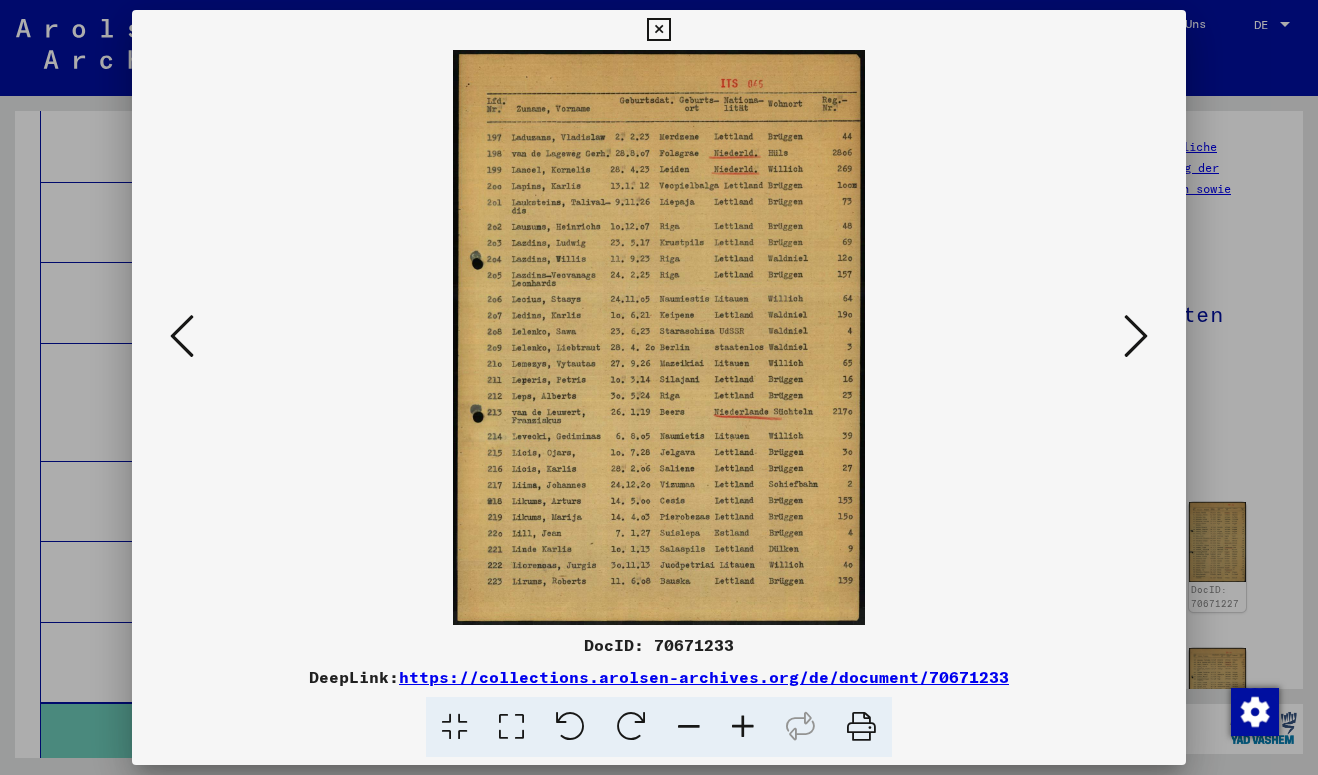 click at bounding box center (1136, 336) 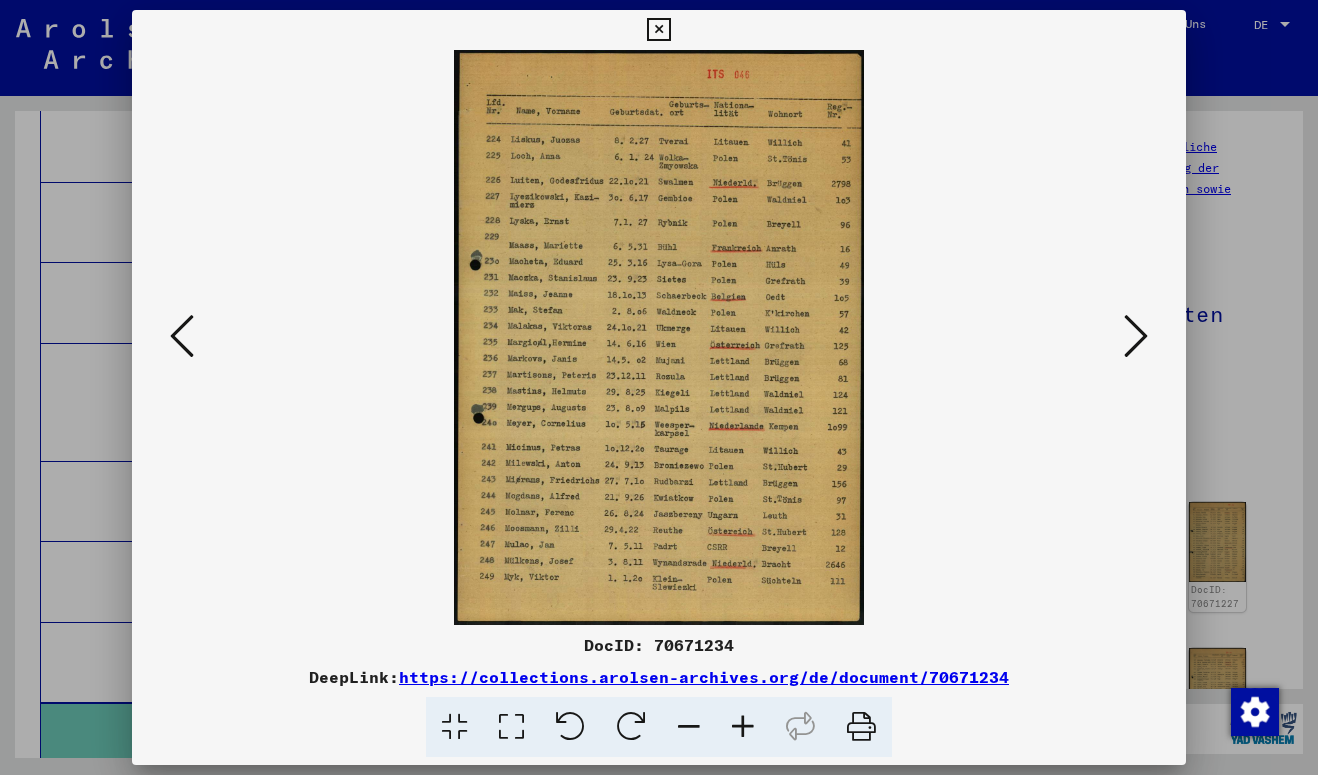 click at bounding box center [1136, 336] 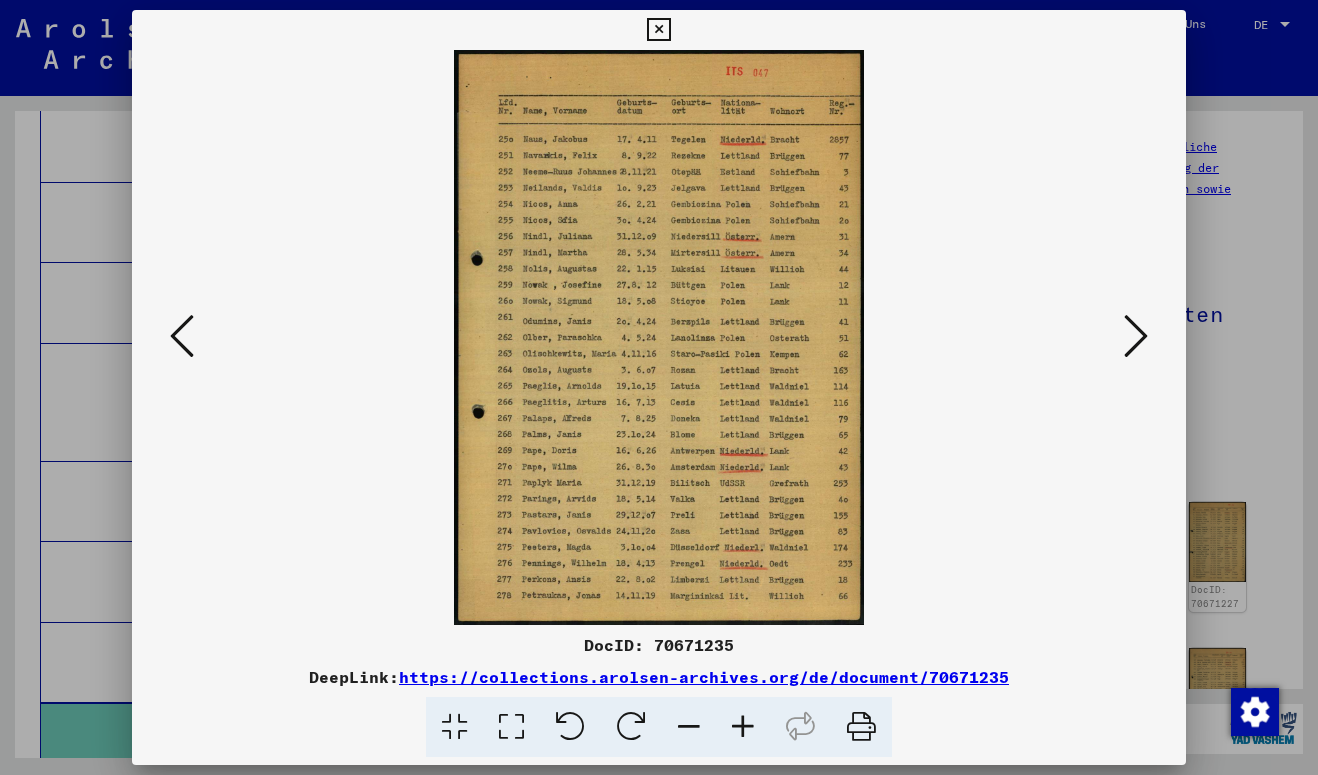 click at bounding box center [1136, 336] 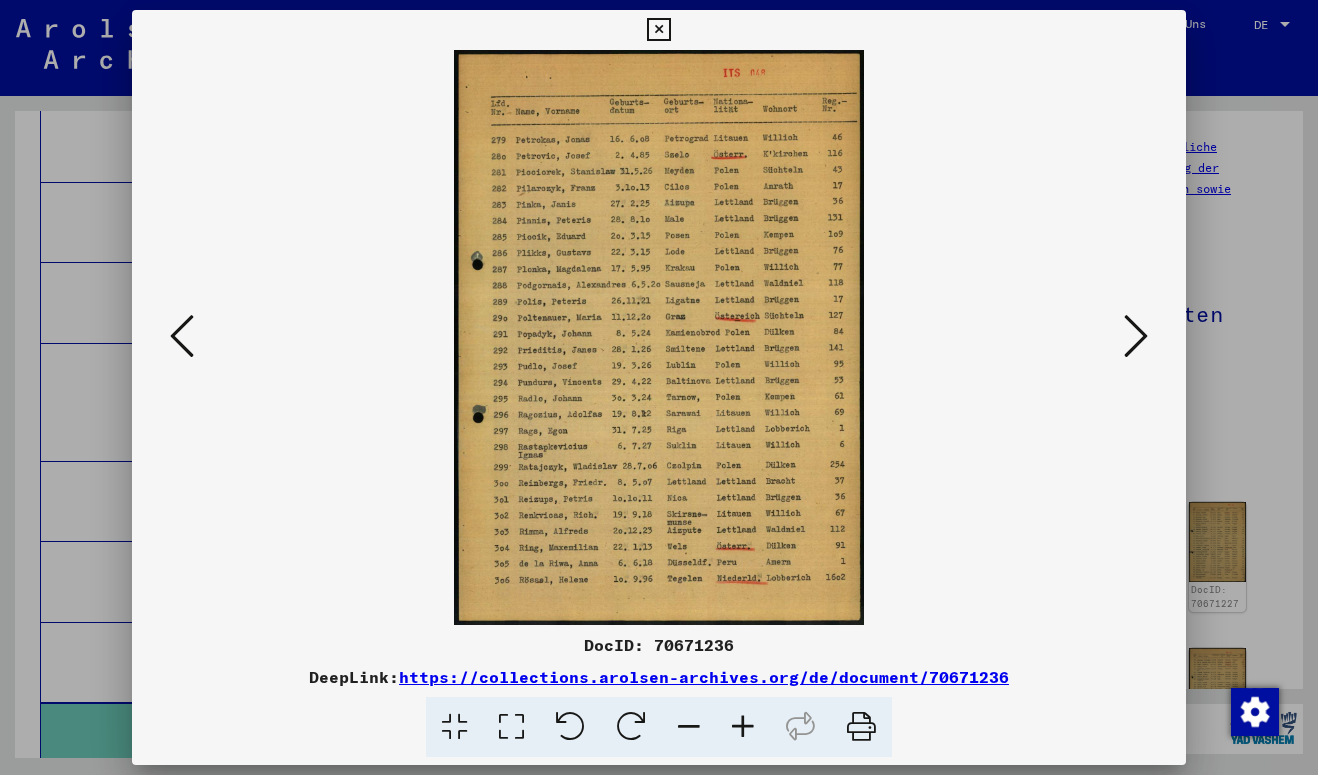 click at bounding box center (1136, 336) 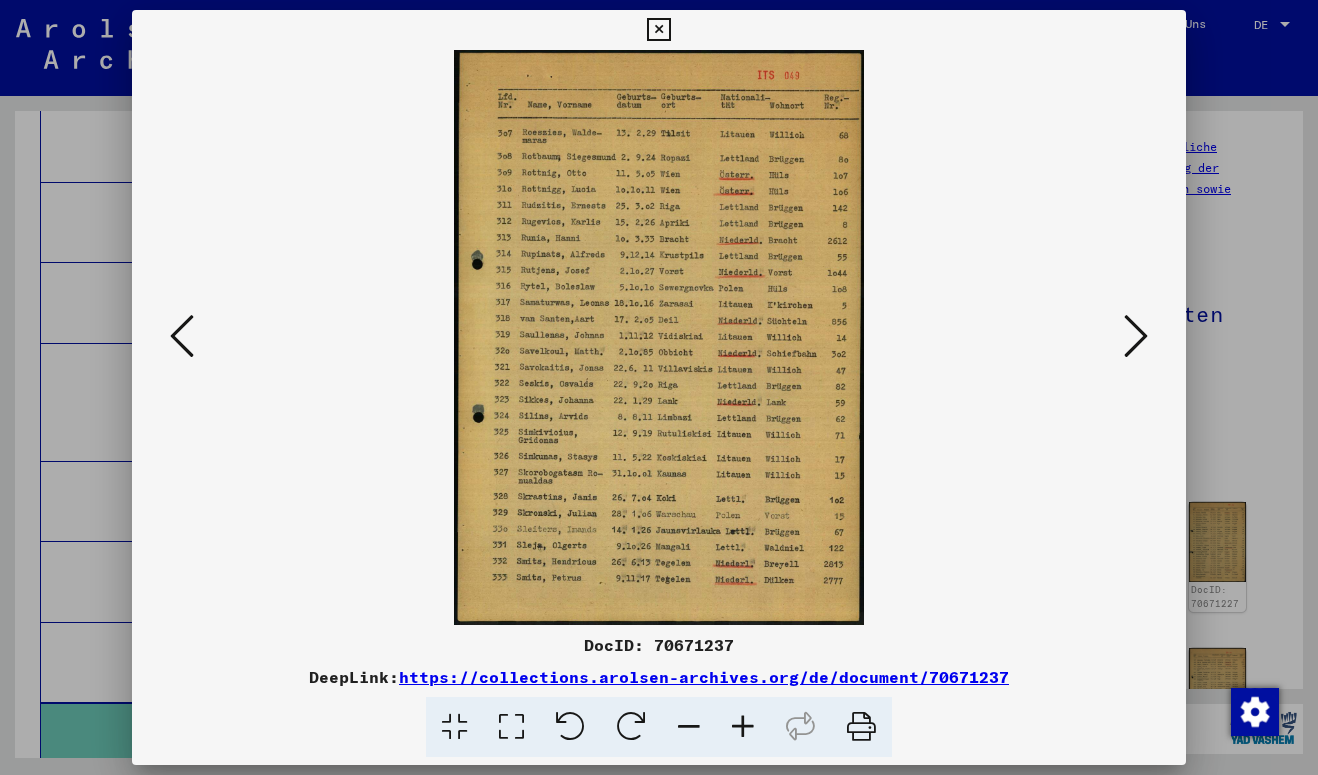 click at bounding box center (1136, 336) 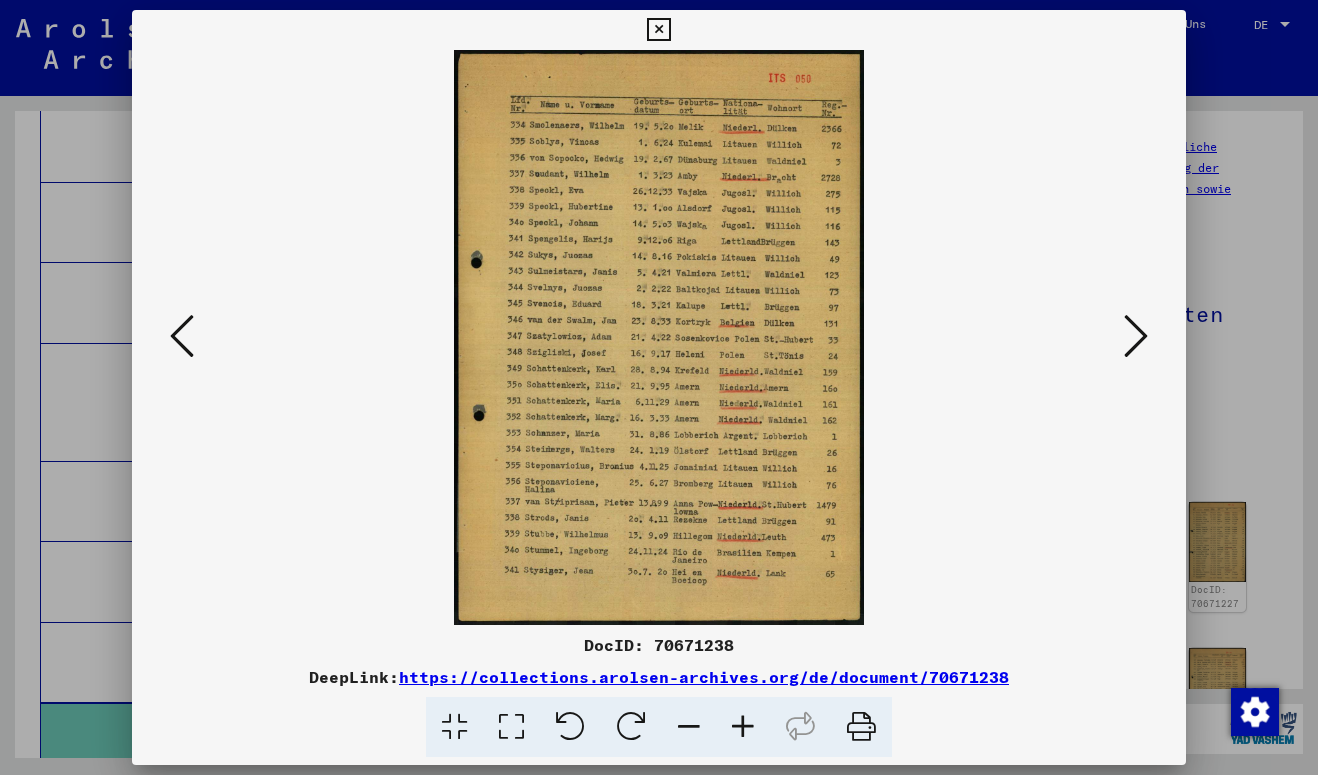 click at bounding box center (1136, 336) 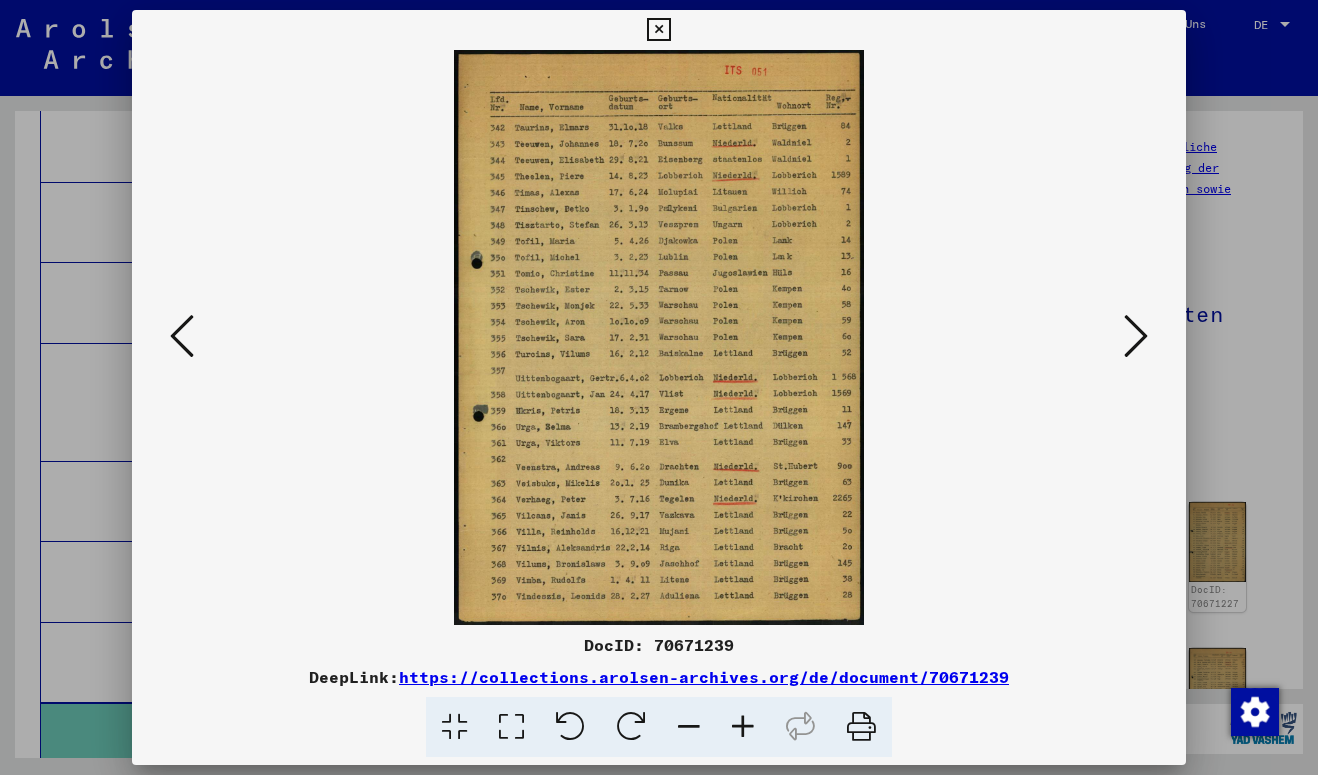 click at bounding box center (1136, 336) 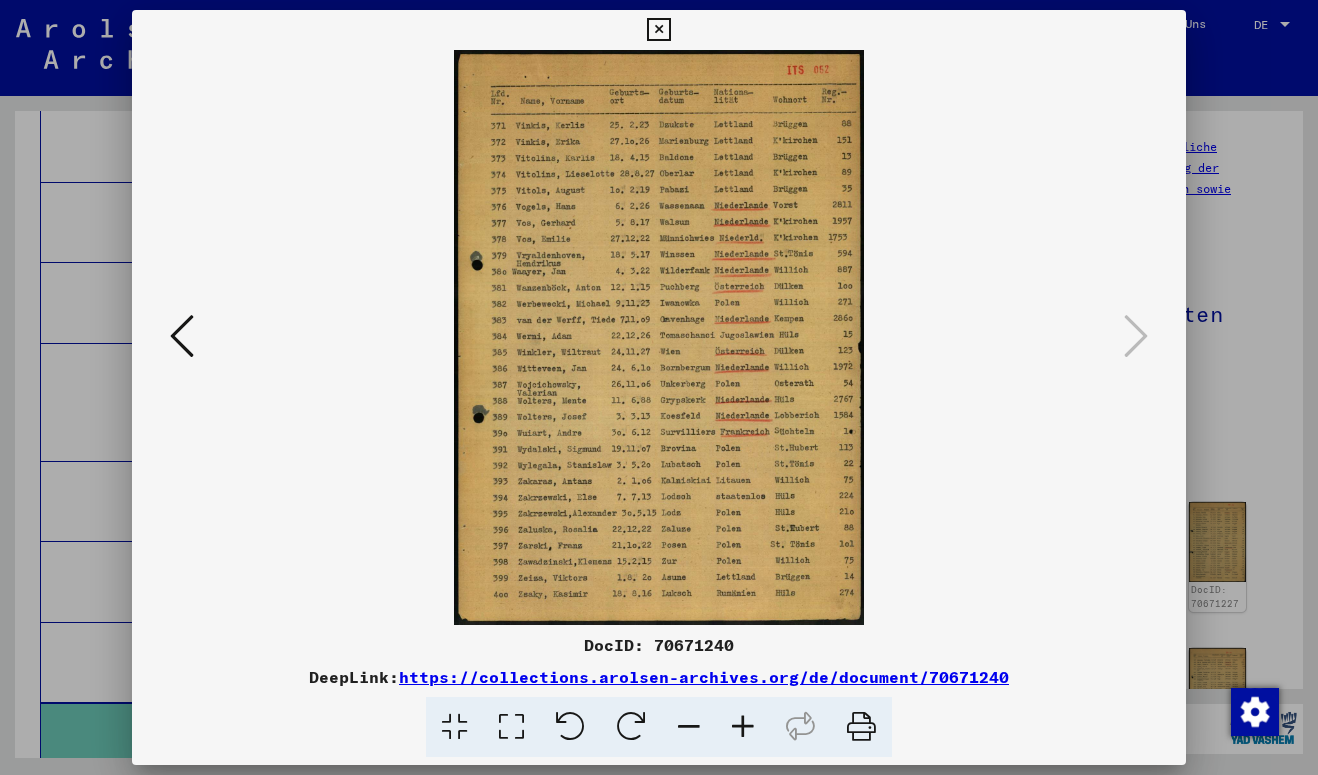 click at bounding box center (659, 387) 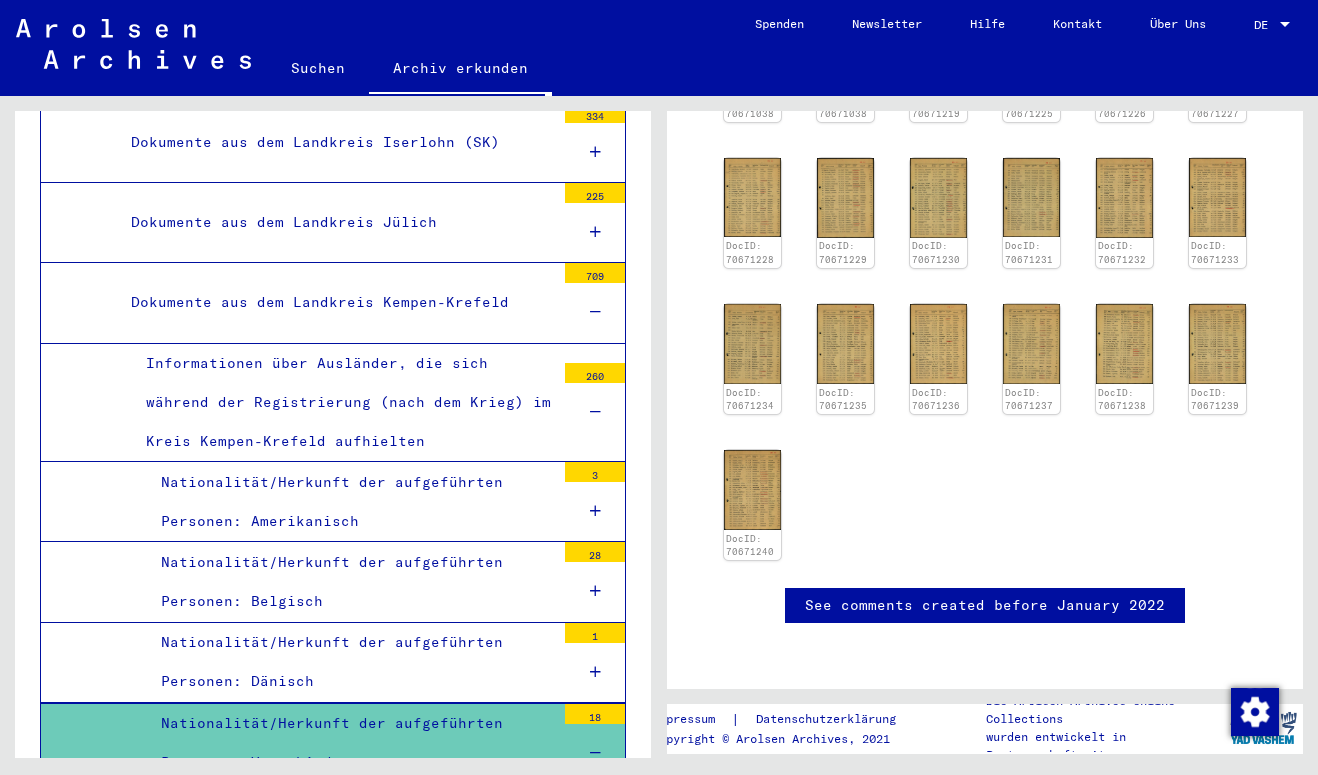 scroll, scrollTop: 419, scrollLeft: 0, axis: vertical 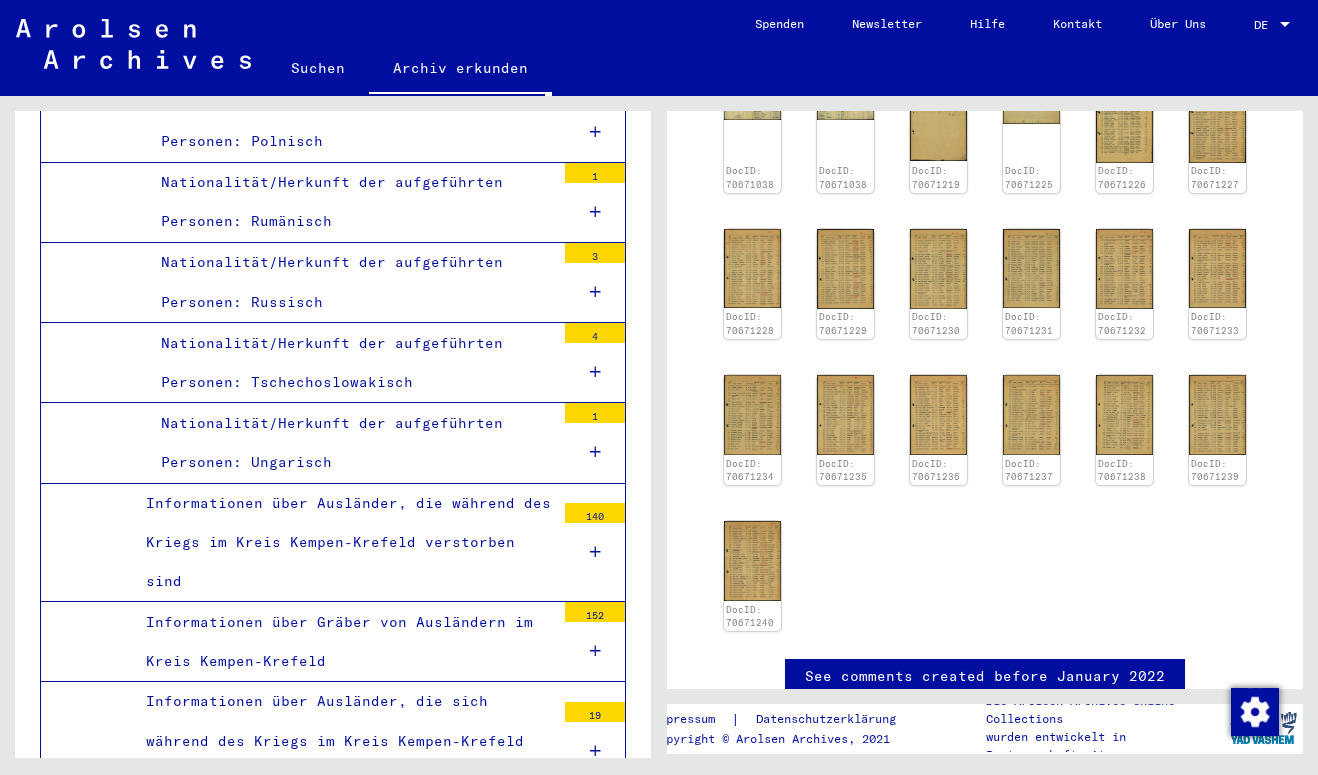 click on "Informationen über Ausländer, die sich während des Kriegs im Kreis Kempen-Krefeld aufhielten" at bounding box center (343, 741) 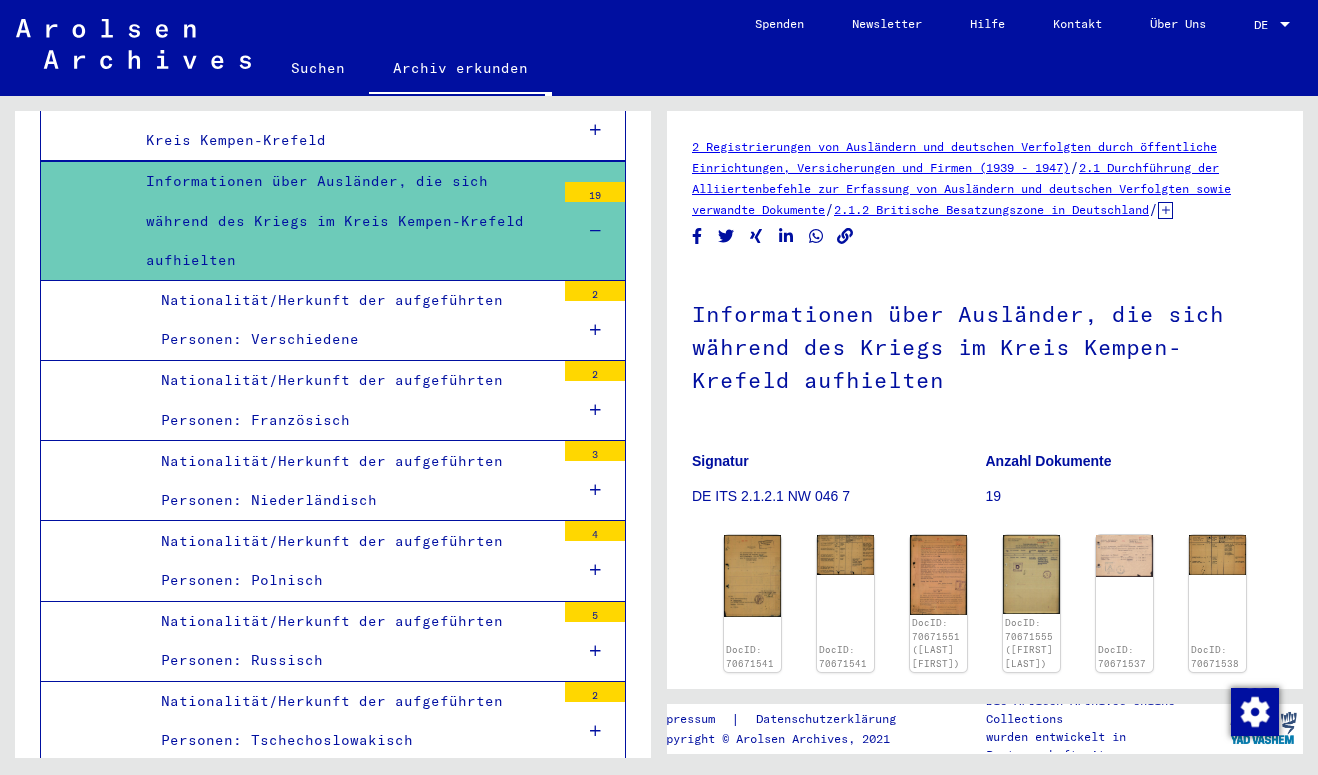 scroll, scrollTop: 7863, scrollLeft: 0, axis: vertical 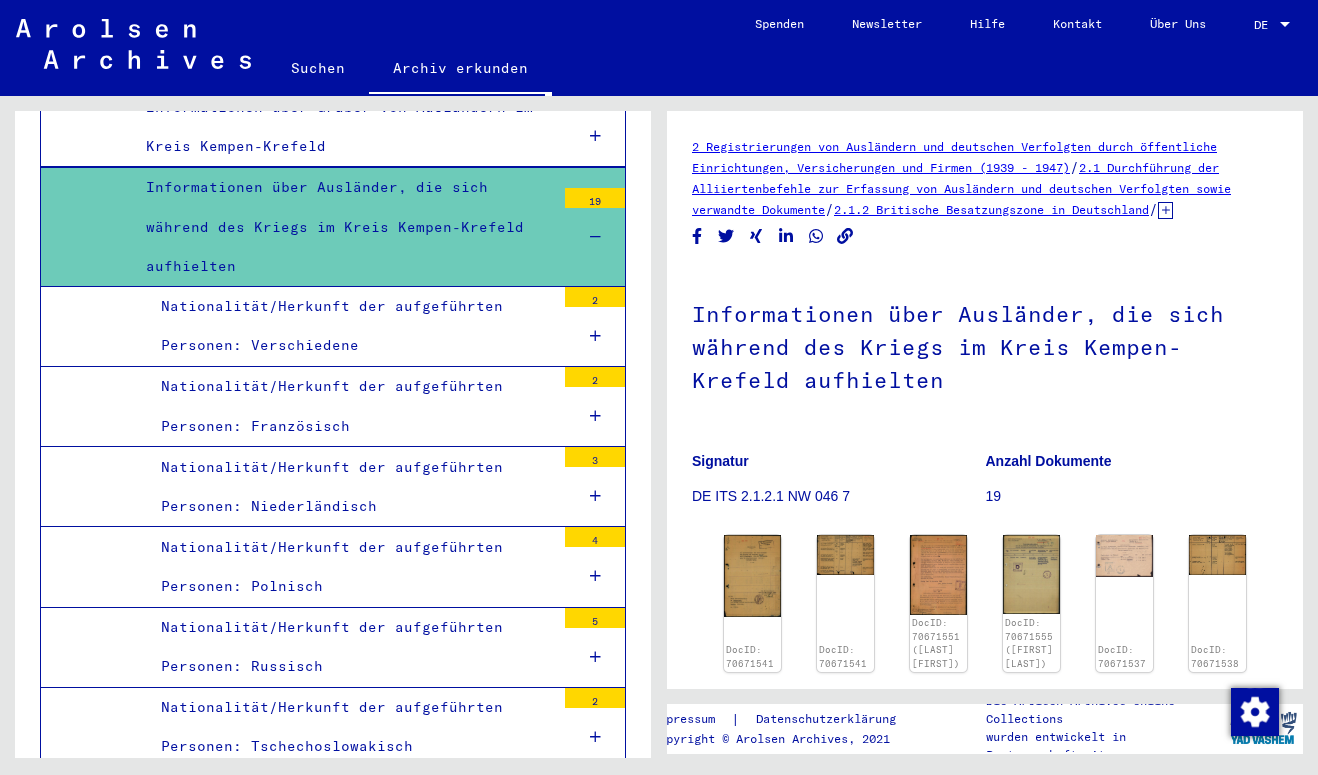 click on "Nationalität/Herkunft der aufgeführten Personen: Unbekannt" at bounding box center [350, 807] 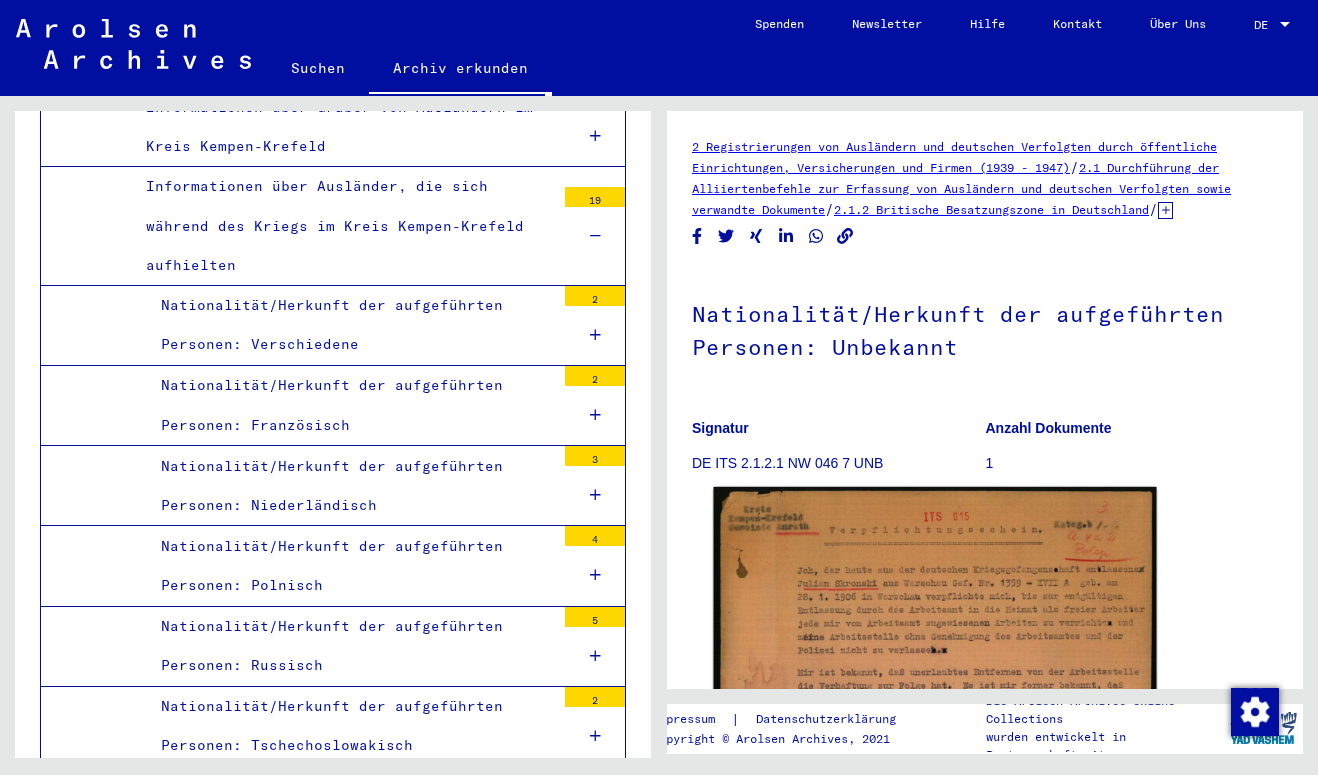 scroll, scrollTop: 0, scrollLeft: 0, axis: both 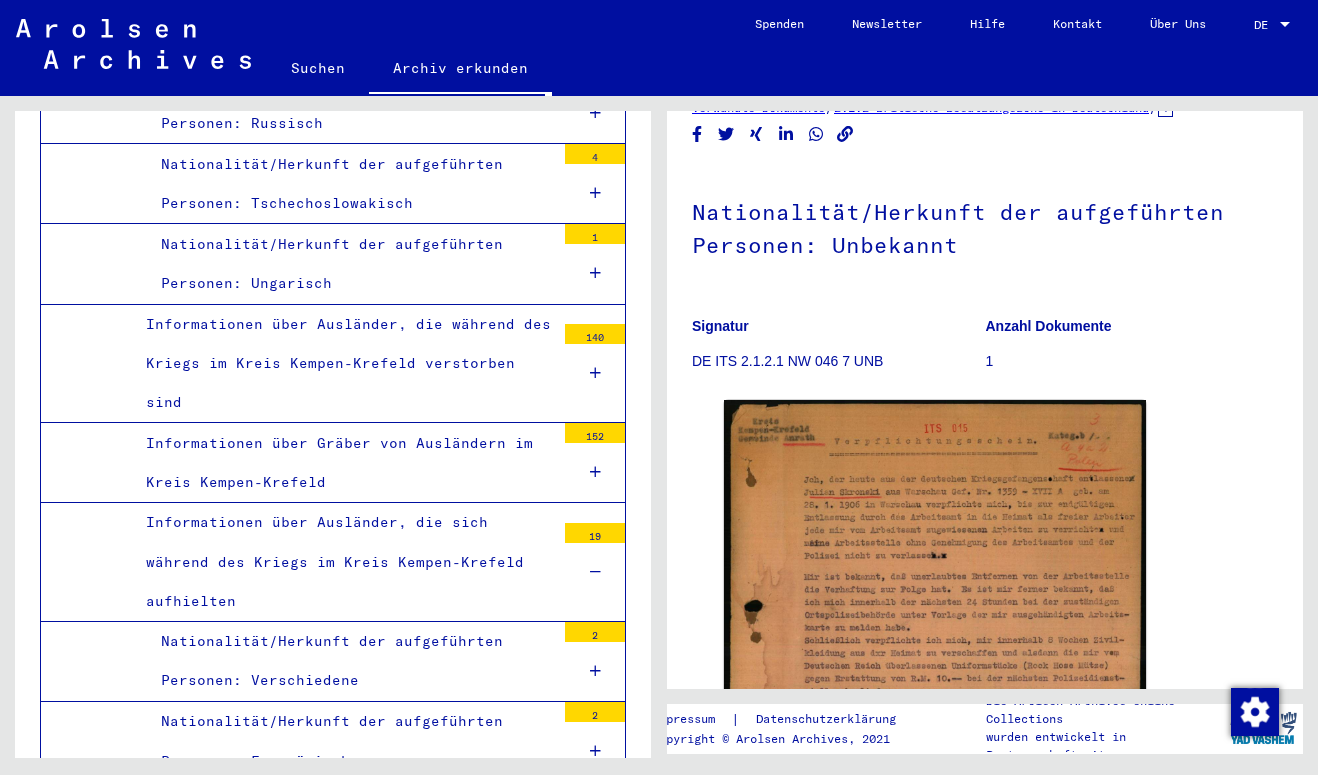 click on "Nationalität/Herkunft der aufgeführten Personen: Verschiedene" at bounding box center (350, 661) 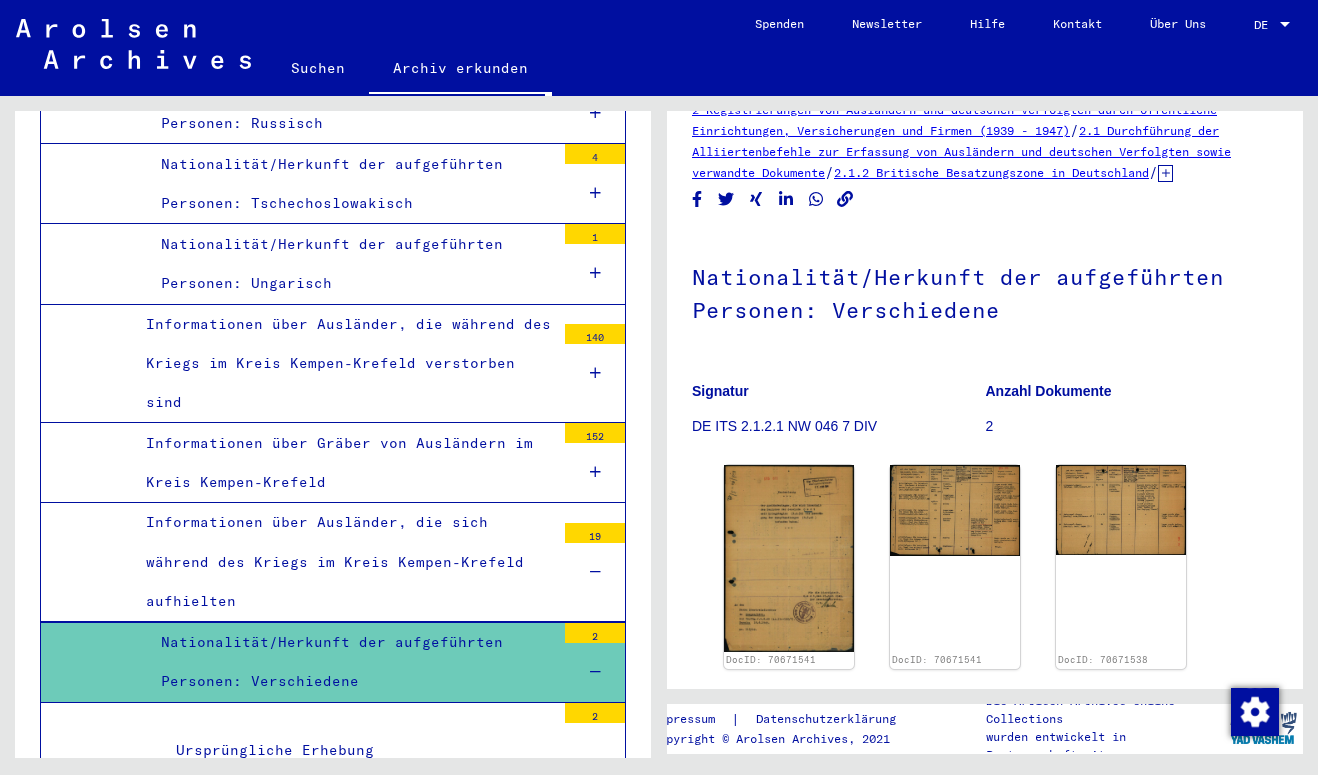 scroll, scrollTop: 0, scrollLeft: 0, axis: both 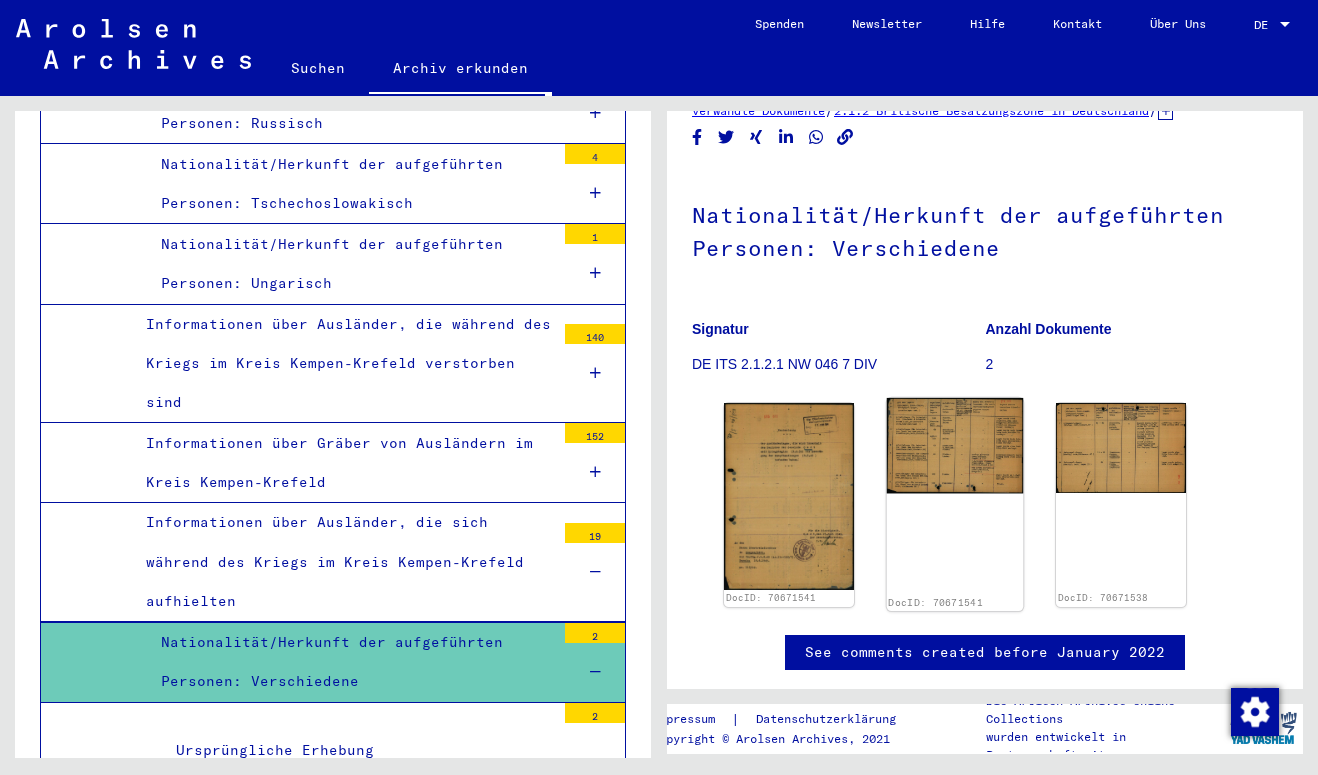 click 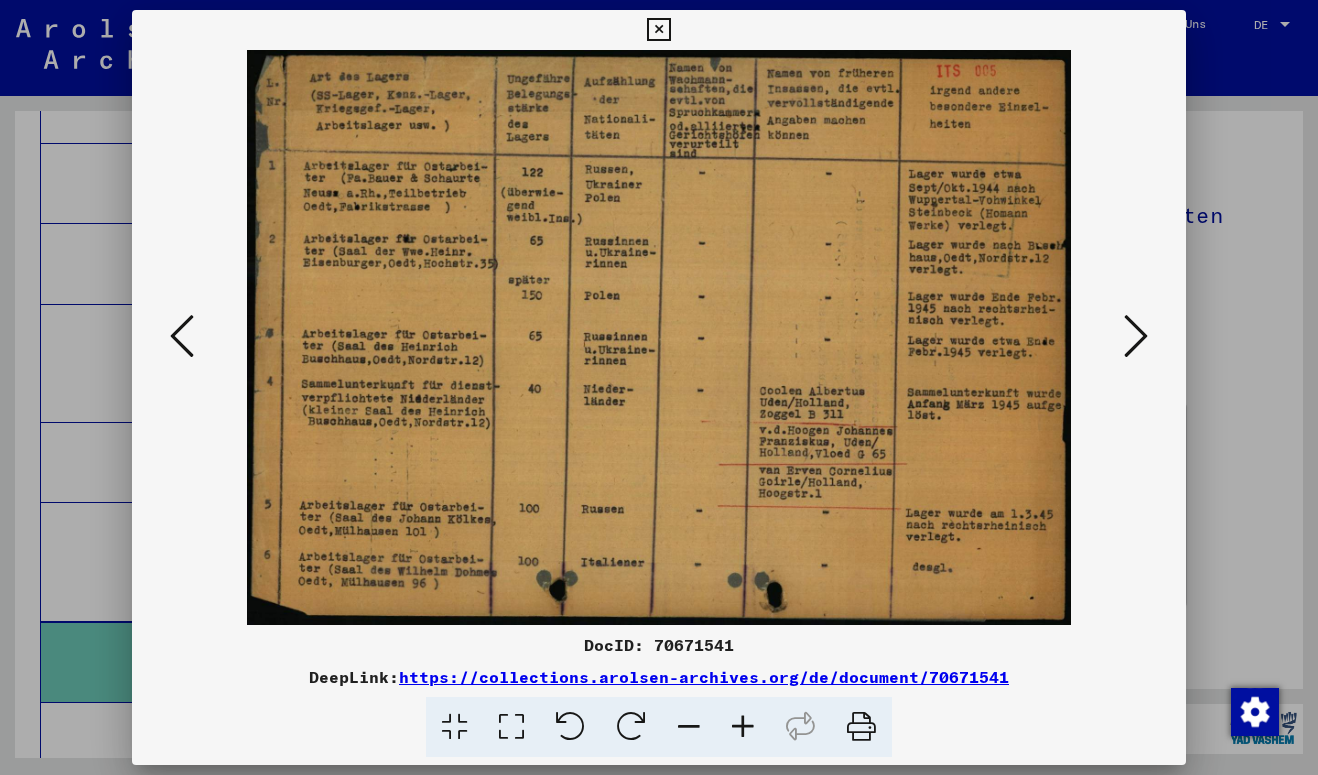click at bounding box center (1136, 336) 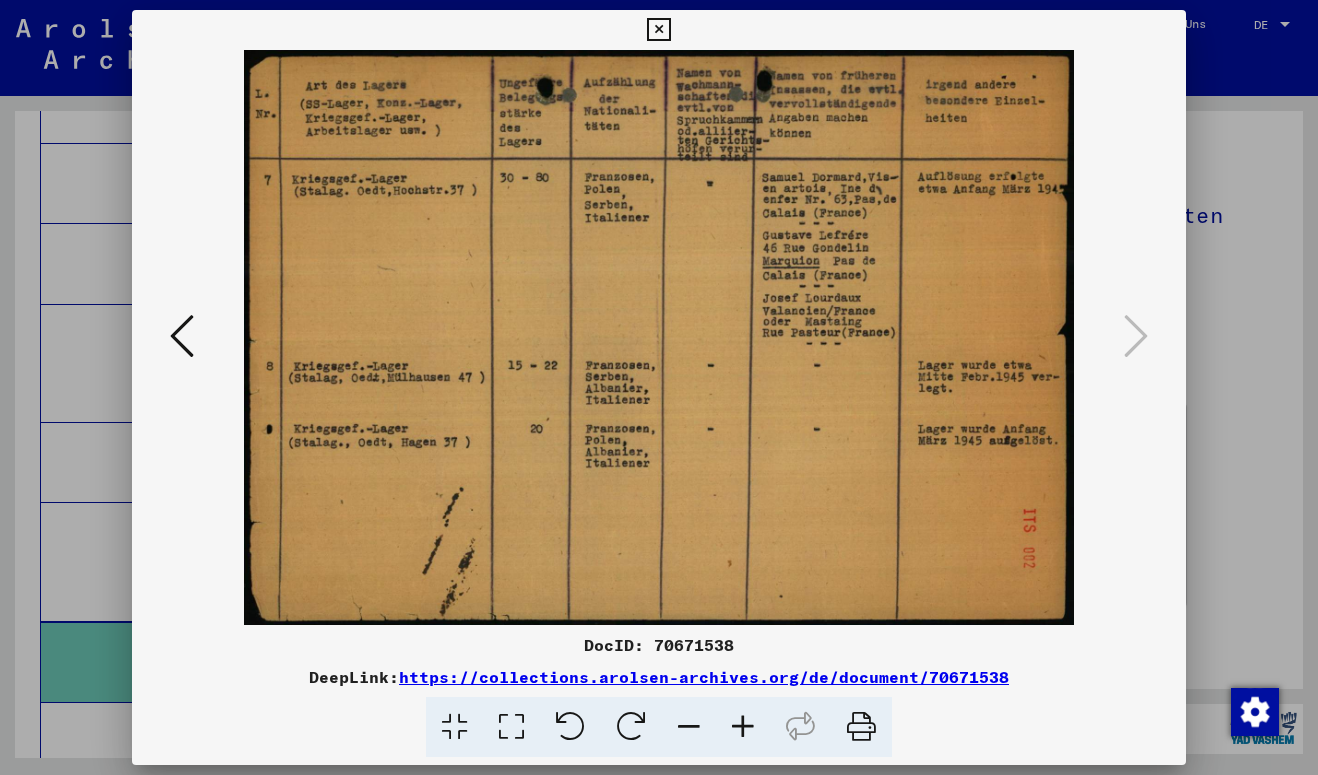 click at bounding box center (659, 387) 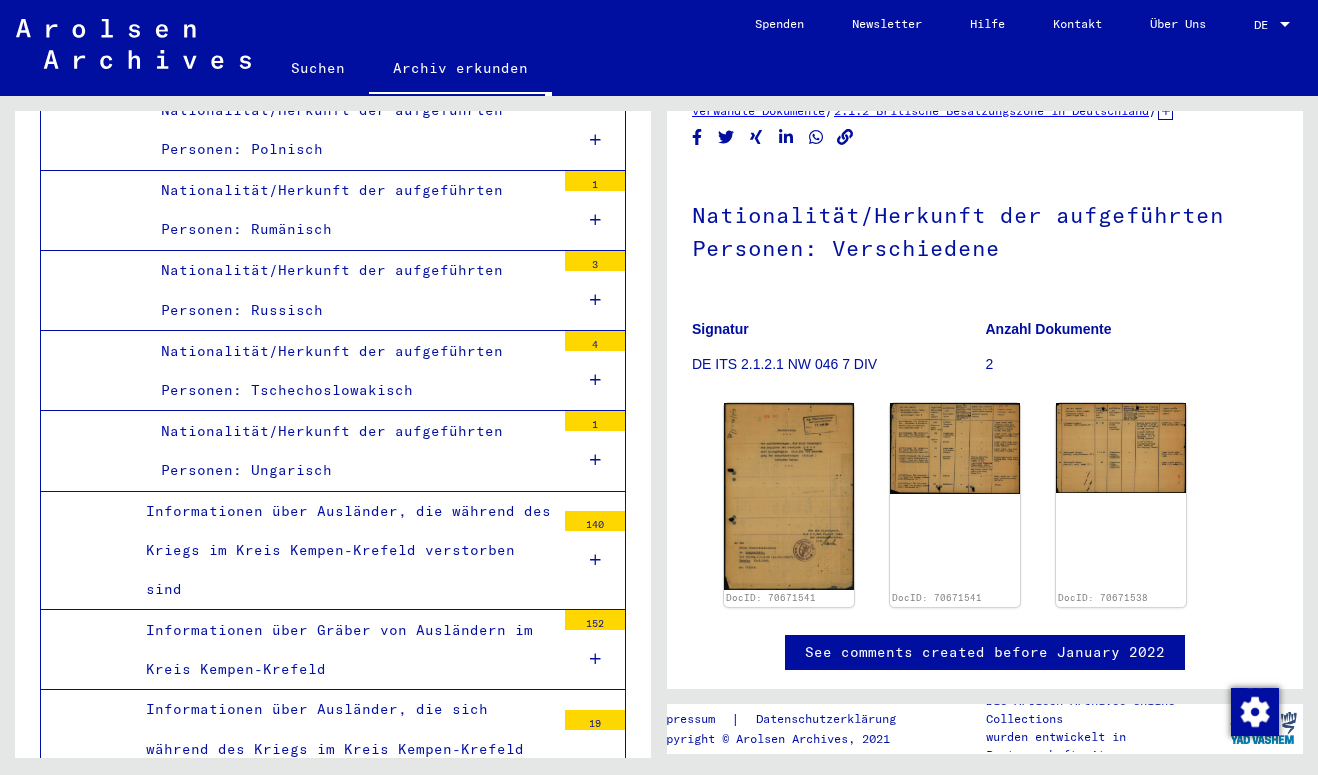 scroll, scrollTop: 7335, scrollLeft: 0, axis: vertical 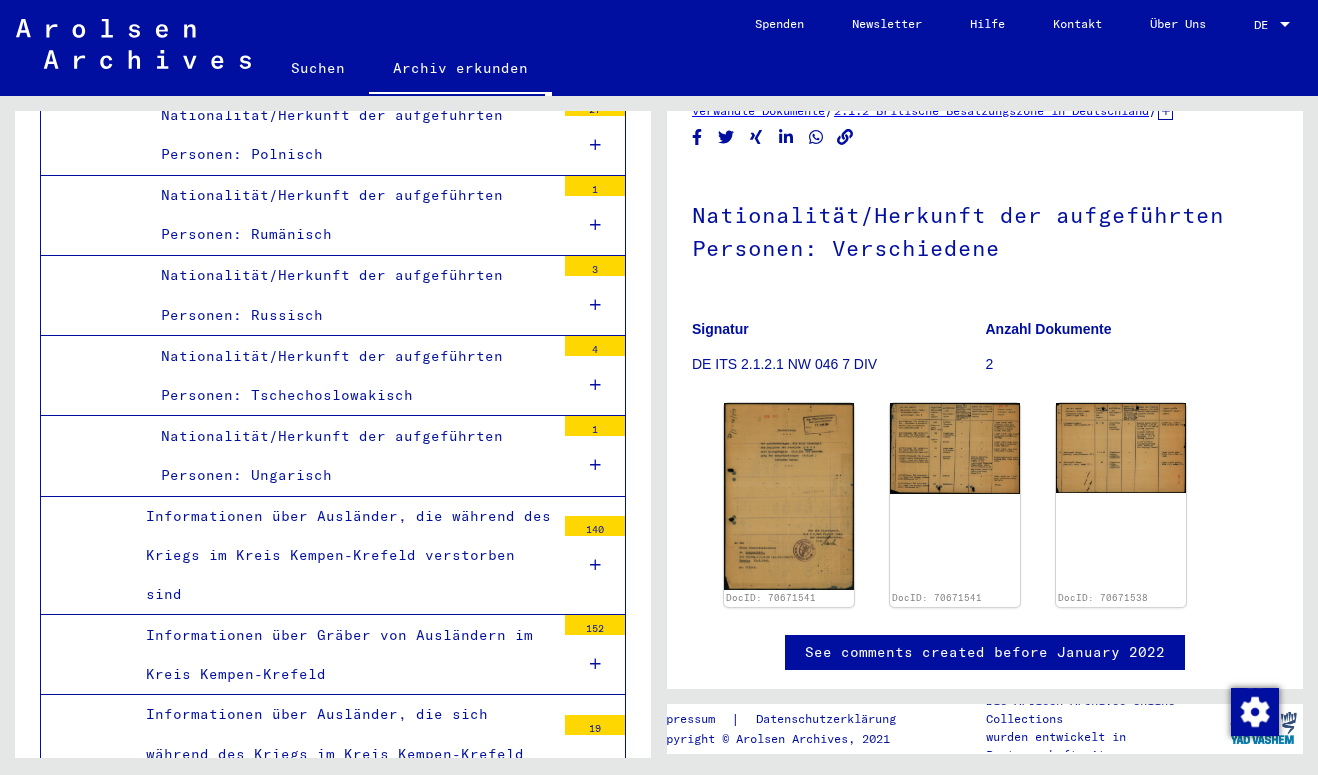click on "Informationen über Ausländer, die sich während des Kriegs im Kreis Kempen-Krefeld aufhielten" at bounding box center [343, 754] 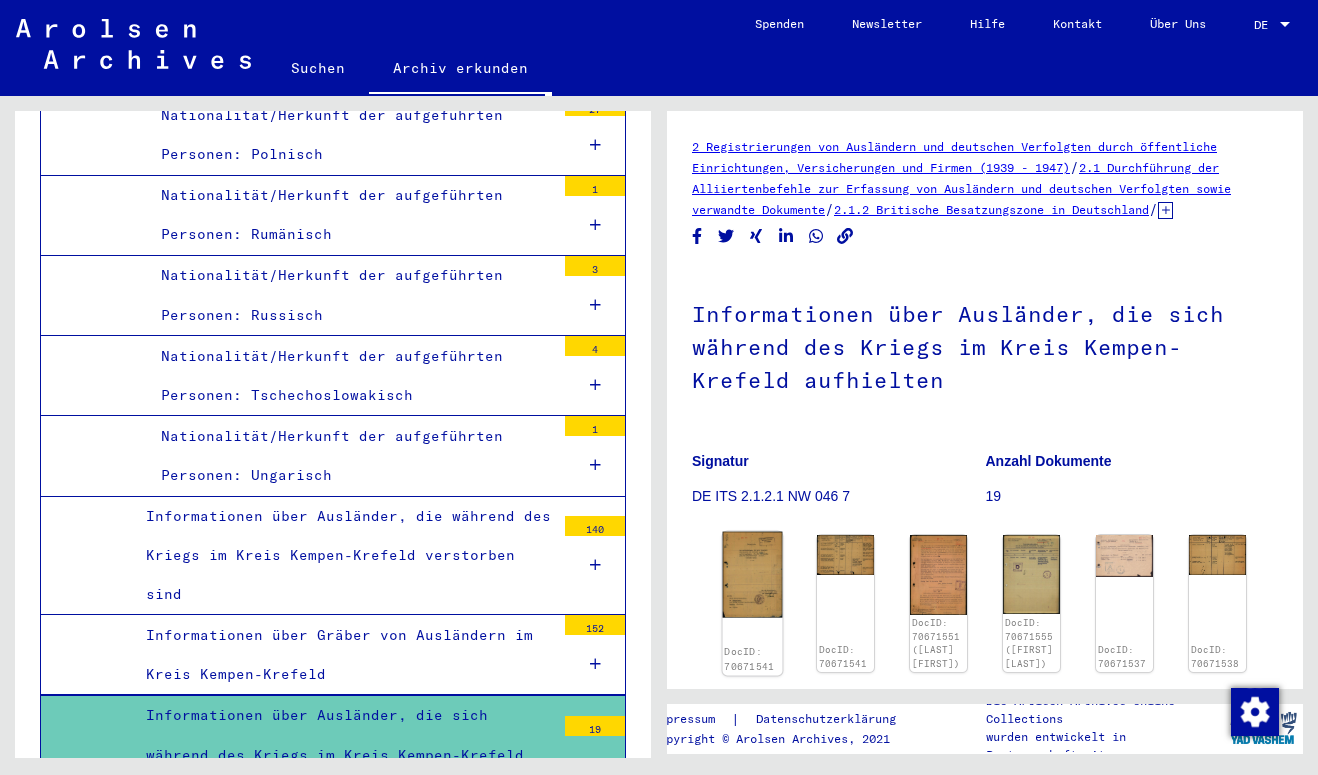 click 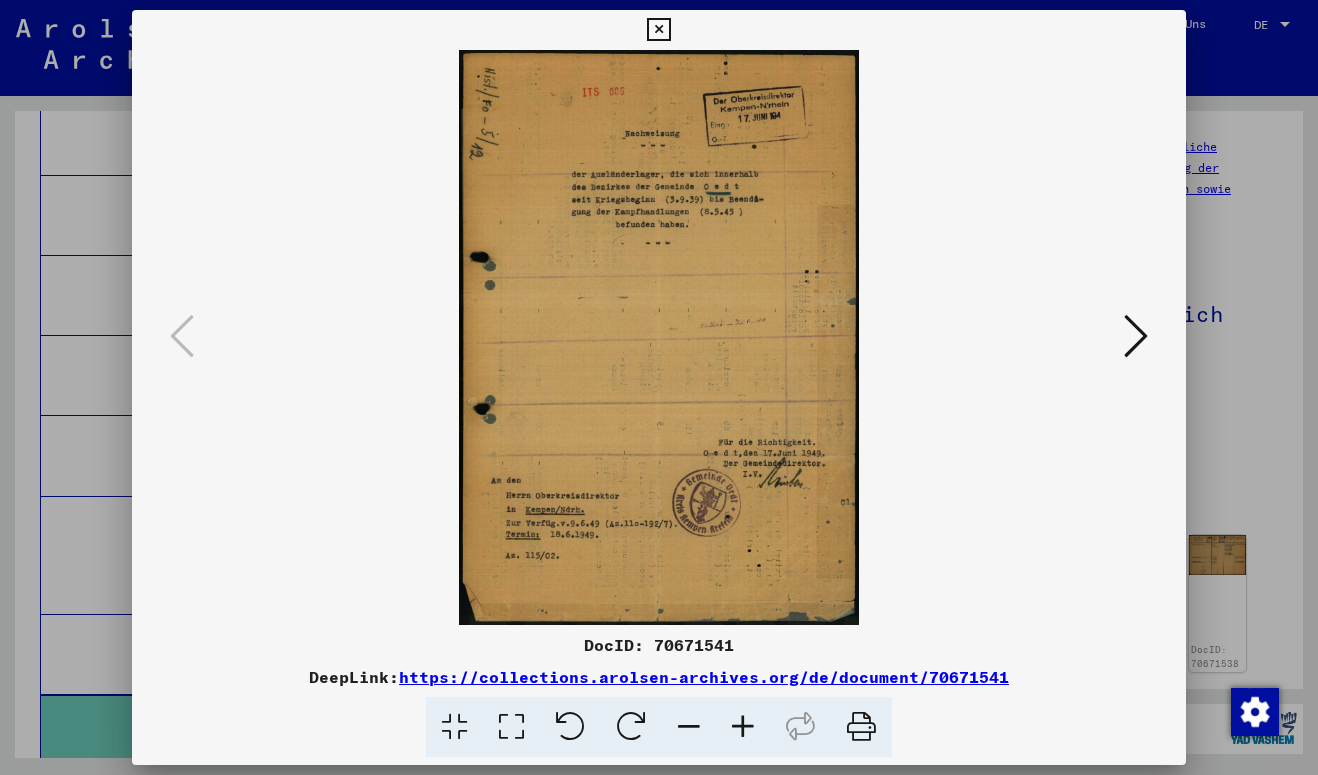 click at bounding box center [1136, 337] 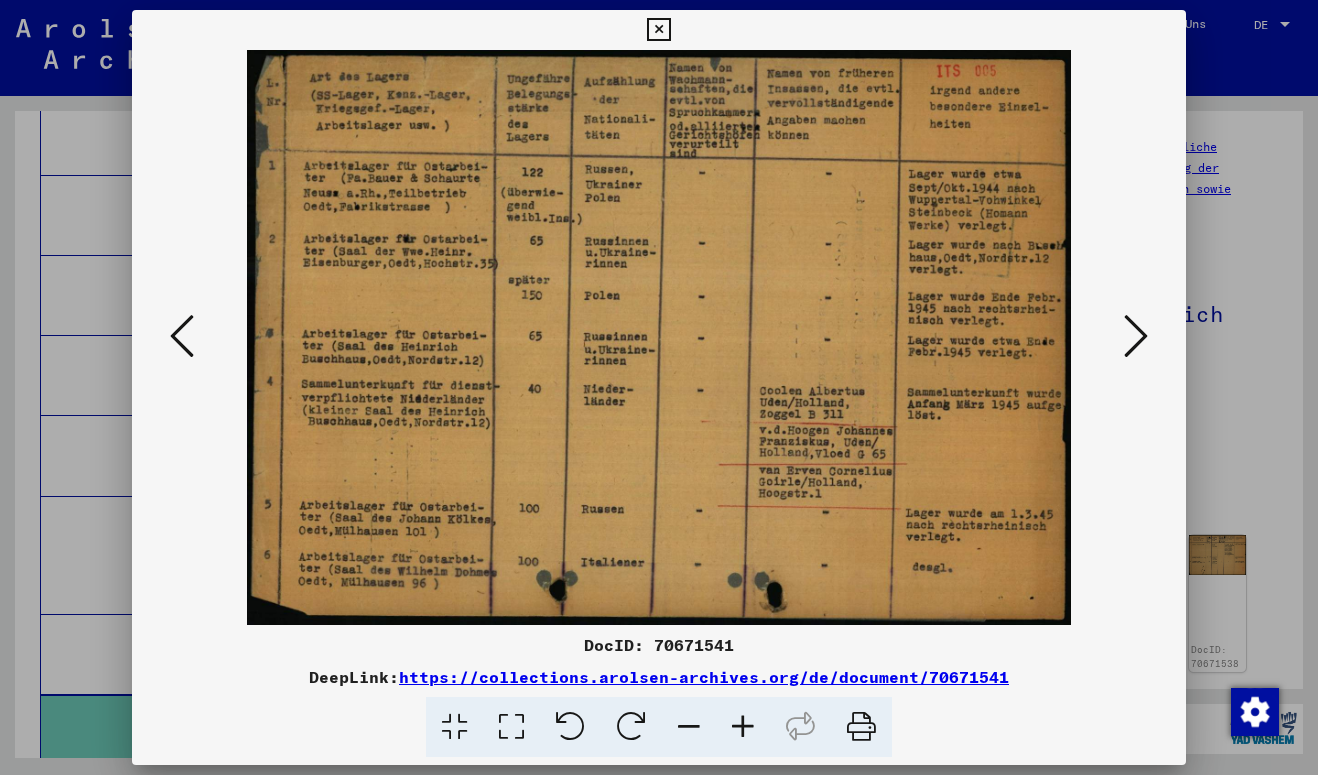 click at bounding box center (1136, 337) 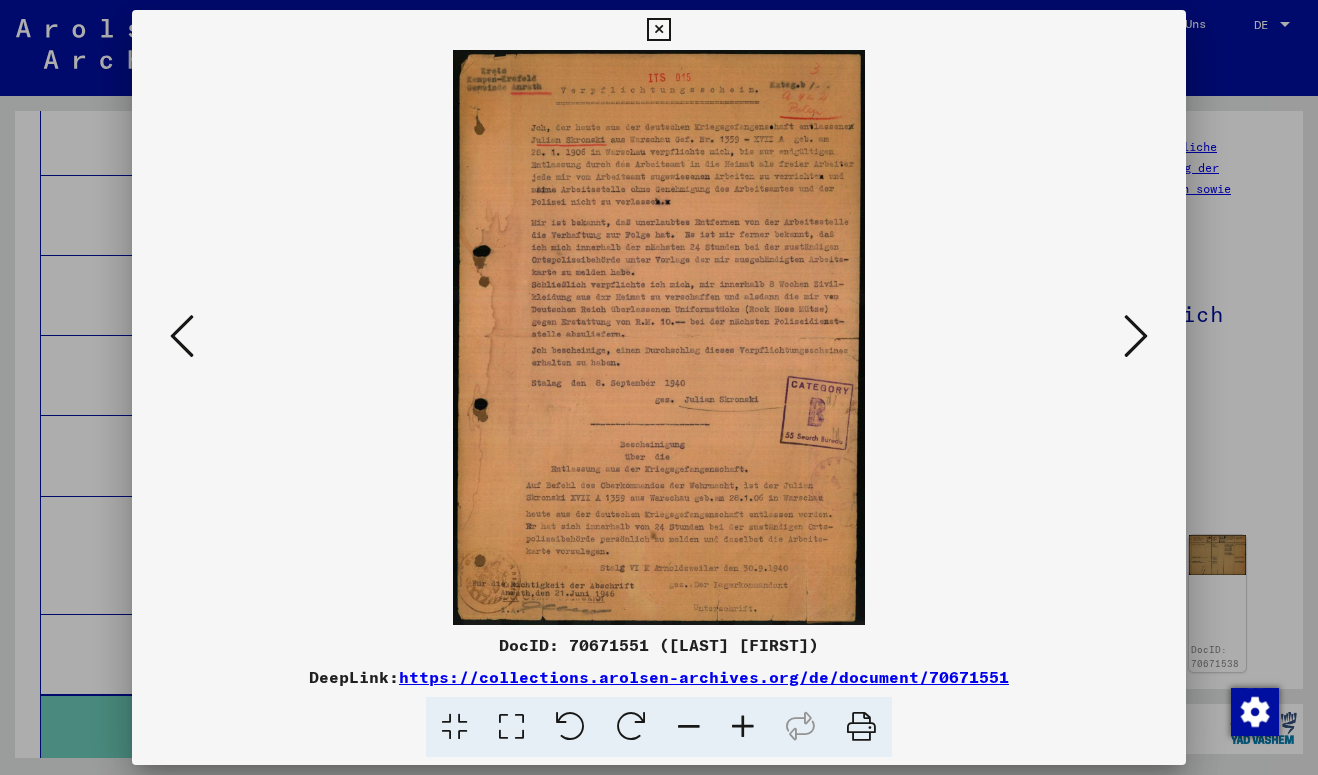 click at bounding box center [1136, 337] 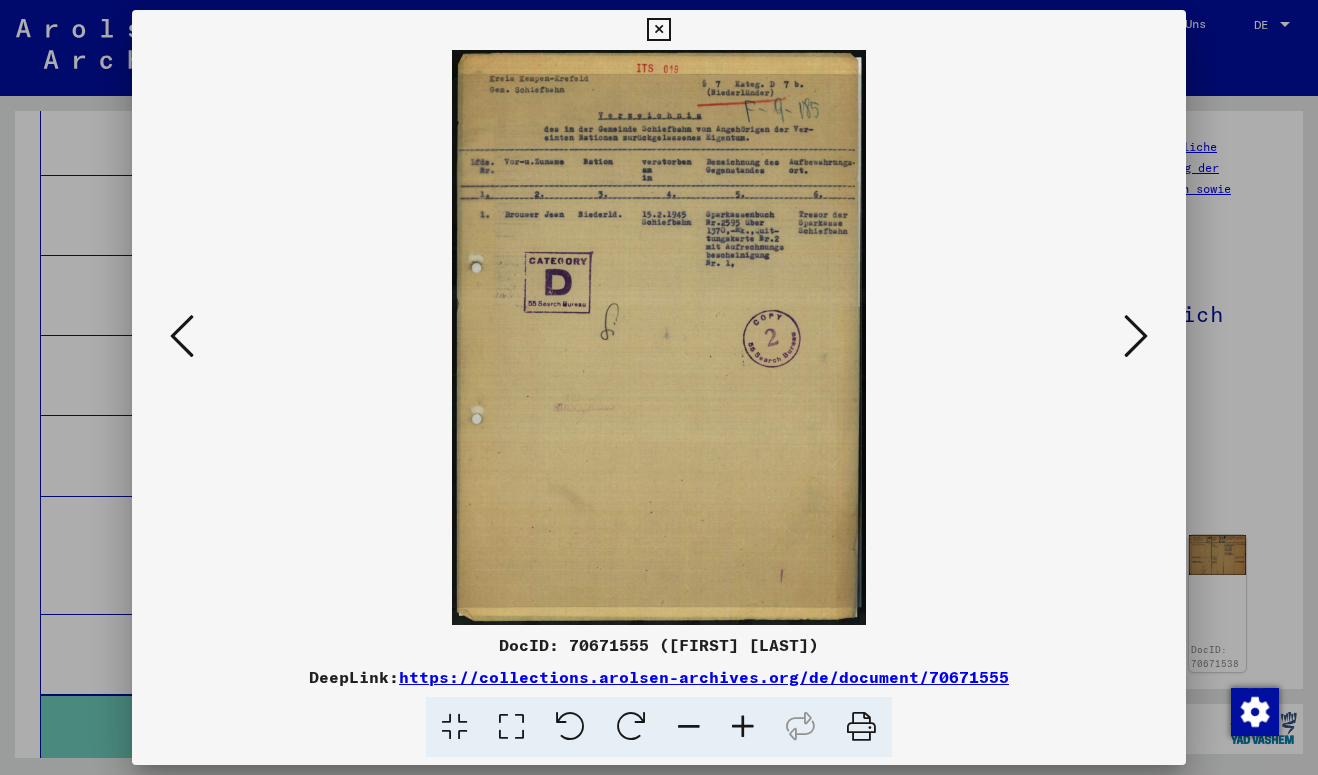 click at bounding box center (1136, 337) 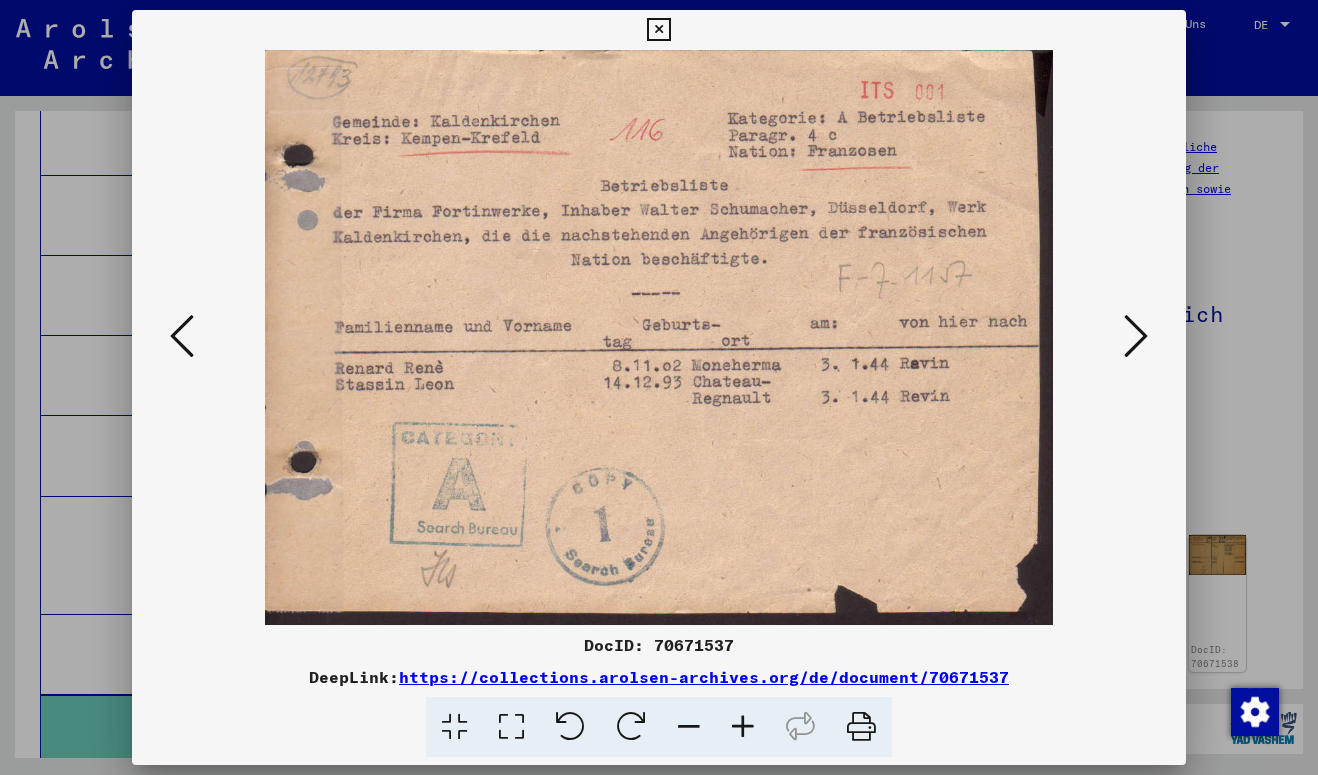 click at bounding box center (1136, 337) 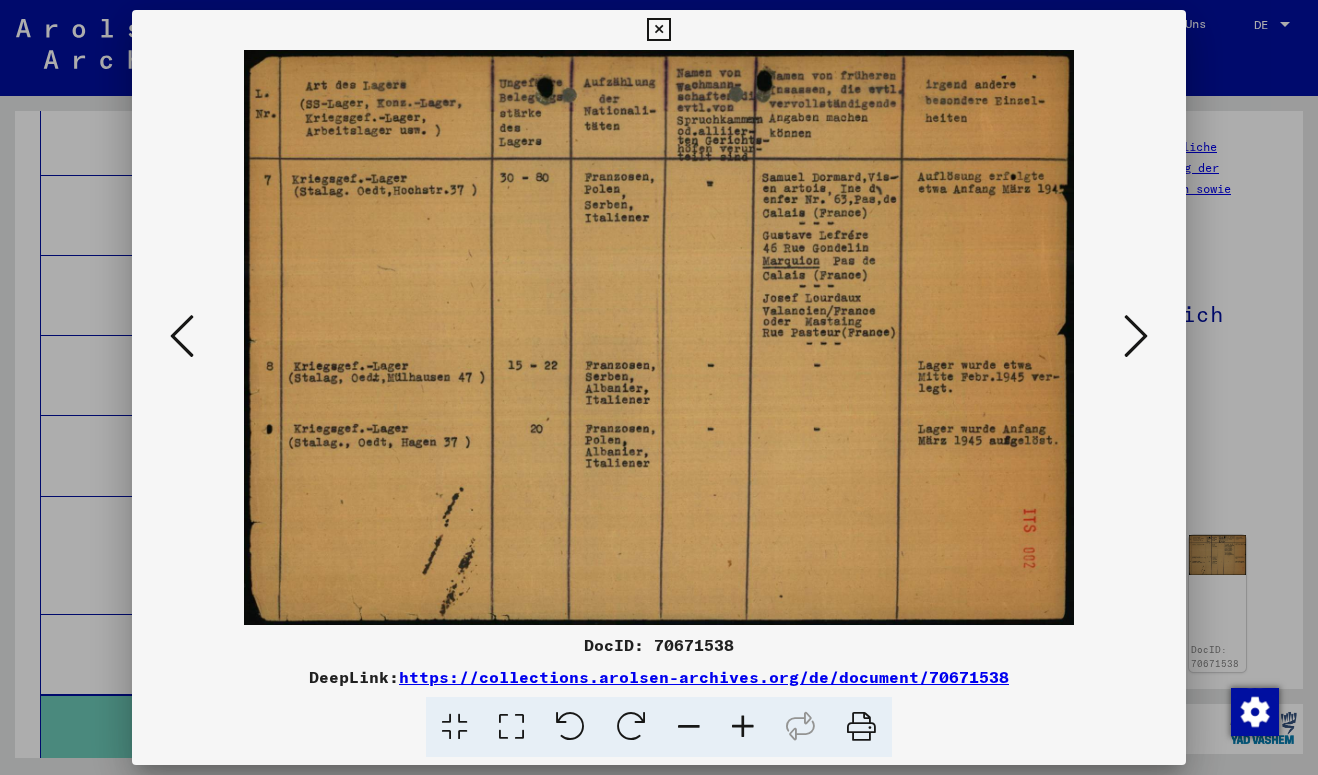click at bounding box center [1136, 337] 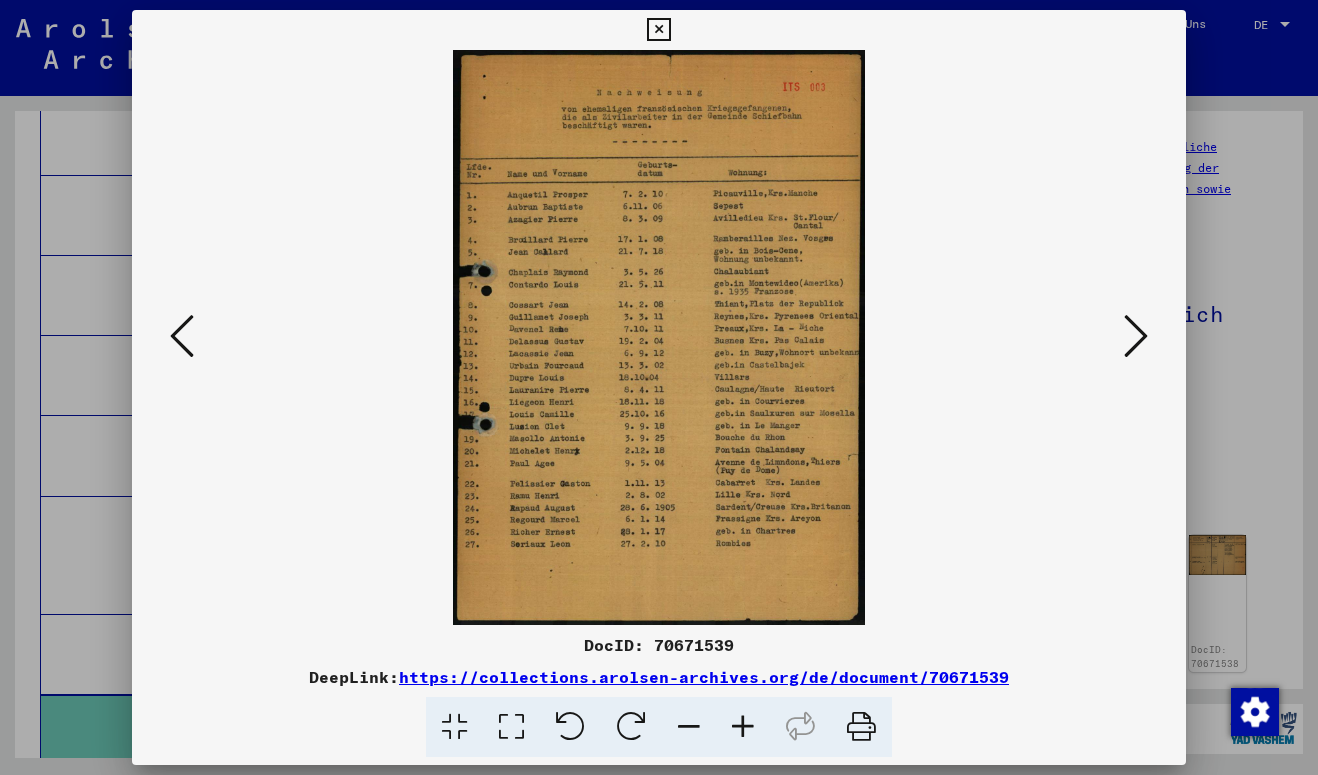 click at bounding box center (1136, 337) 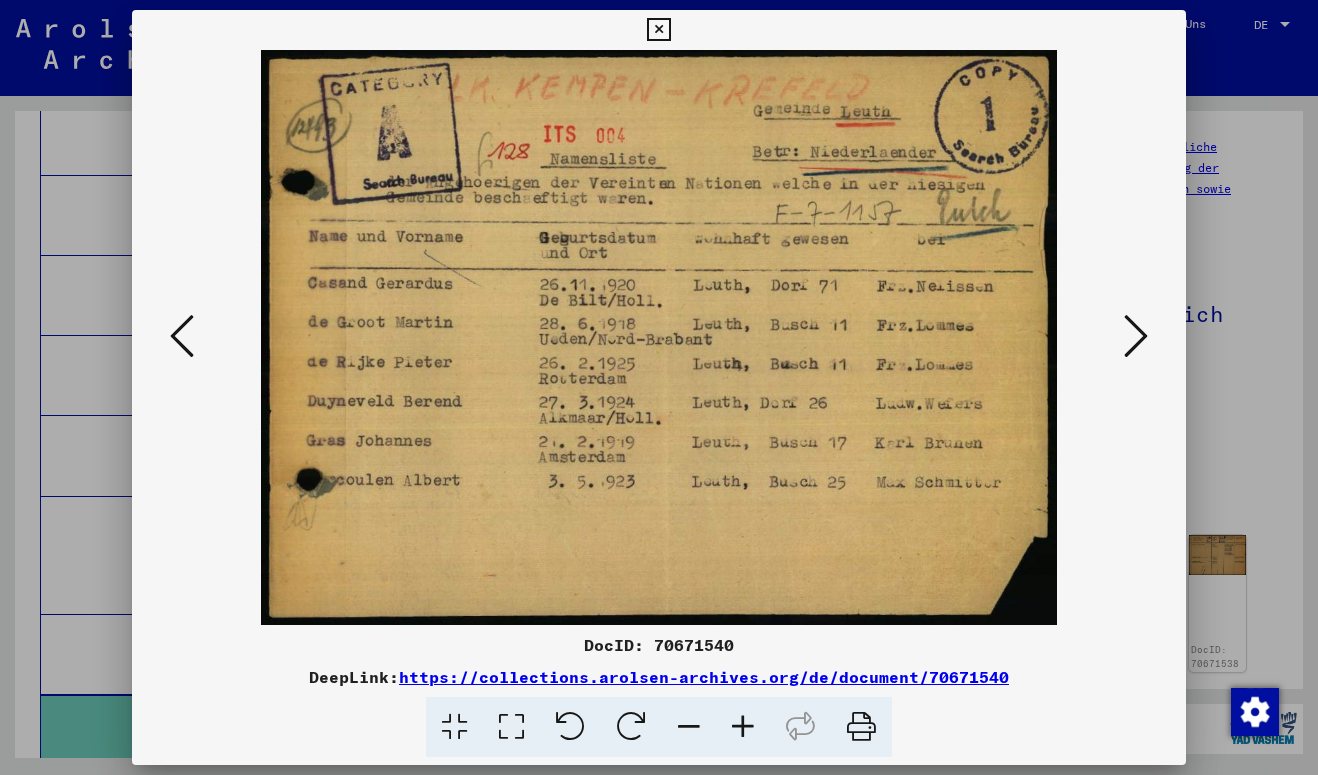 click at bounding box center [1136, 337] 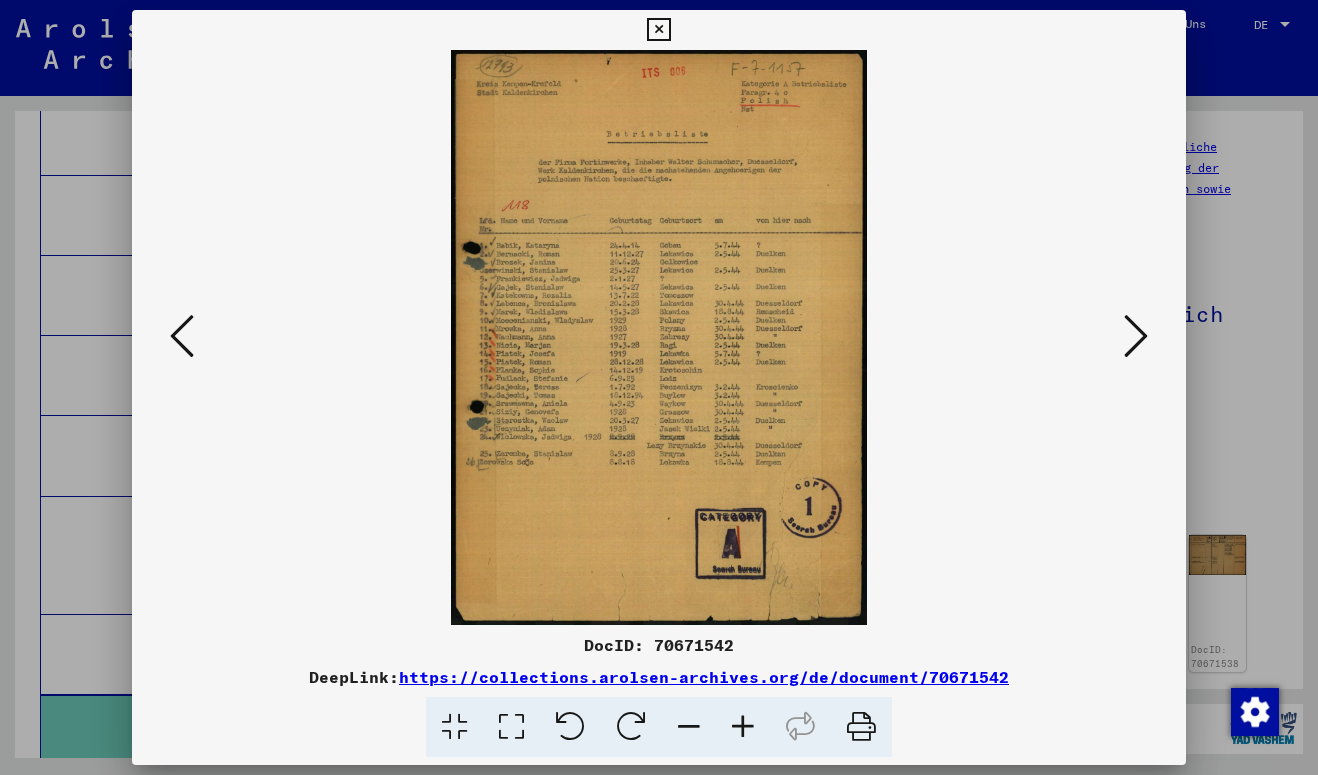 click at bounding box center [1136, 336] 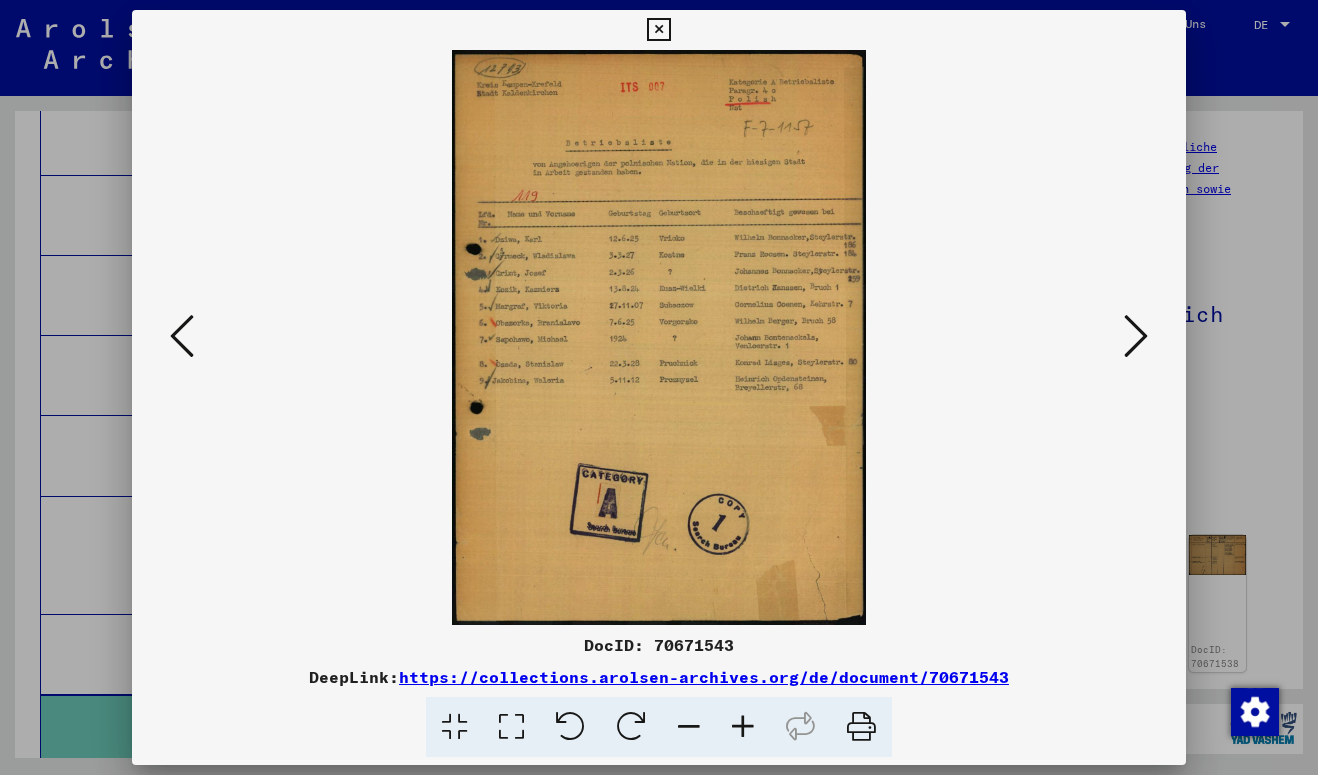click at bounding box center [1136, 336] 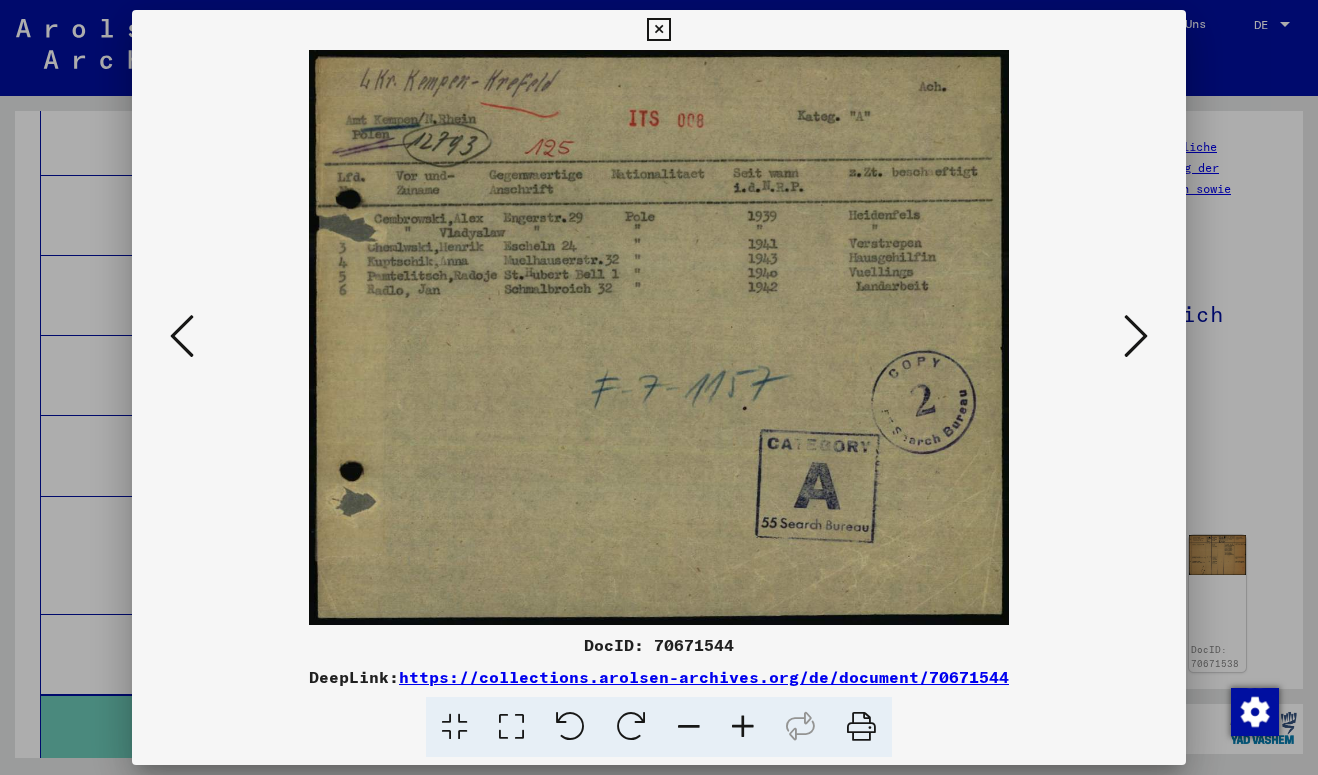 click at bounding box center [1136, 336] 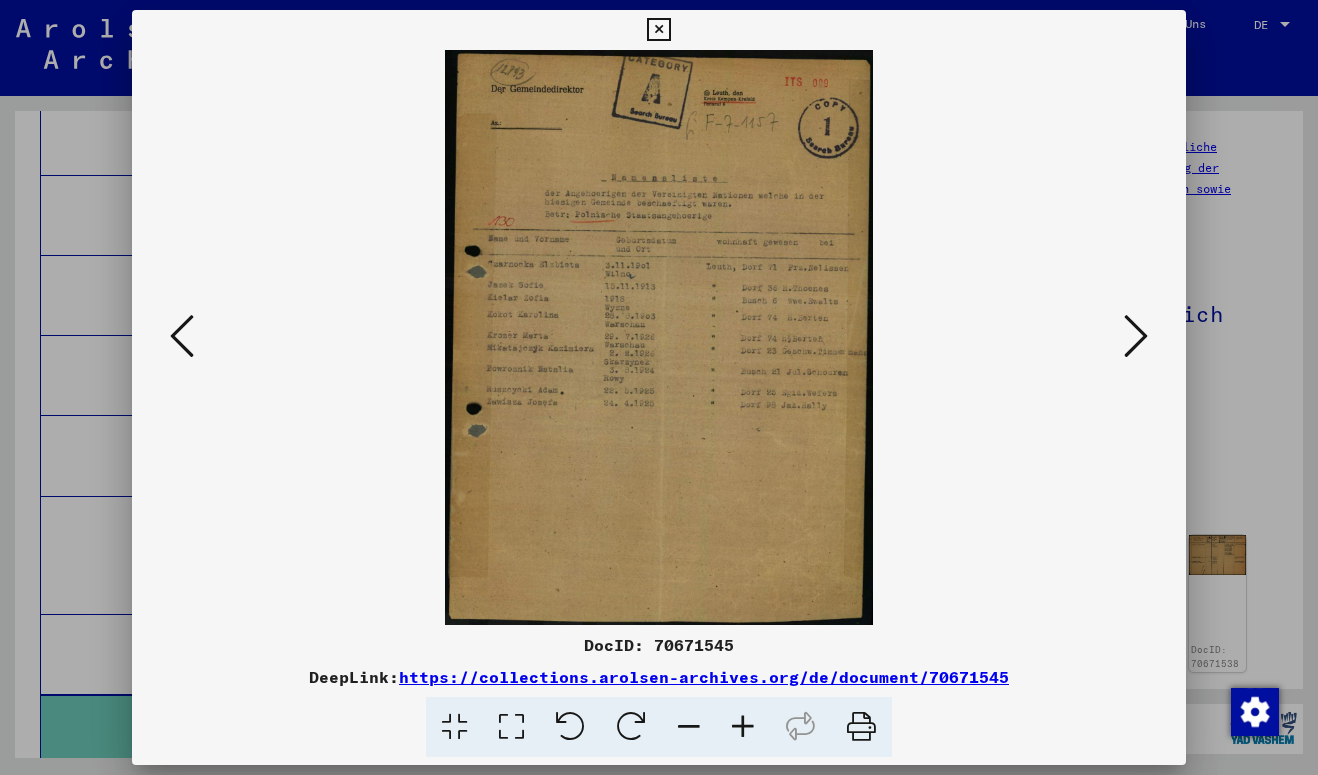 click at bounding box center (1136, 336) 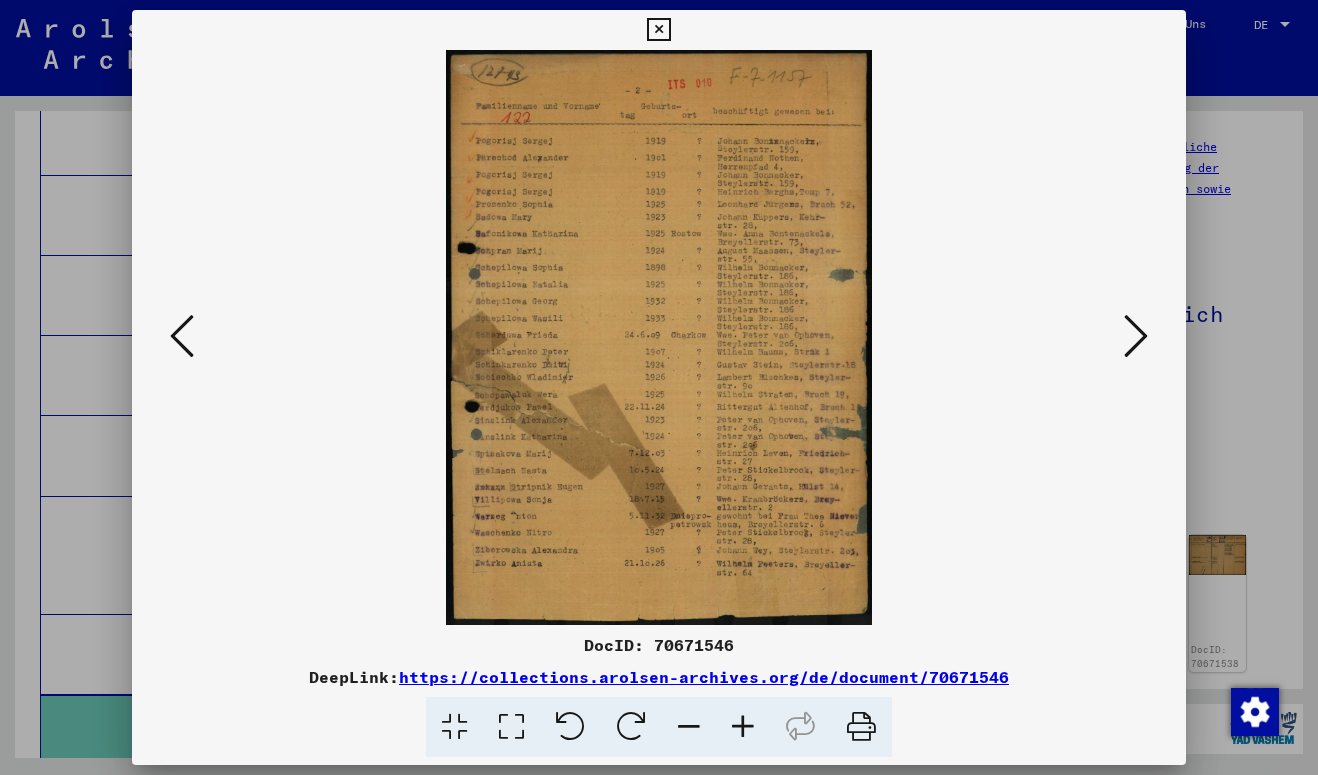 click at bounding box center [1136, 336] 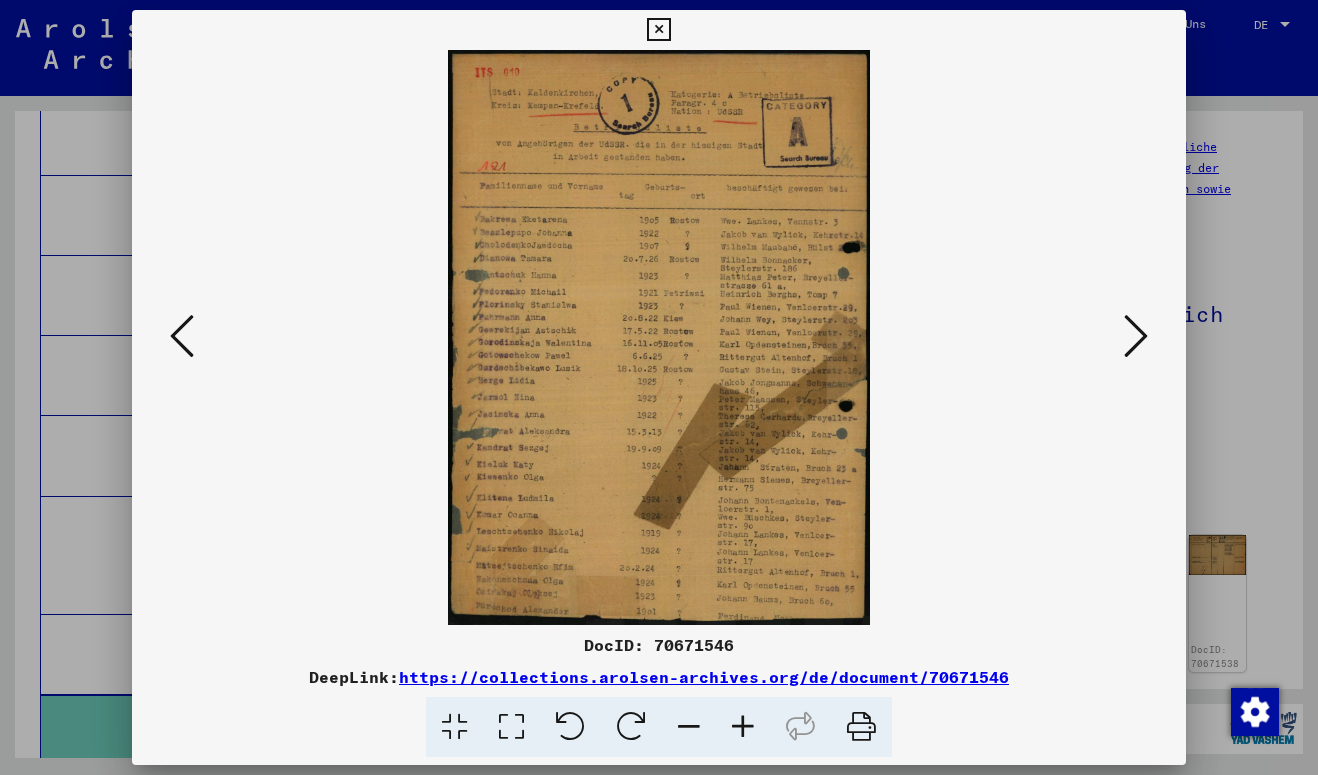 click at bounding box center (1136, 336) 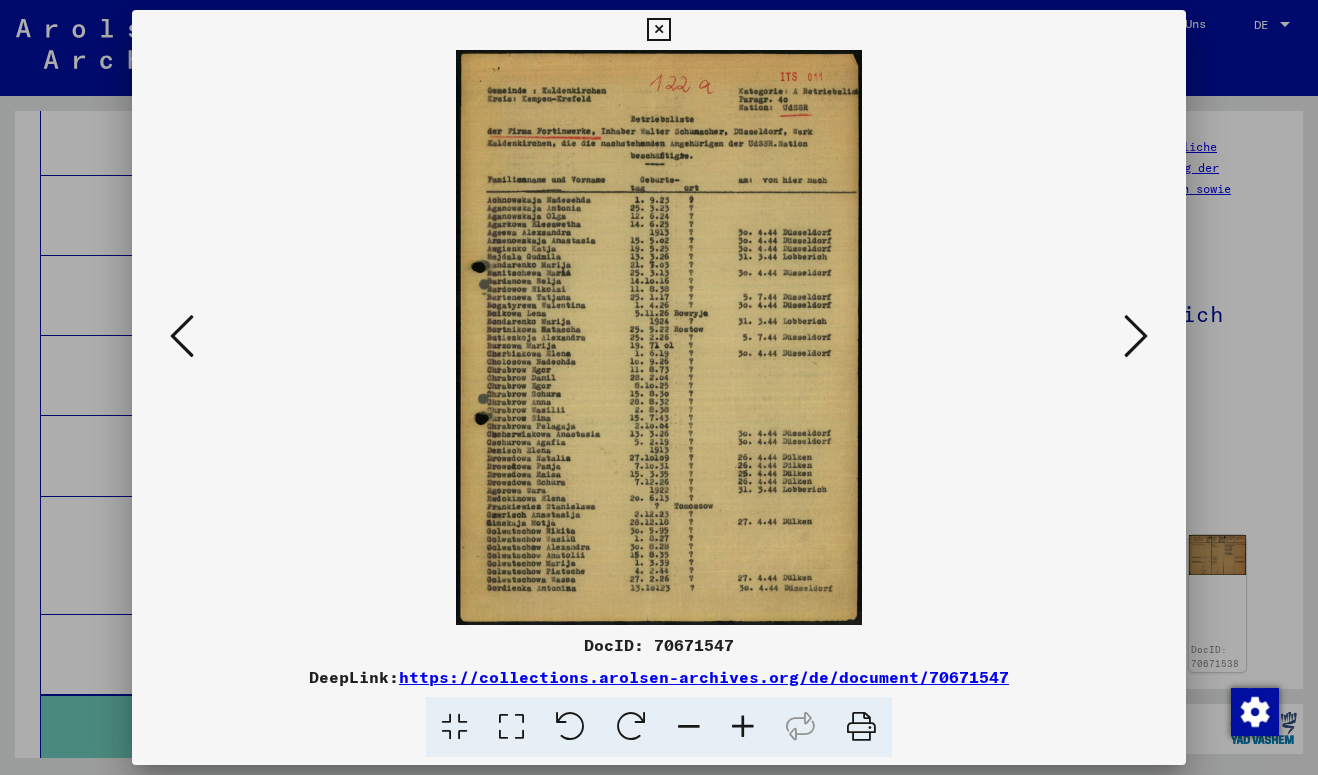 click at bounding box center [1136, 336] 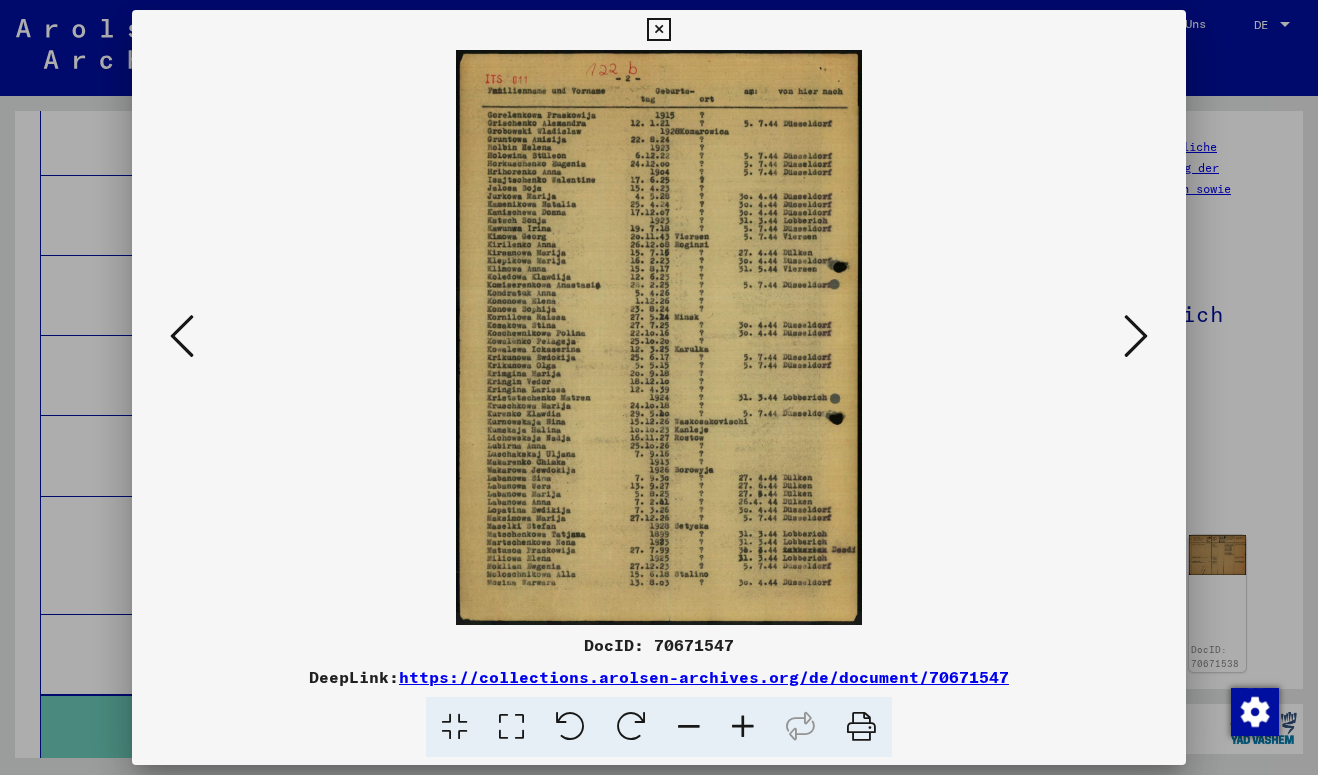 click at bounding box center (1136, 336) 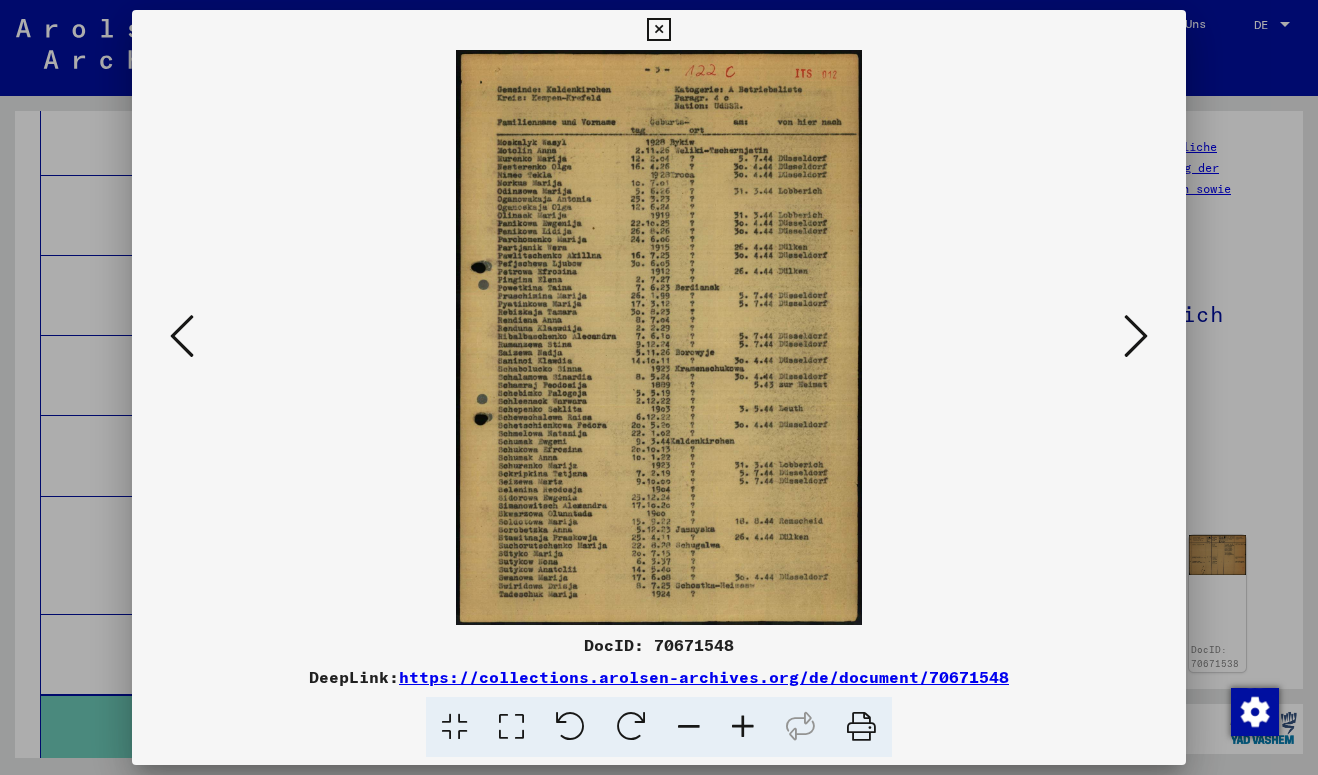 click at bounding box center [1136, 336] 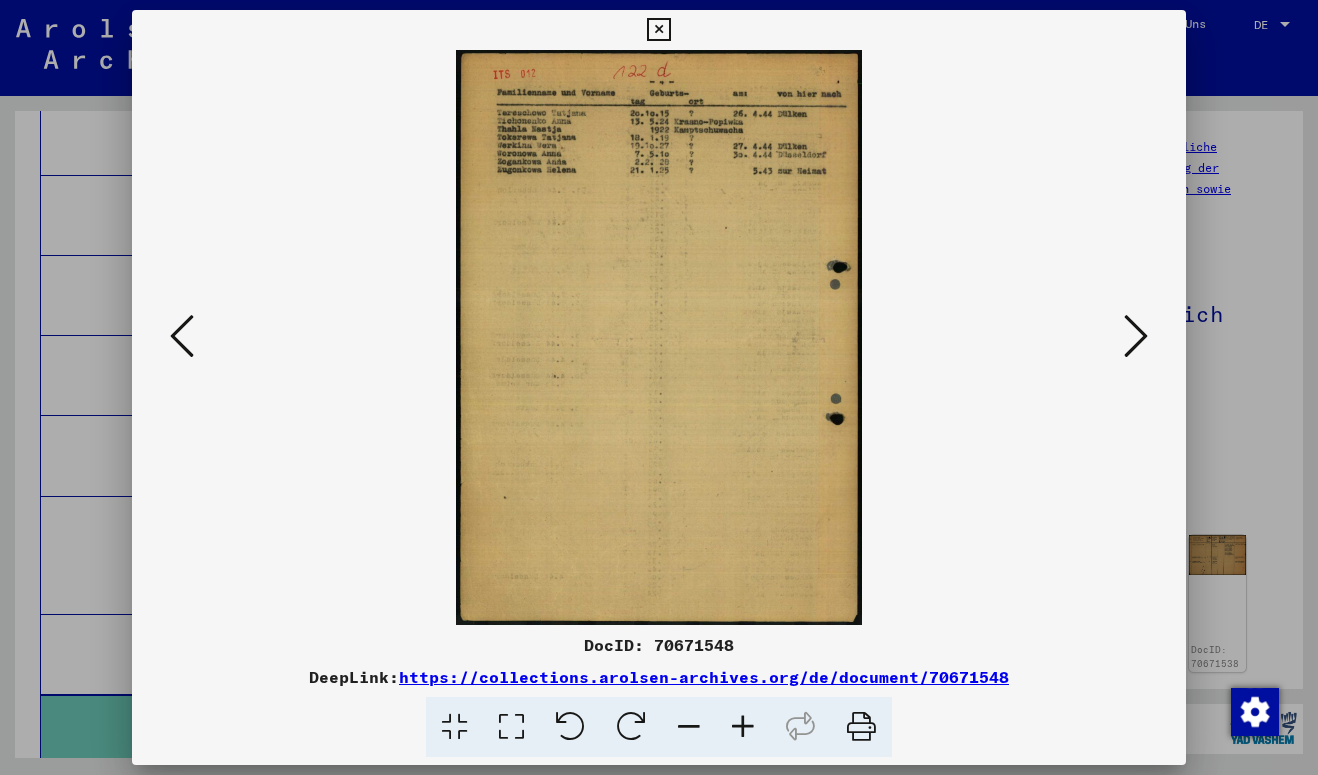 click at bounding box center [659, 337] 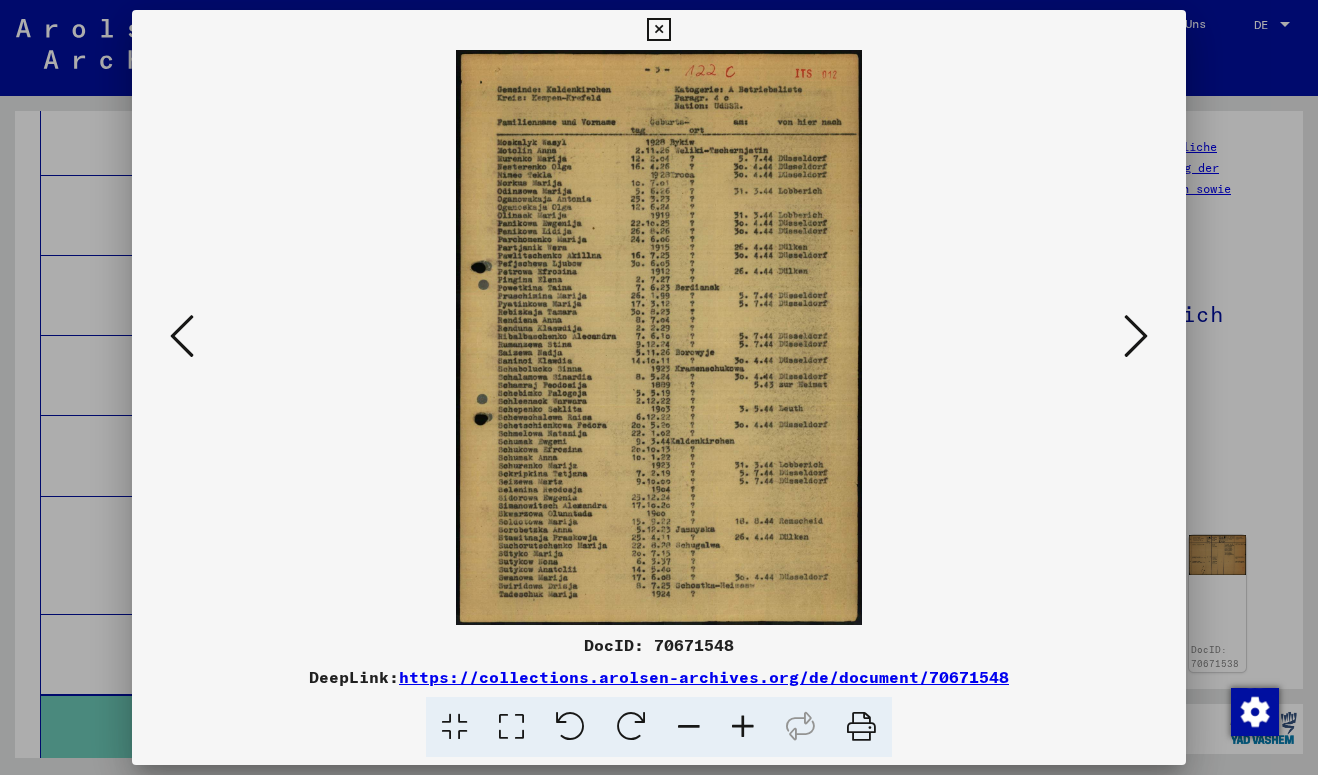 click at bounding box center [1136, 336] 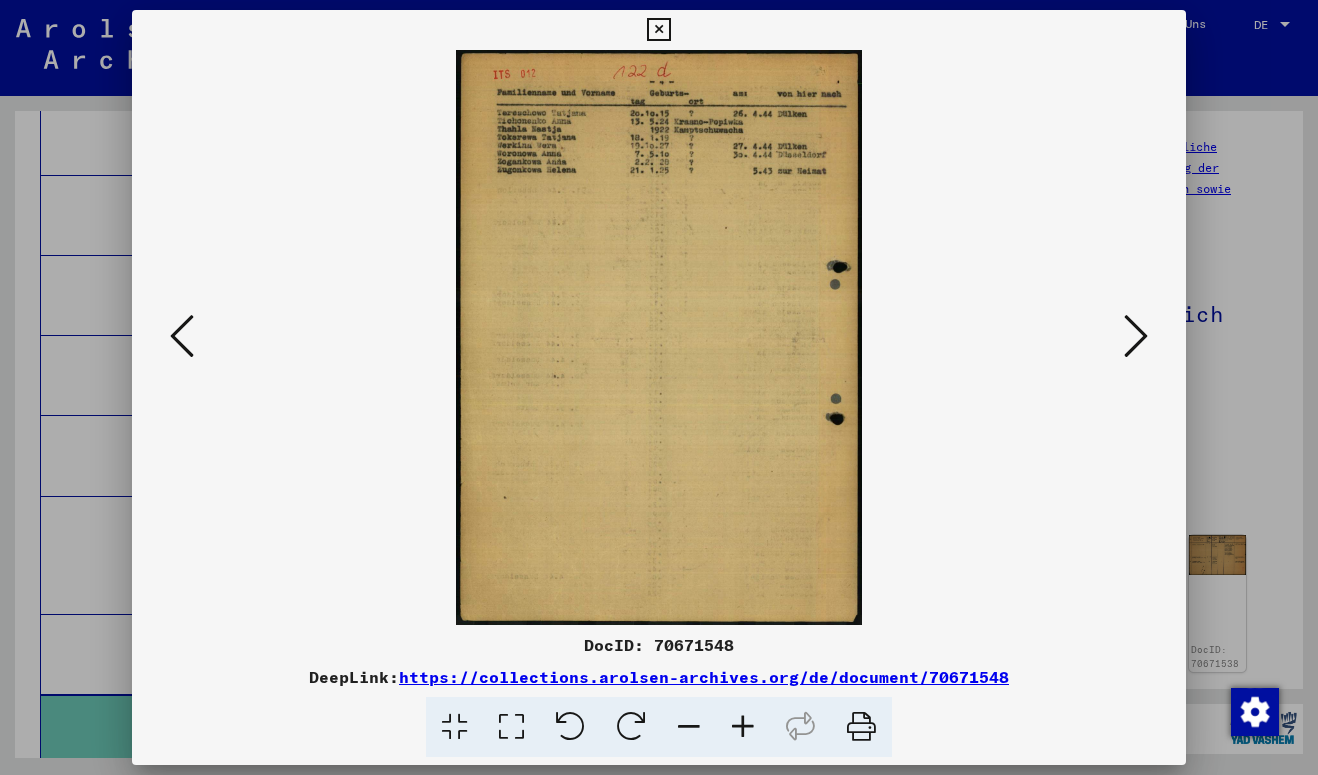 click at bounding box center (1136, 336) 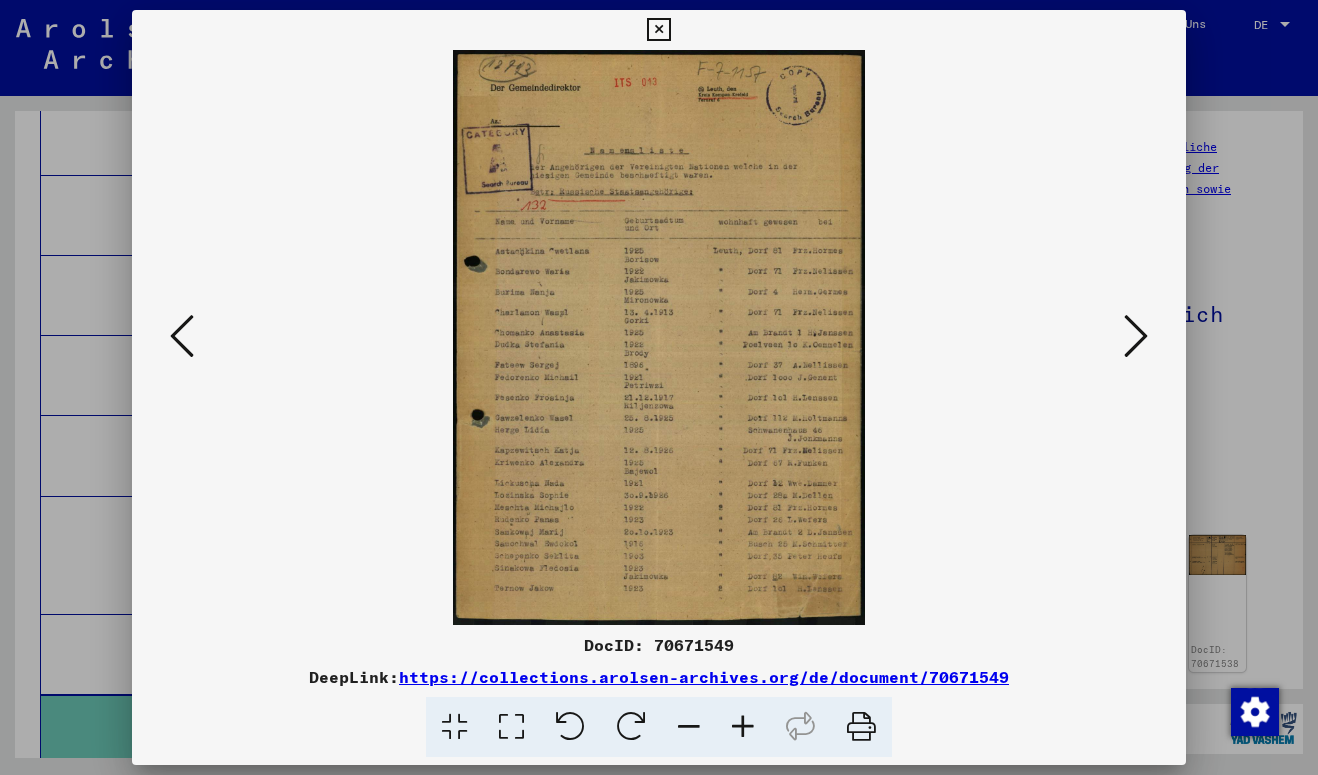 click at bounding box center (1136, 336) 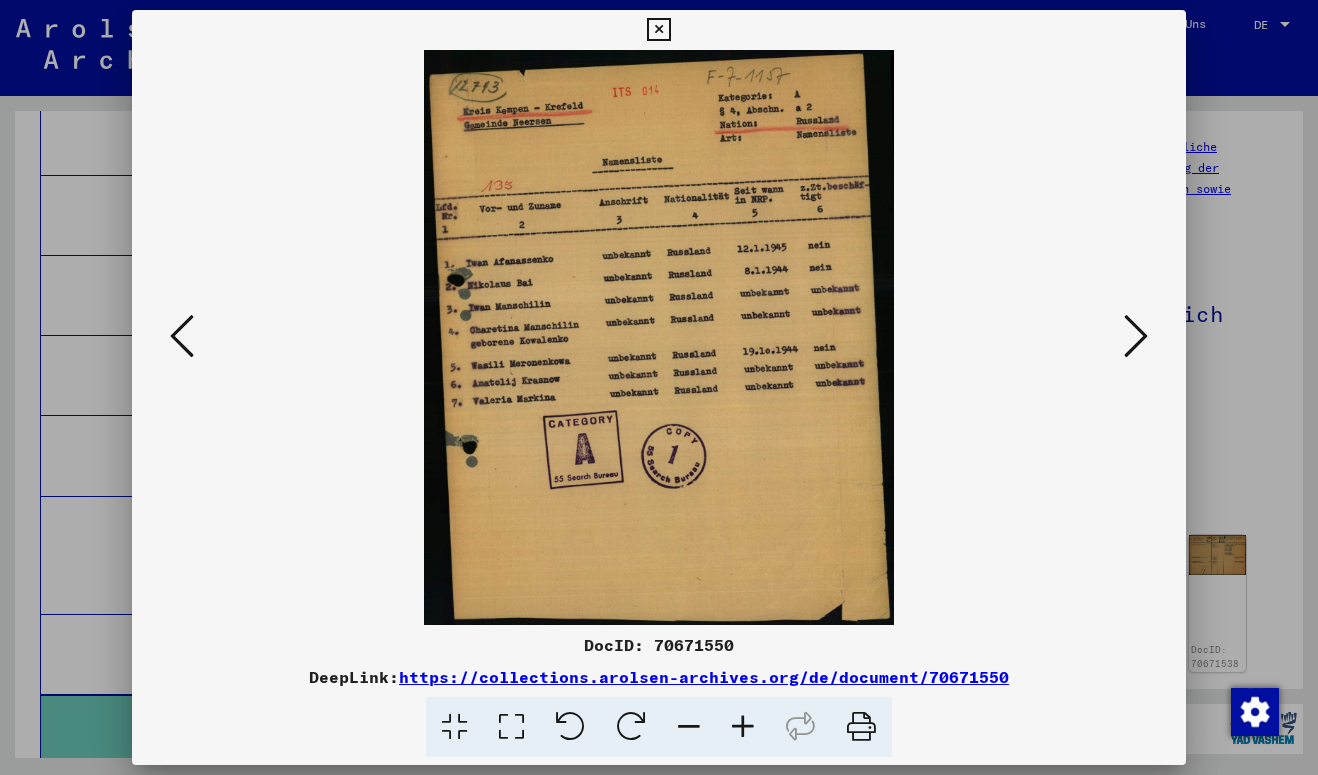 click at bounding box center [1136, 336] 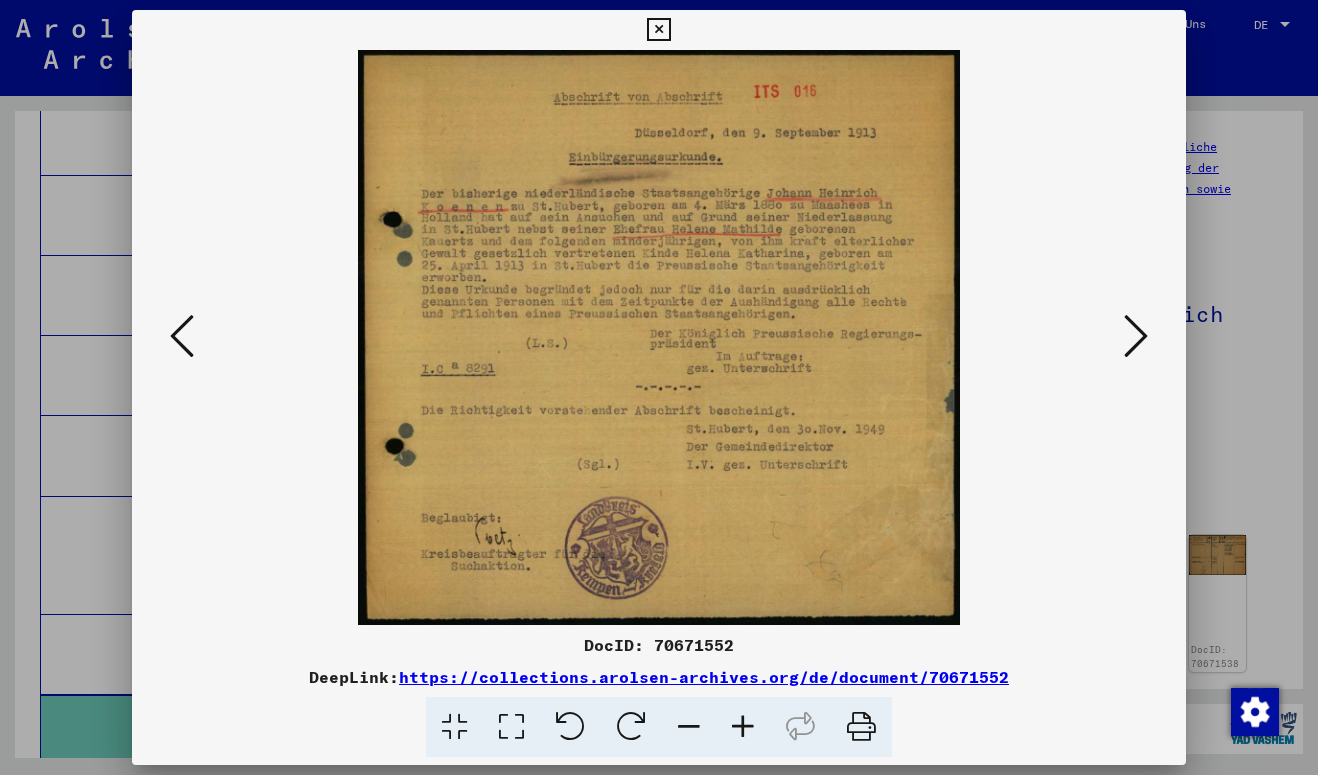 click at bounding box center [1136, 336] 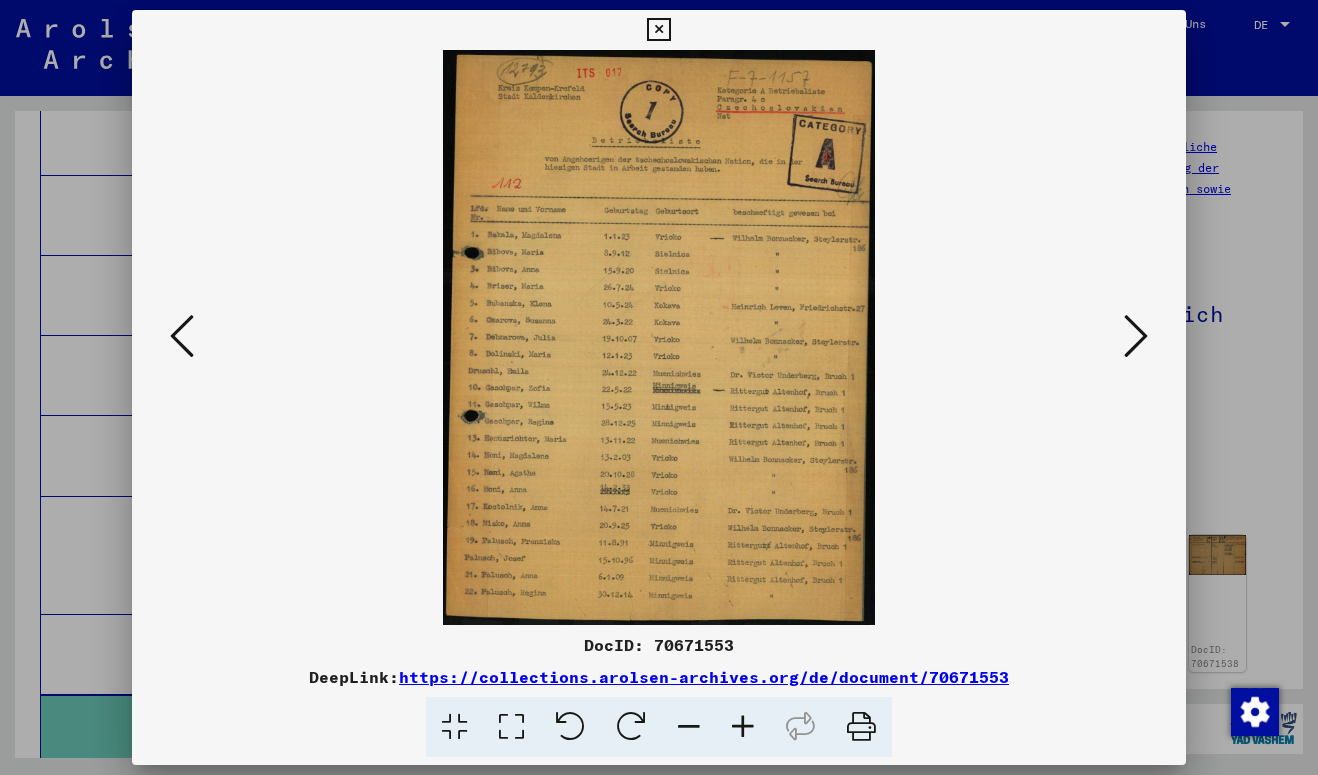 click at bounding box center [1136, 336] 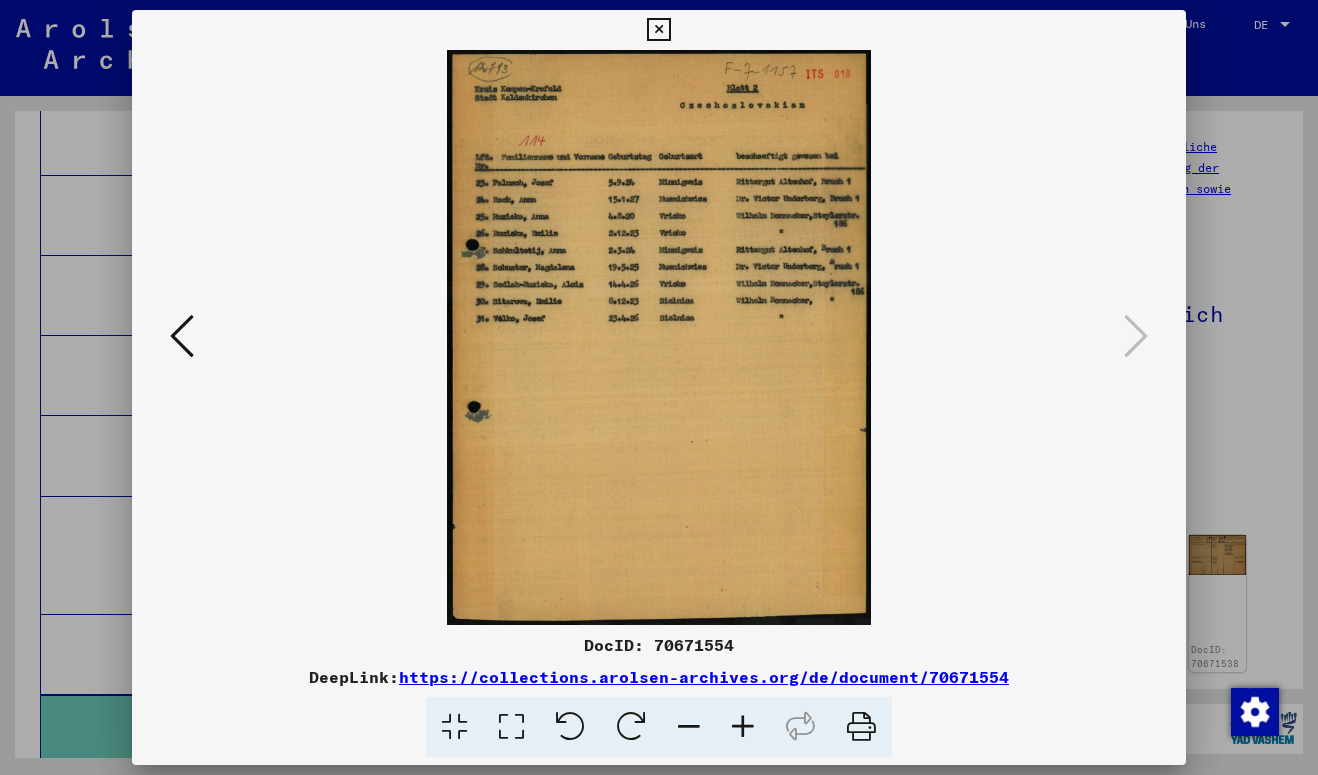 click at bounding box center [659, 387] 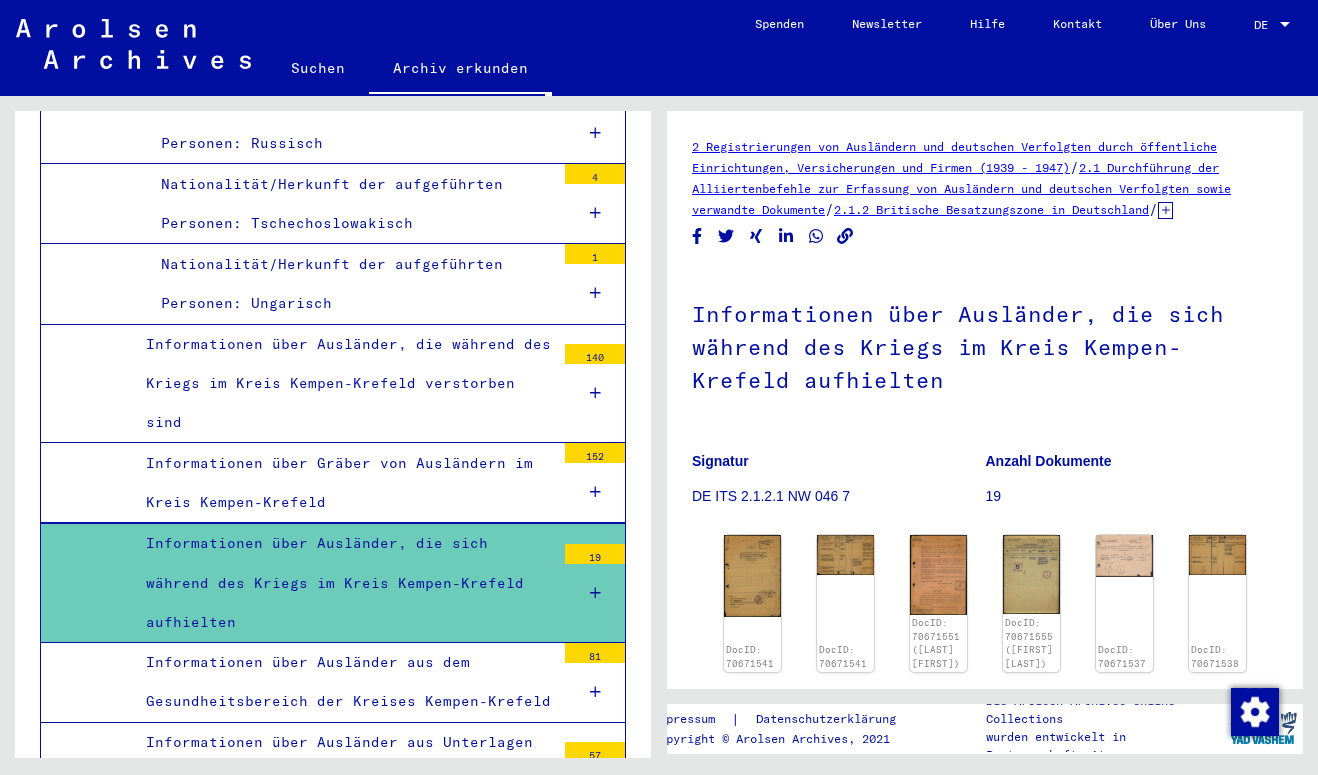 scroll, scrollTop: 7508, scrollLeft: 0, axis: vertical 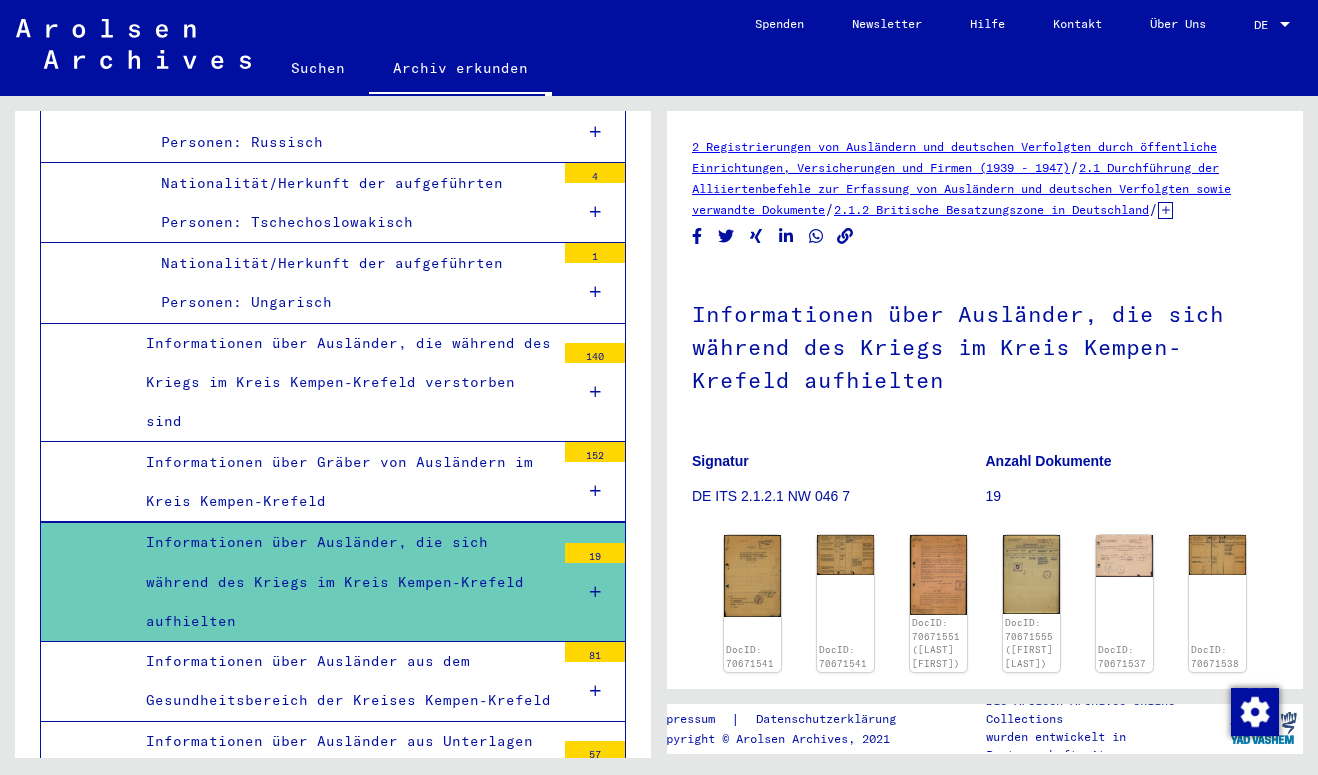 click on "Informationen über Ausländer aus dem Gesundheitsbereich der Kreises Kempen-Krefeld" at bounding box center (343, 681) 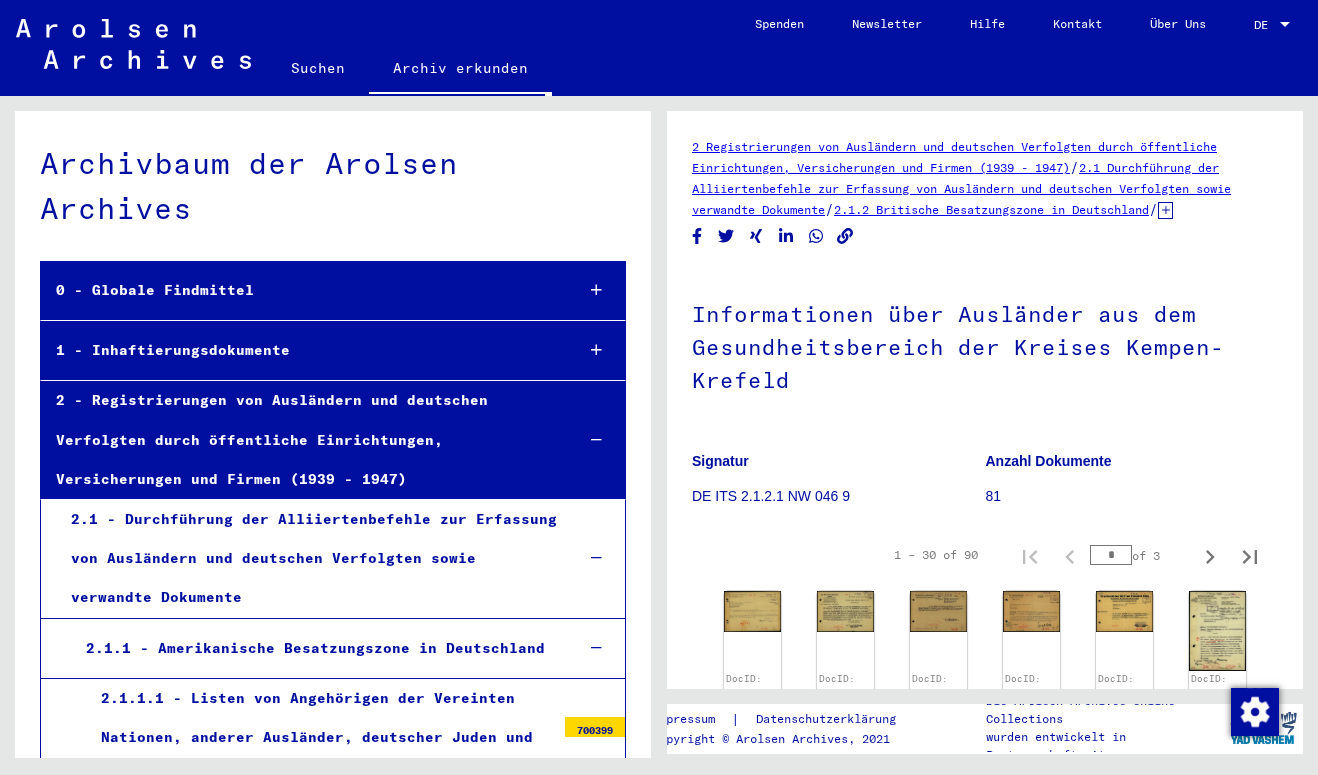 scroll, scrollTop: 0, scrollLeft: 0, axis: both 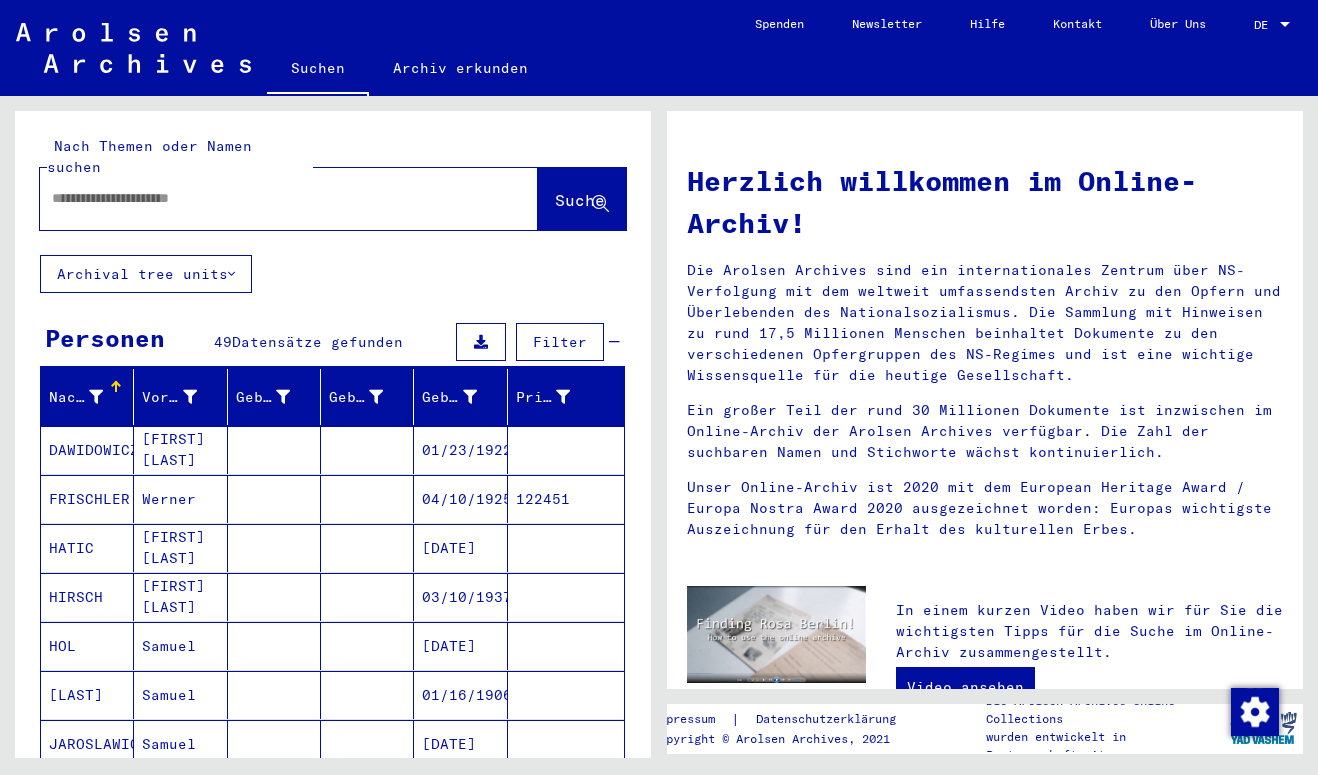 click 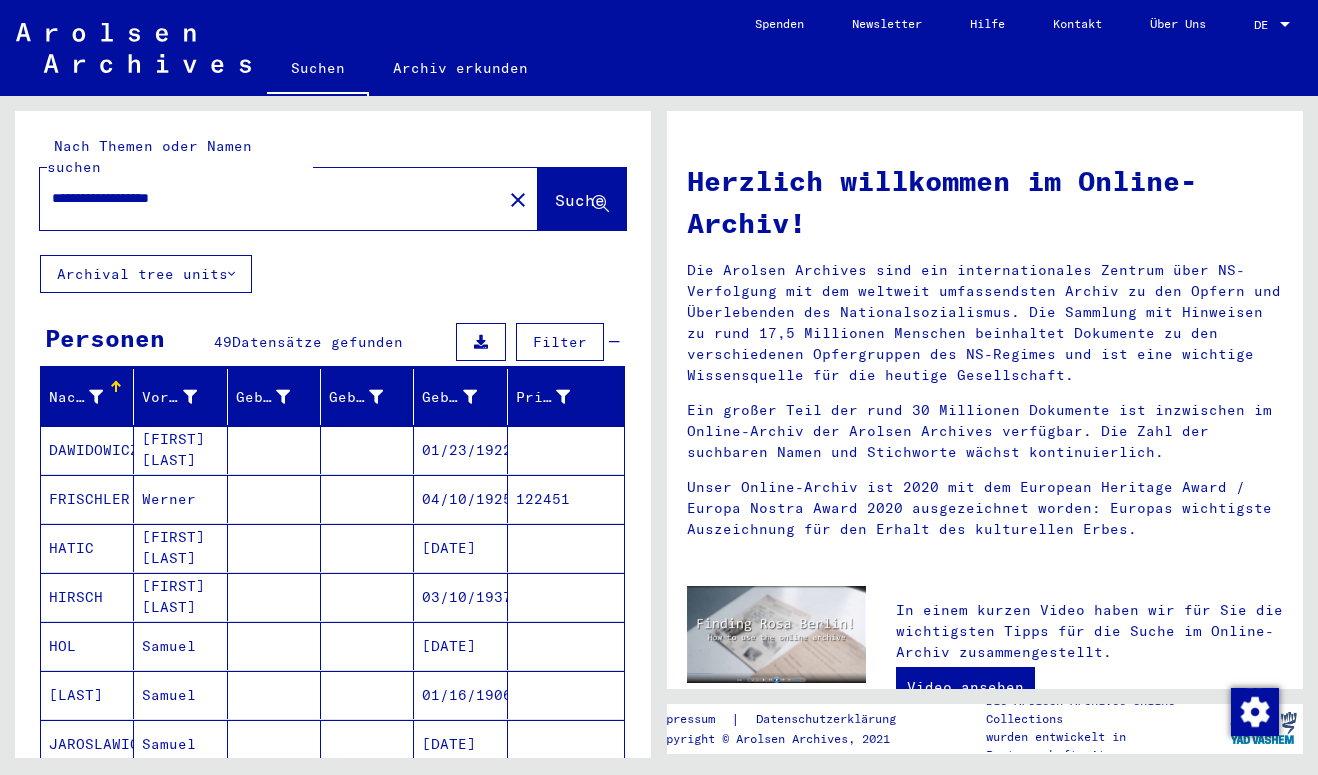 type on "**********" 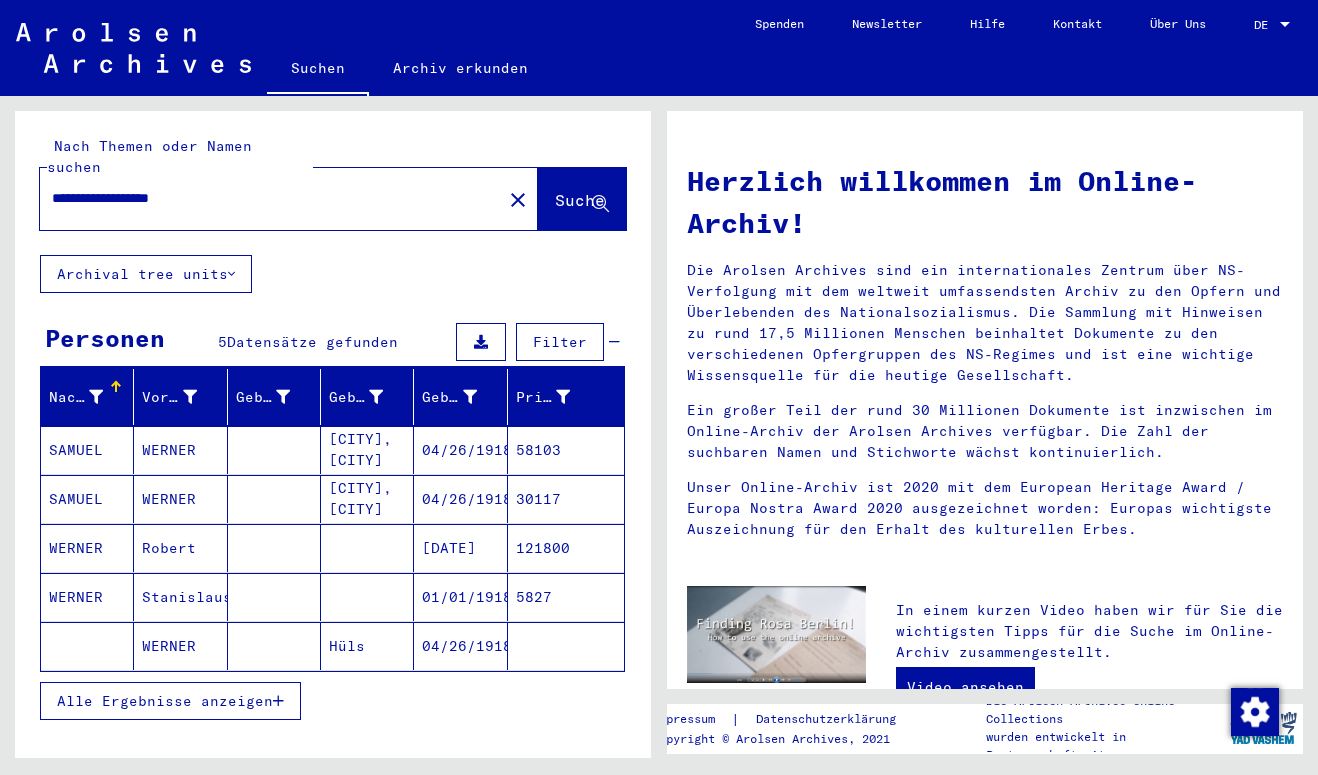 click at bounding box center [274, 499] 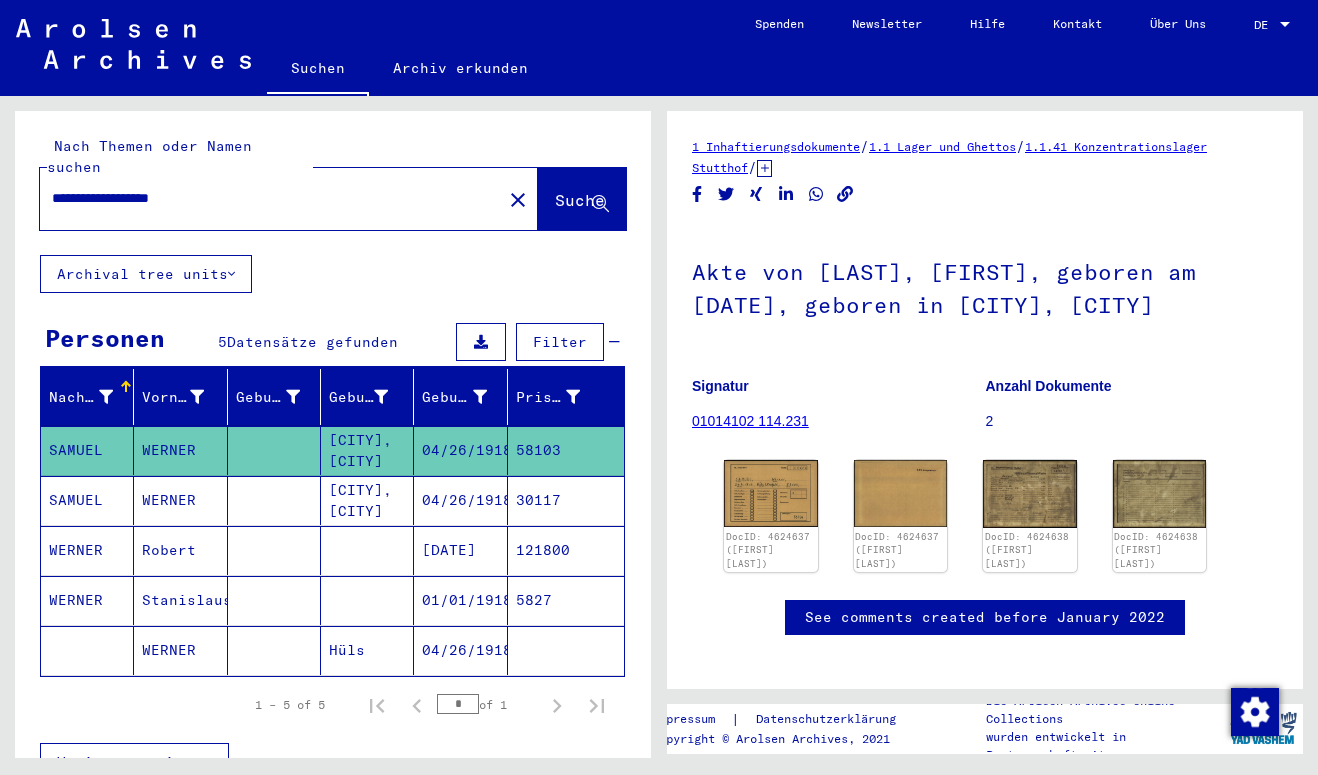 scroll, scrollTop: 0, scrollLeft: 0, axis: both 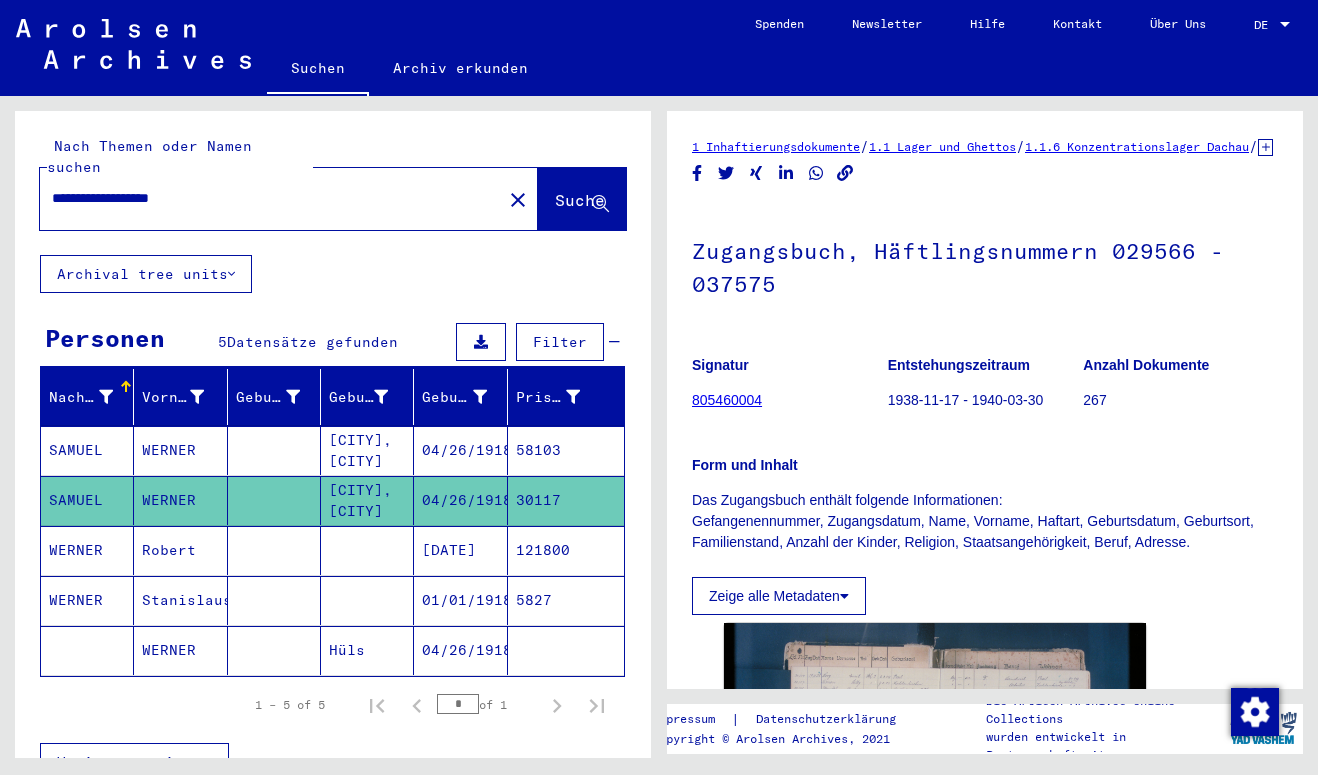 click at bounding box center [367, 600] 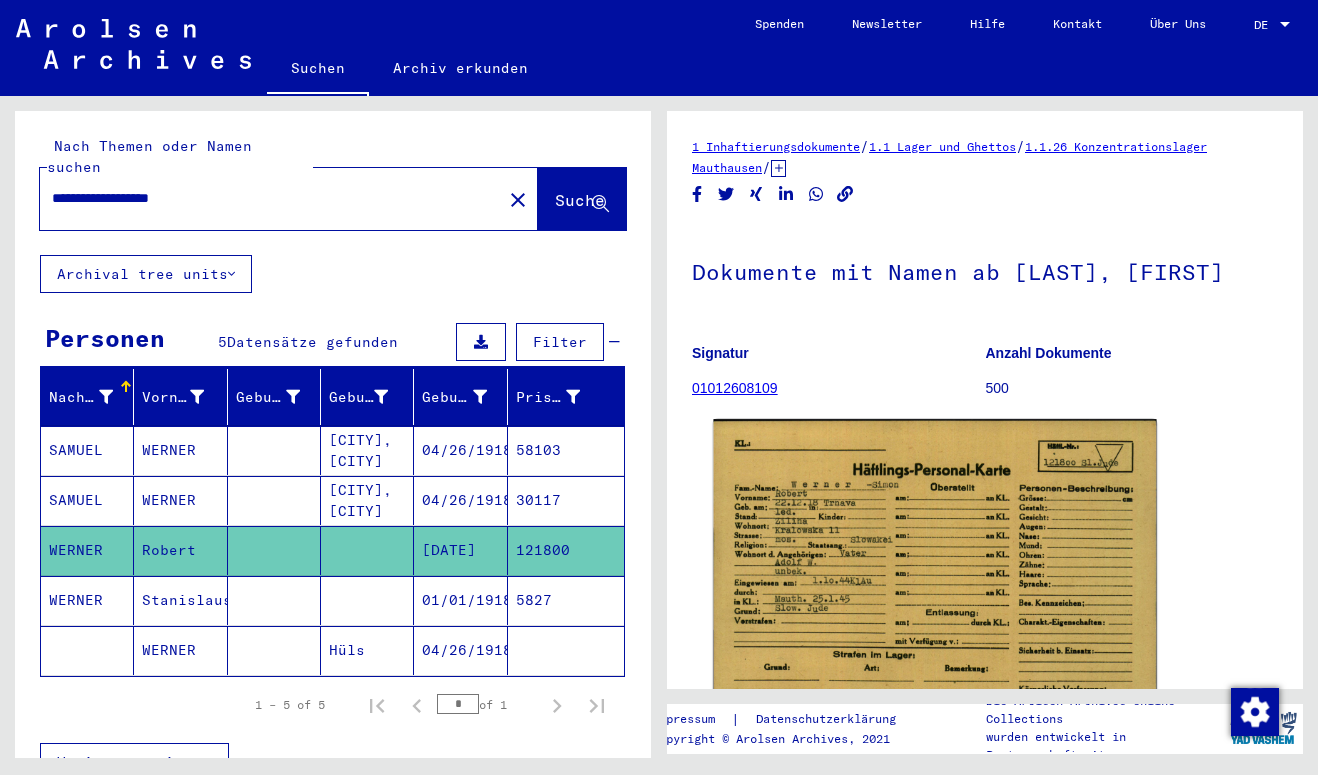 scroll, scrollTop: 0, scrollLeft: 0, axis: both 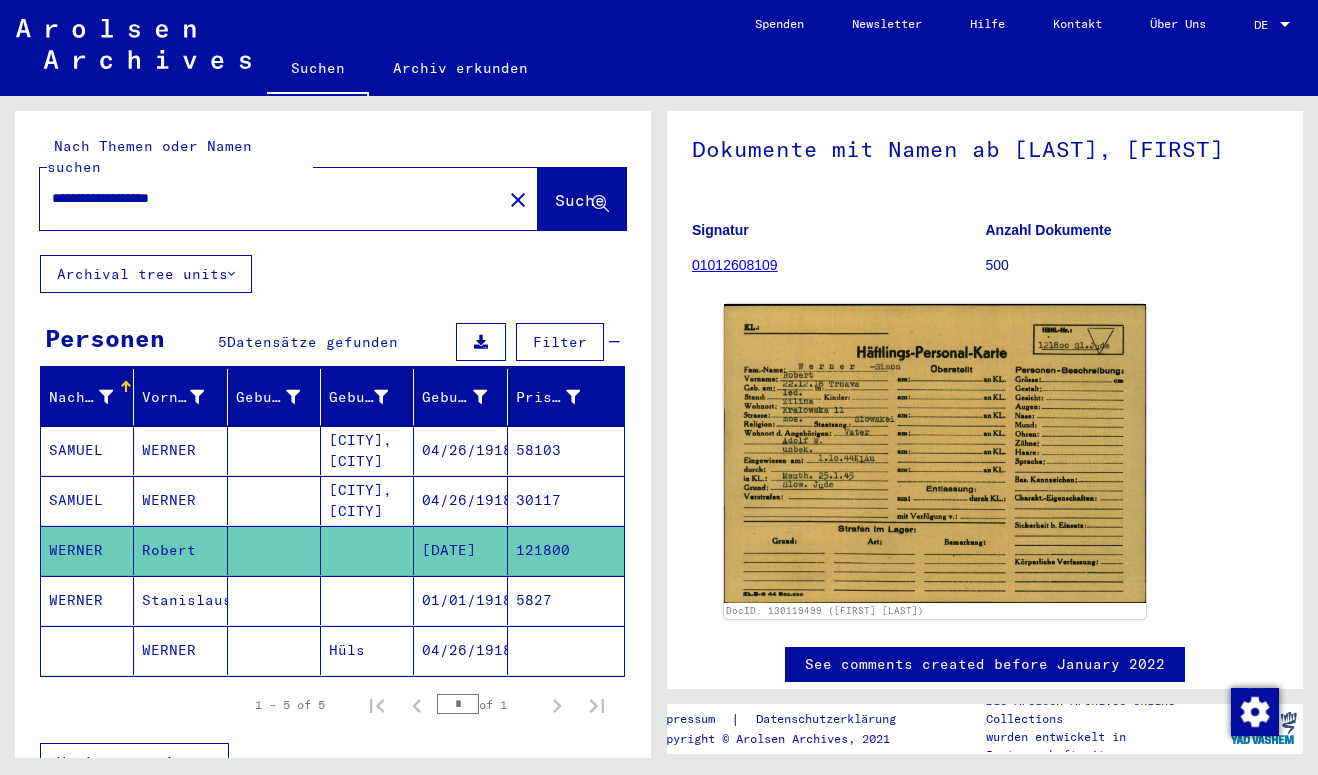 click on "5827" at bounding box center [566, 650] 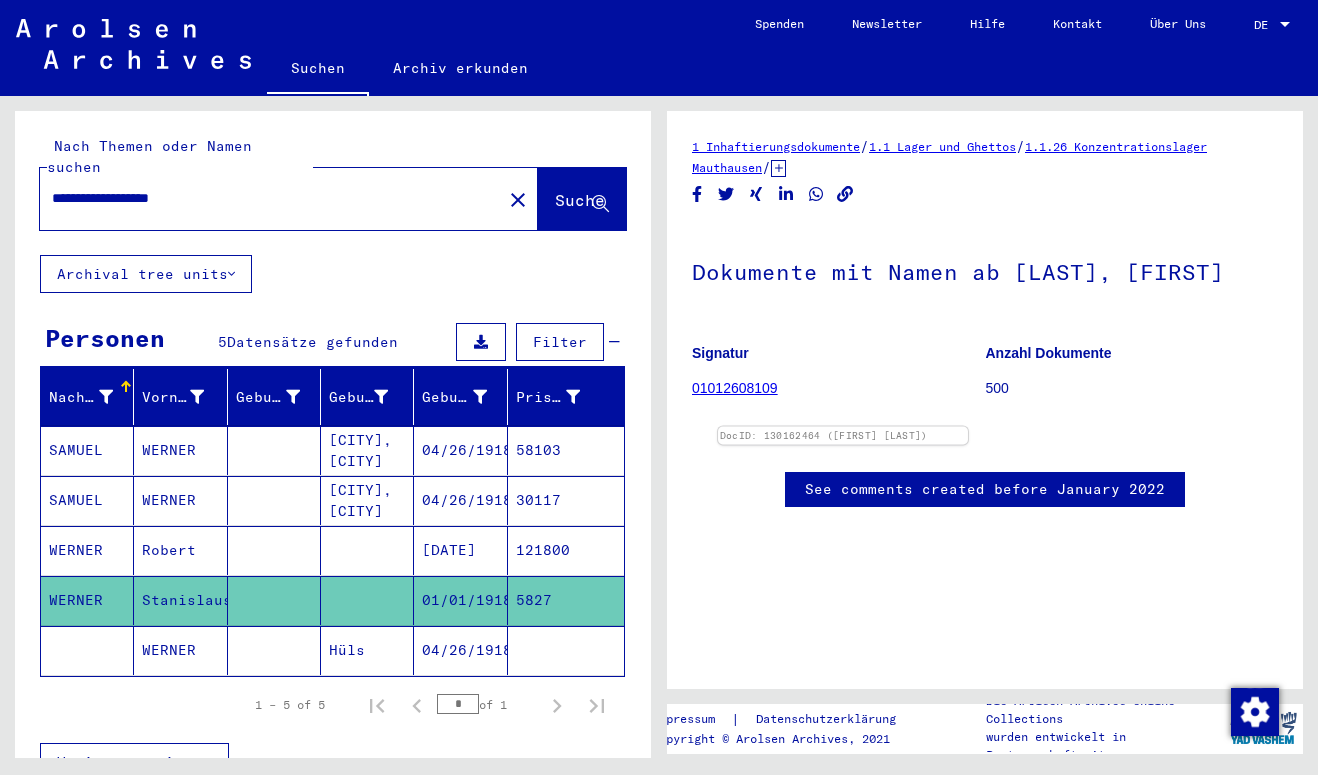 scroll, scrollTop: 0, scrollLeft: 0, axis: both 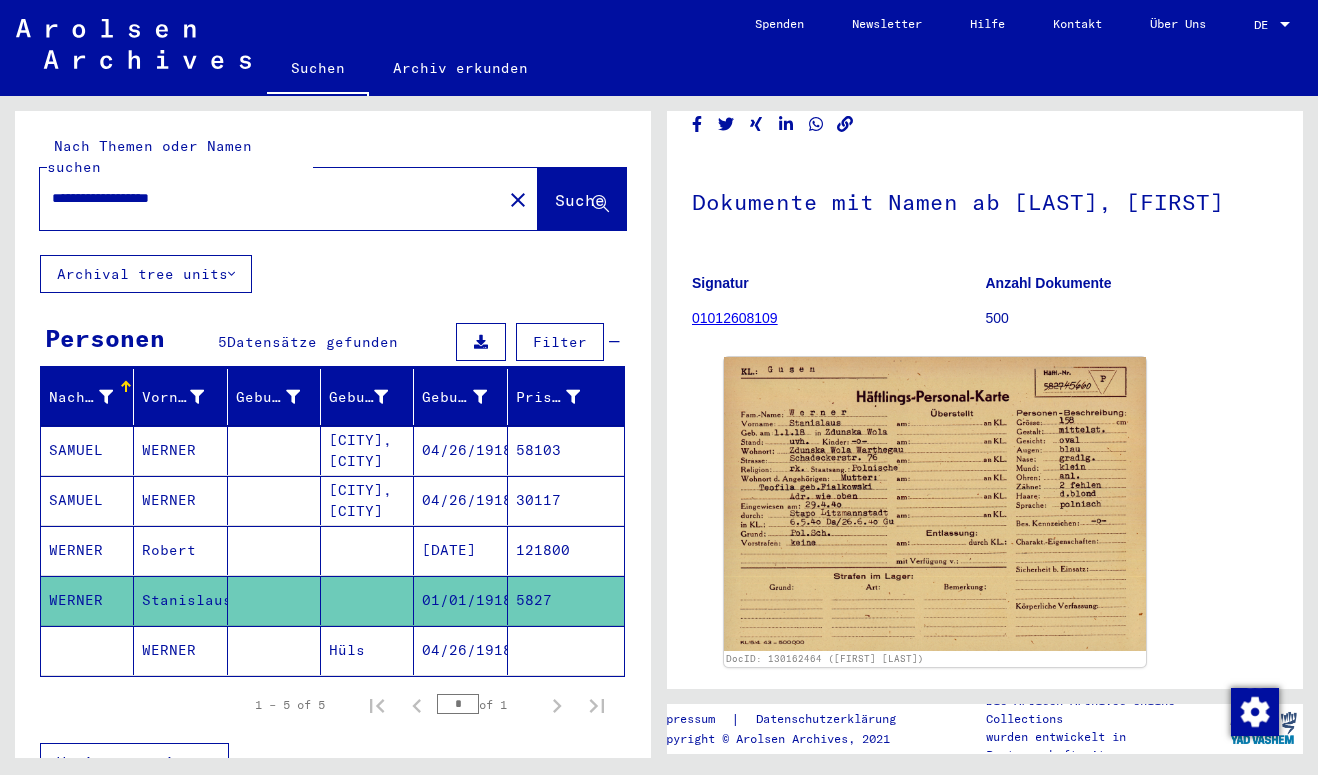 click 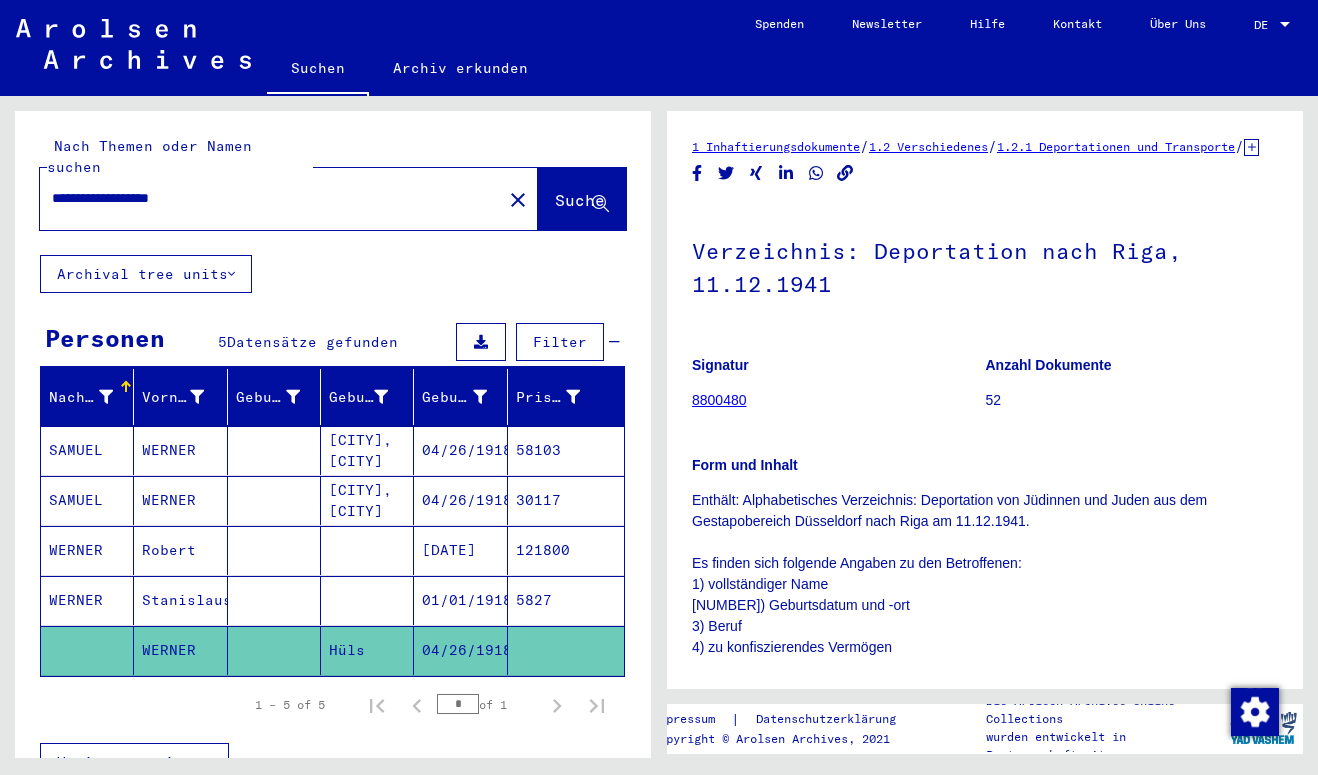 scroll, scrollTop: 0, scrollLeft: 0, axis: both 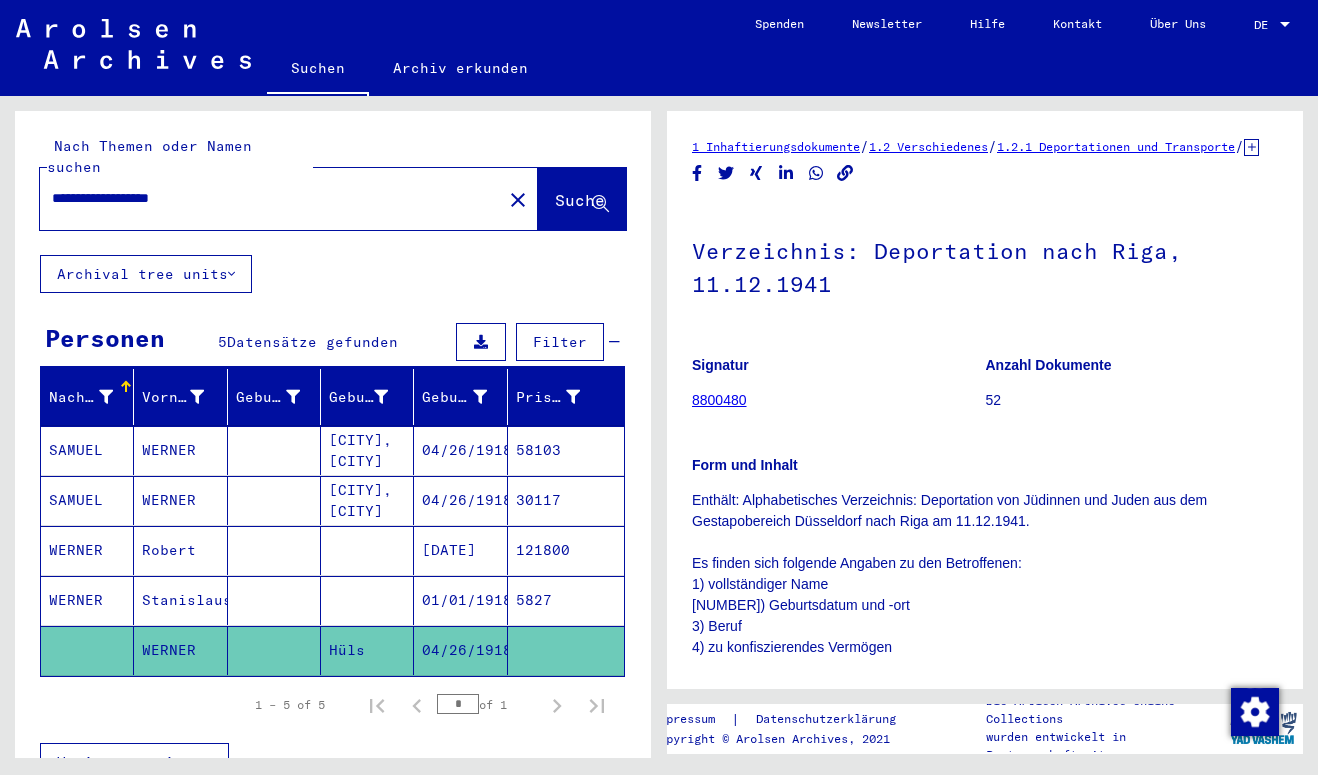 click 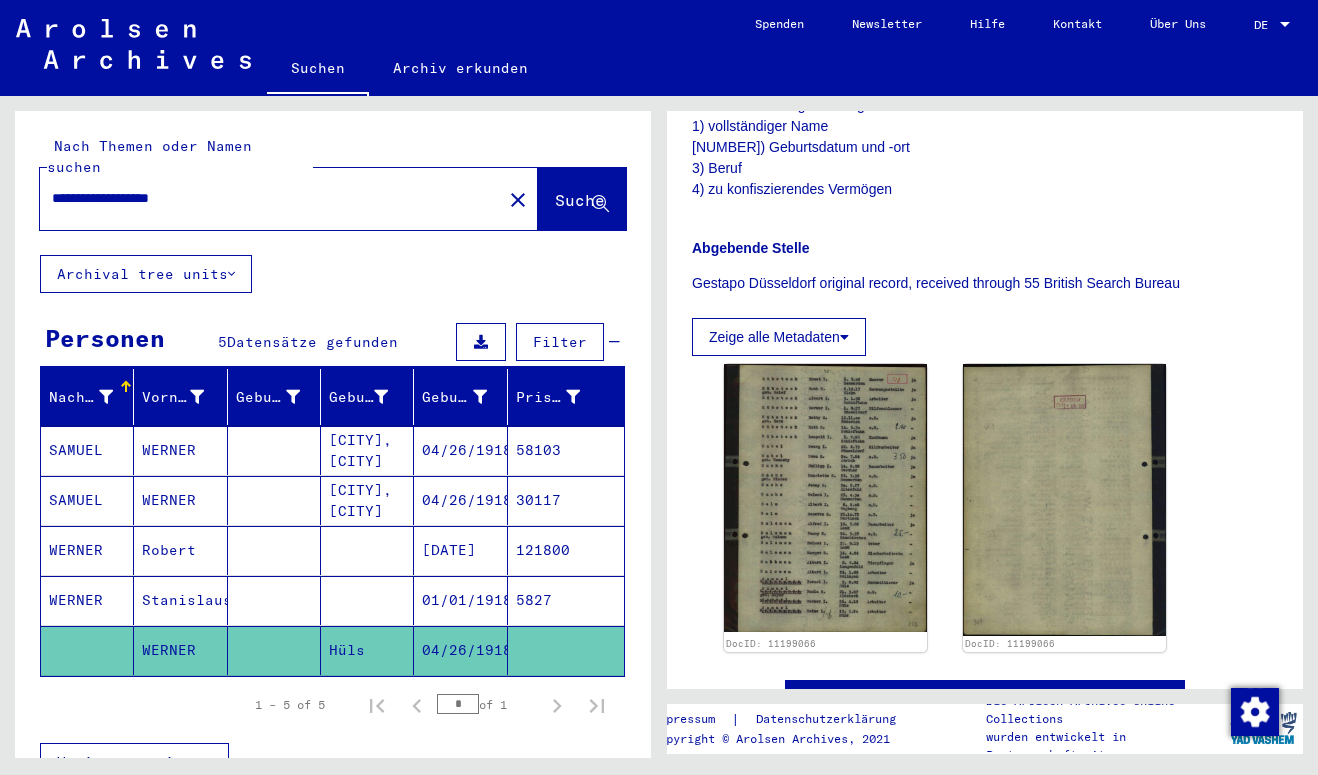 scroll, scrollTop: 511, scrollLeft: 0, axis: vertical 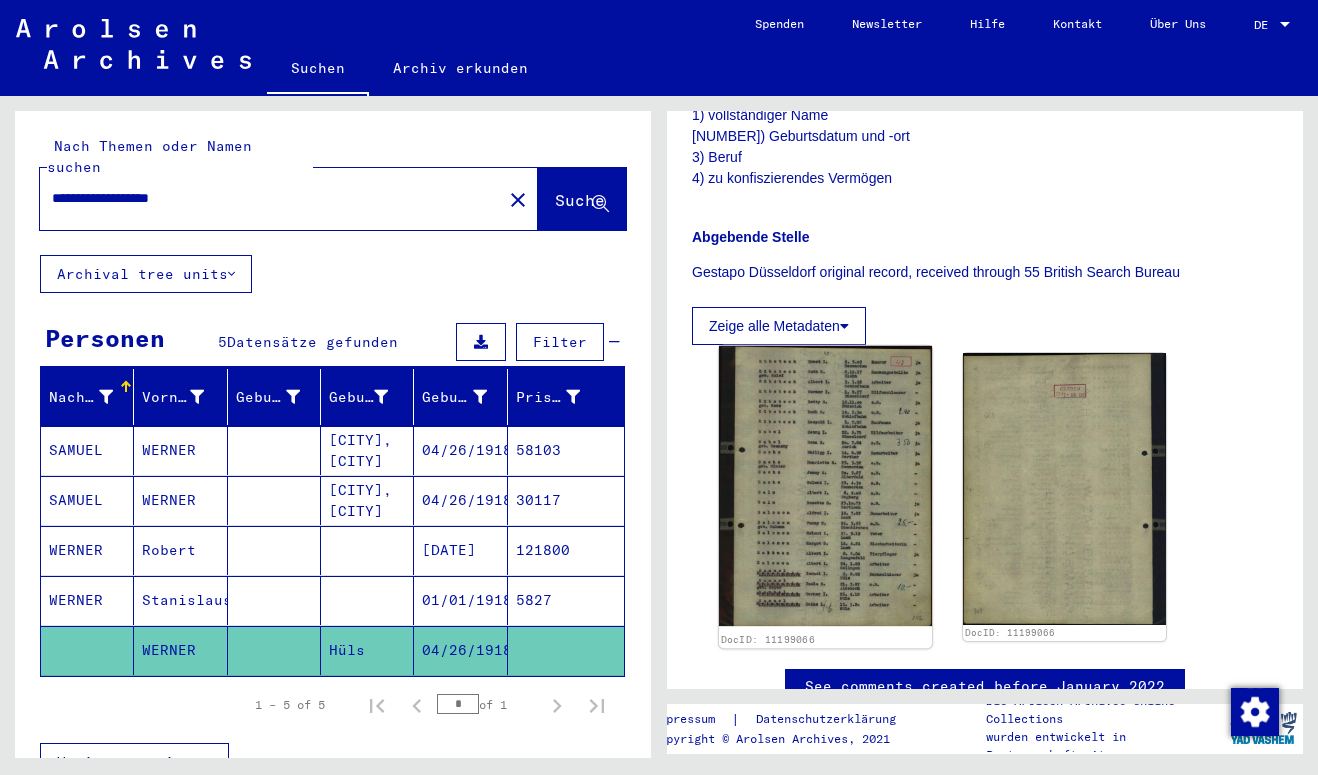 click 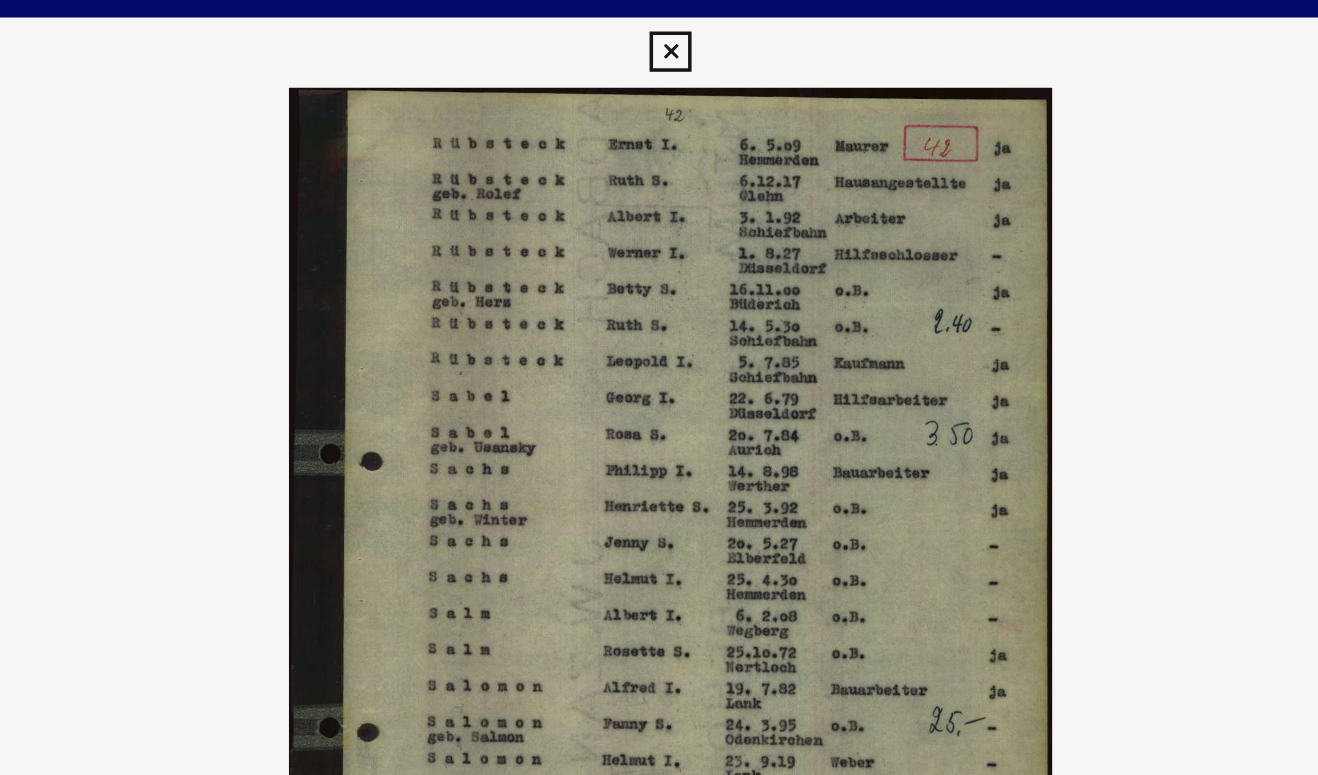 scroll, scrollTop: 0, scrollLeft: 0, axis: both 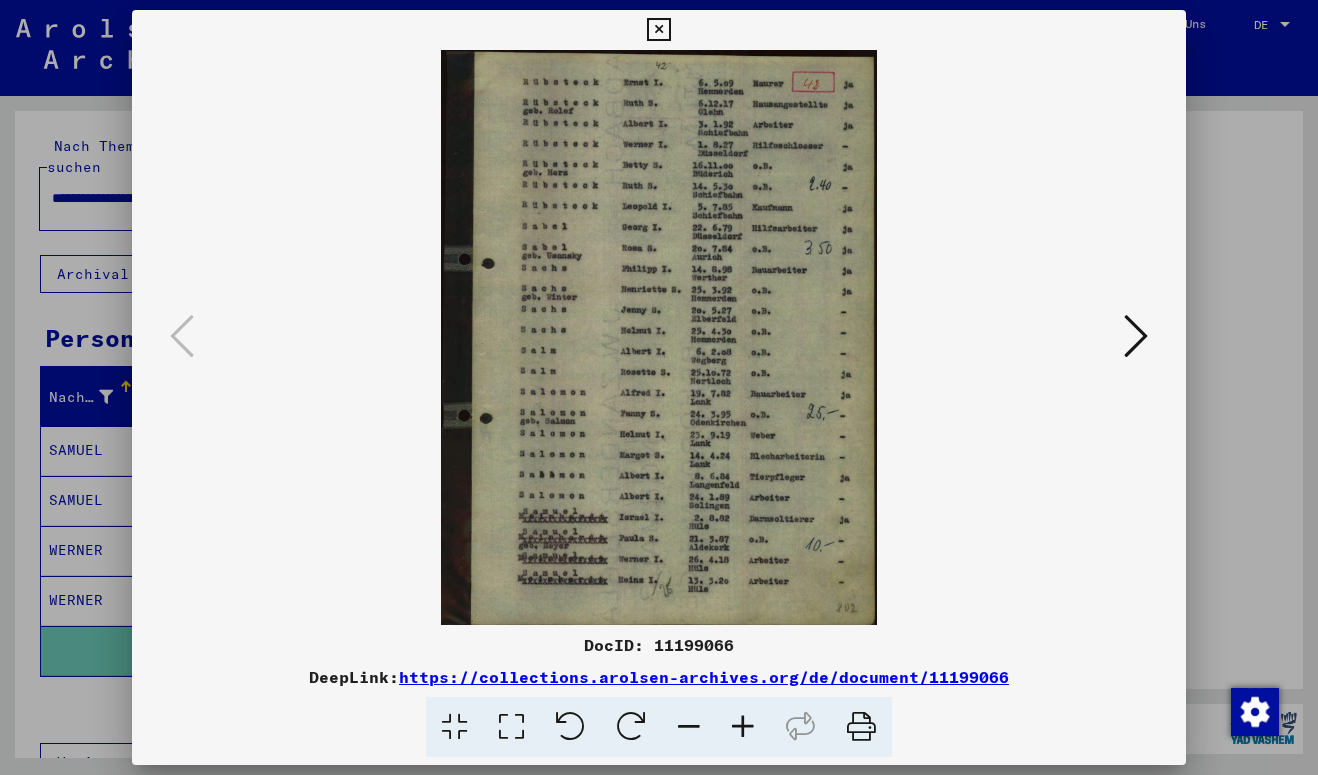 click at bounding box center (1136, 336) 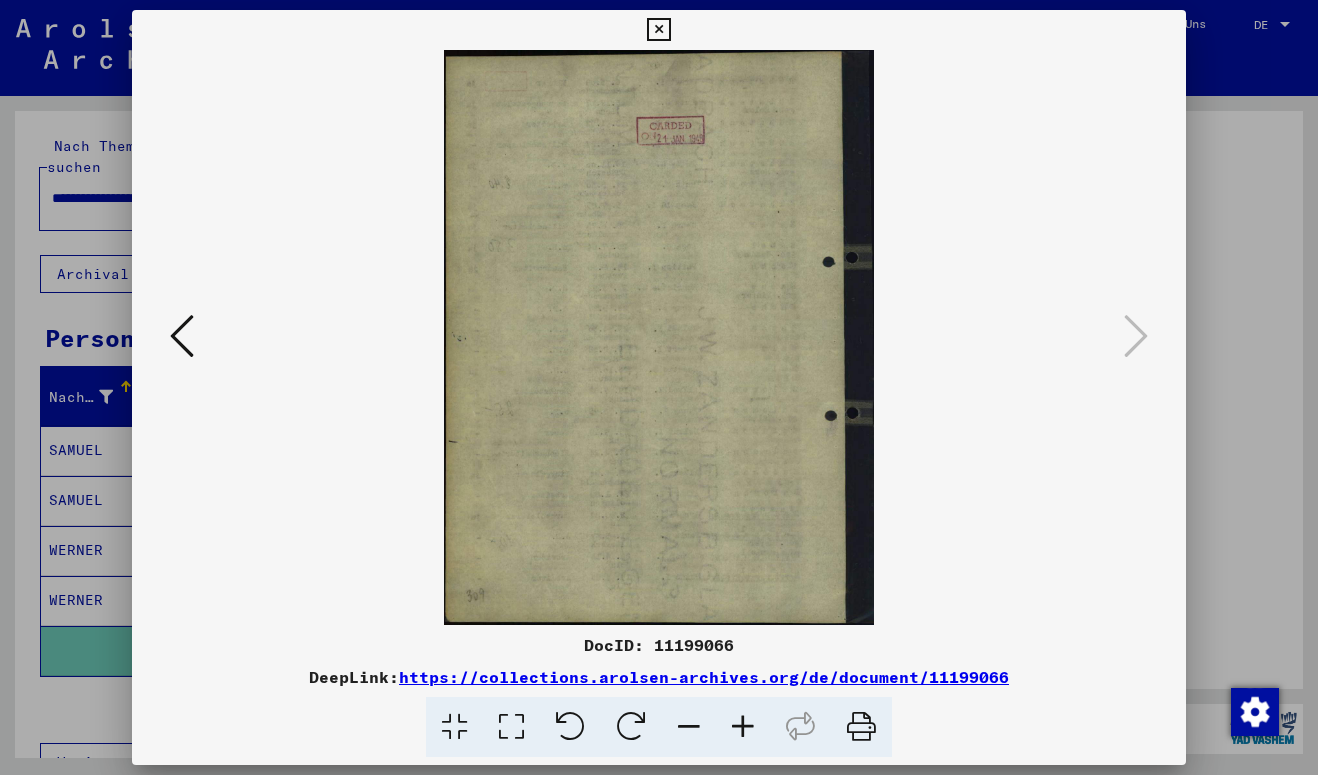 click at bounding box center [659, 387] 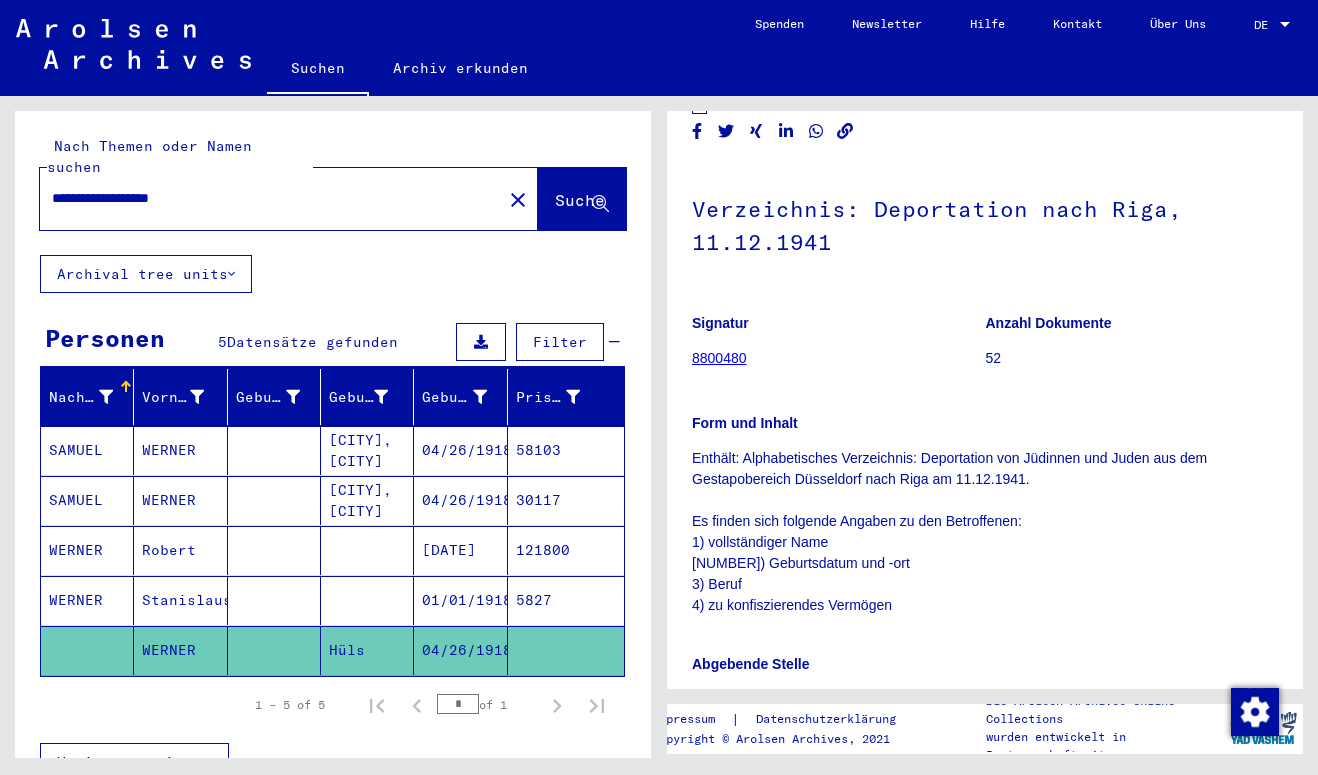 scroll, scrollTop: 0, scrollLeft: 0, axis: both 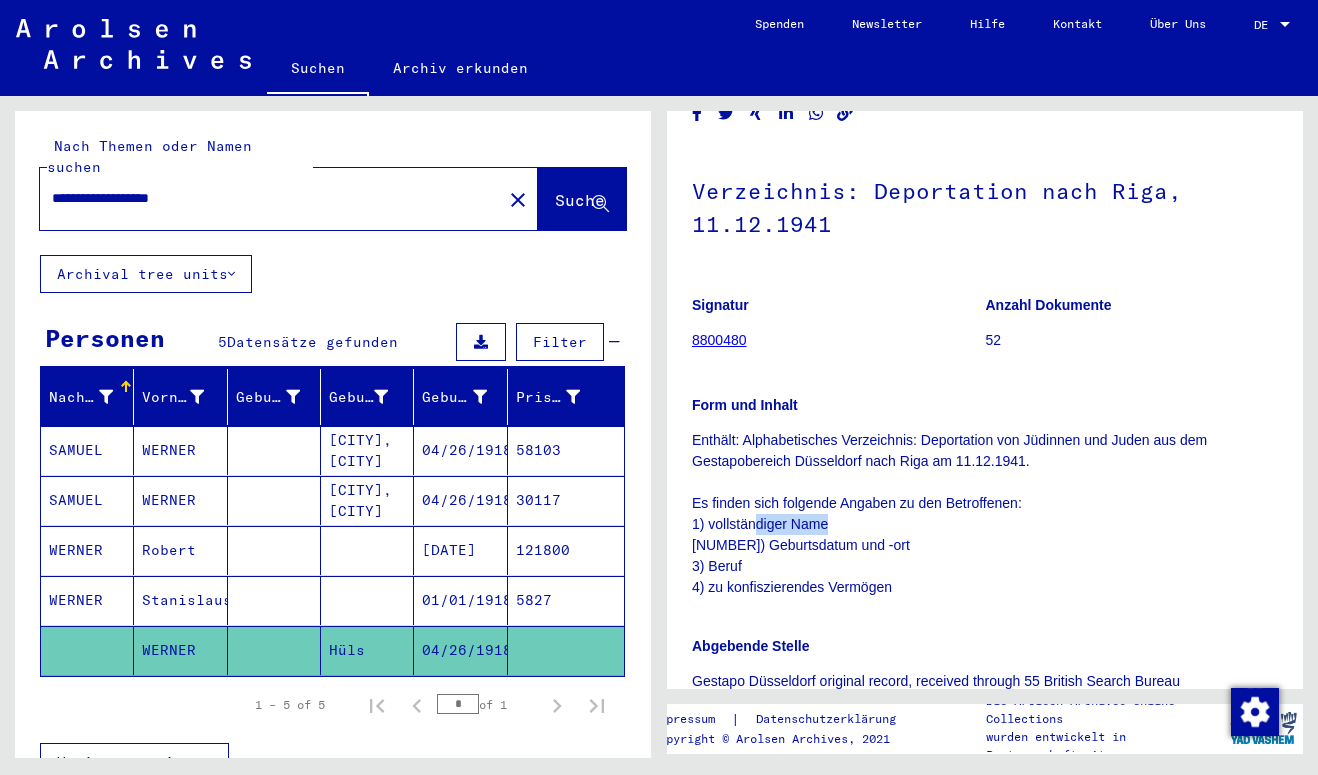 drag, startPoint x: 757, startPoint y: 532, endPoint x: 825, endPoint y: 527, distance: 68.18358 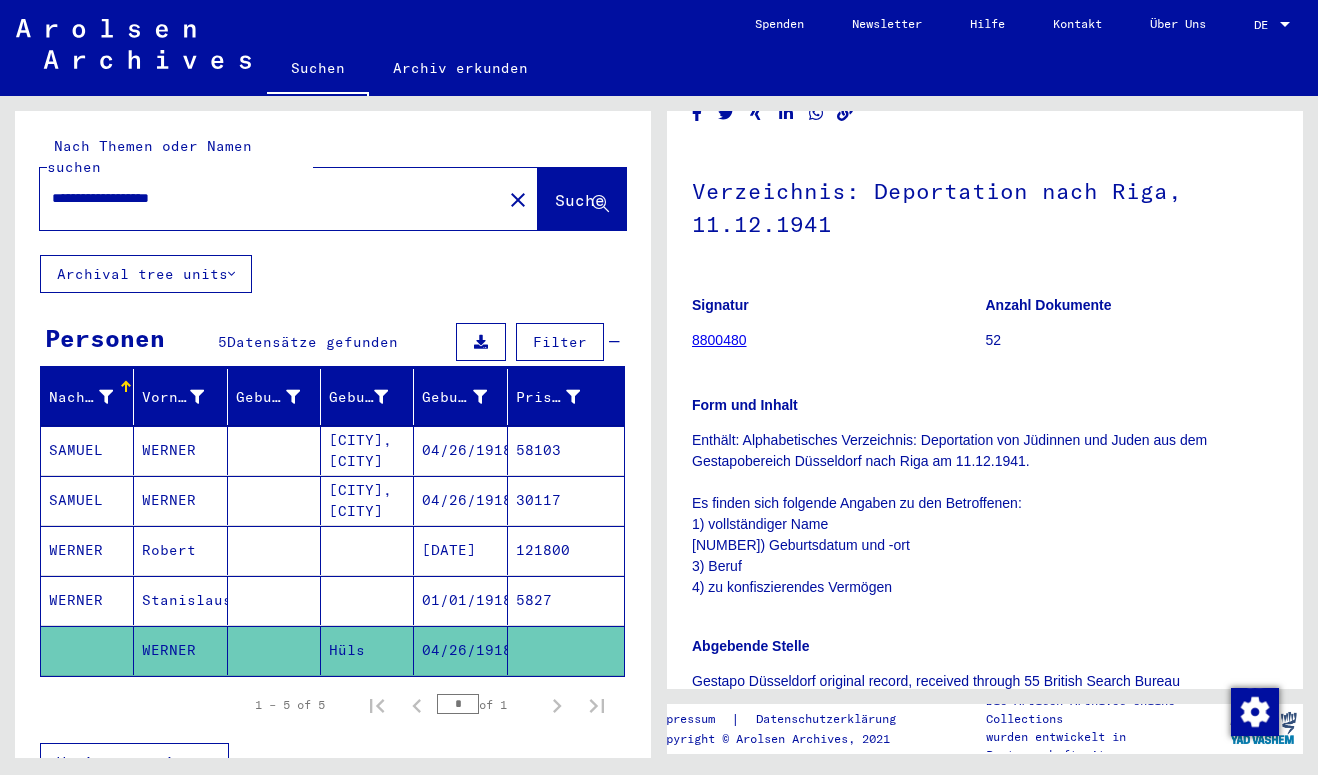 click on "Enthält: Alphabetisches Verzeichnis: Deportation von Jüdinnen und Juden      aus dem Gestapobereich Düsseldorf nach Riga am [DATE]. Es      finden sich folgende Angaben zu den Betroffenen: 1) vollständiger Name 2)      Geburtsdatum und -ort 3) Beruf 4) zu konfiszierendes Vermögen" 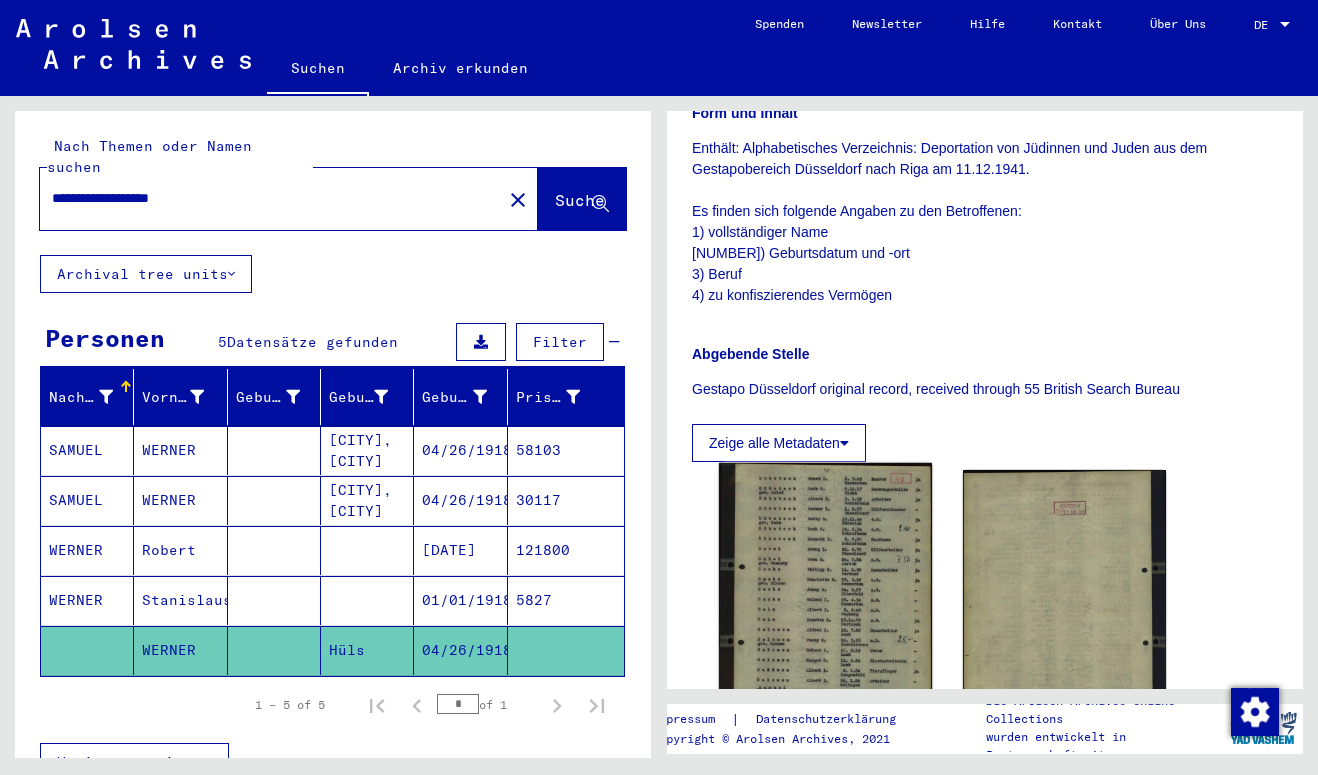 scroll, scrollTop: 400, scrollLeft: 0, axis: vertical 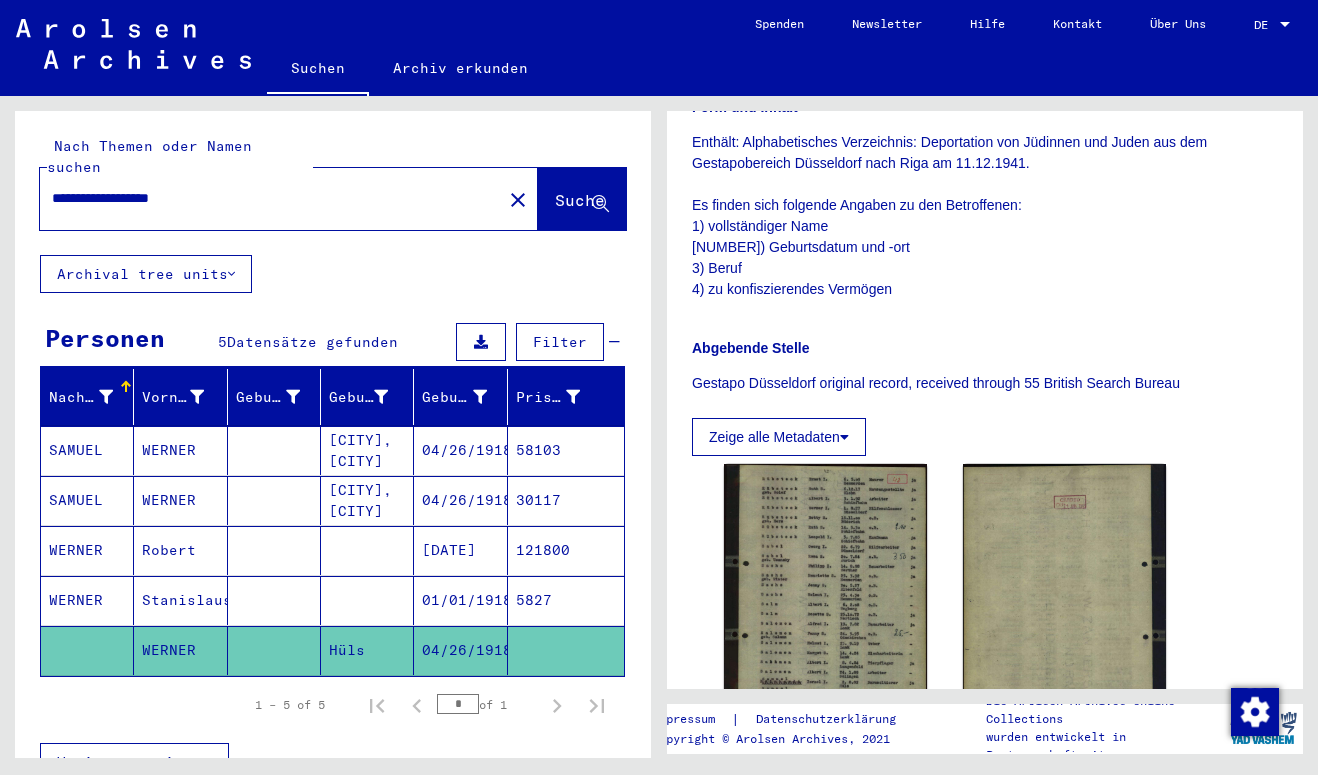 click at bounding box center (274, 650) 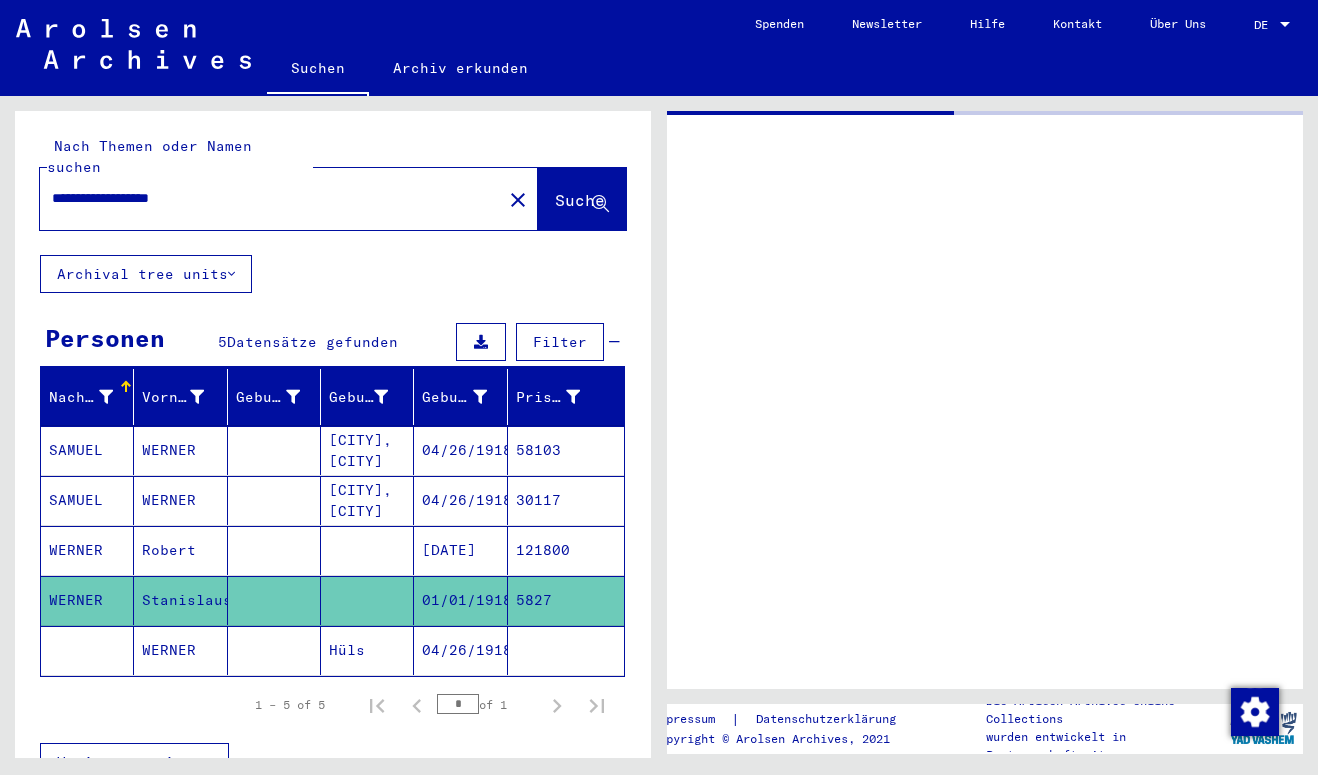 scroll, scrollTop: 0, scrollLeft: 0, axis: both 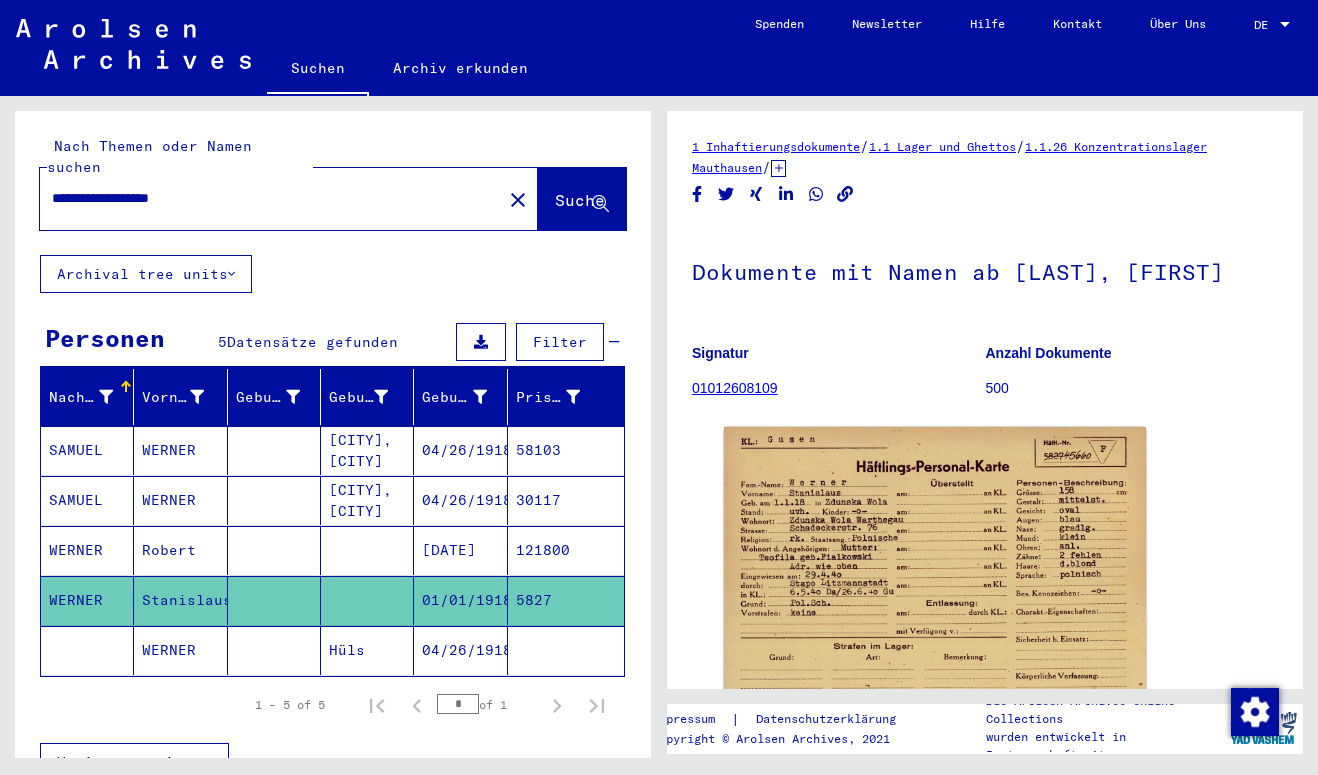 click at bounding box center (367, 600) 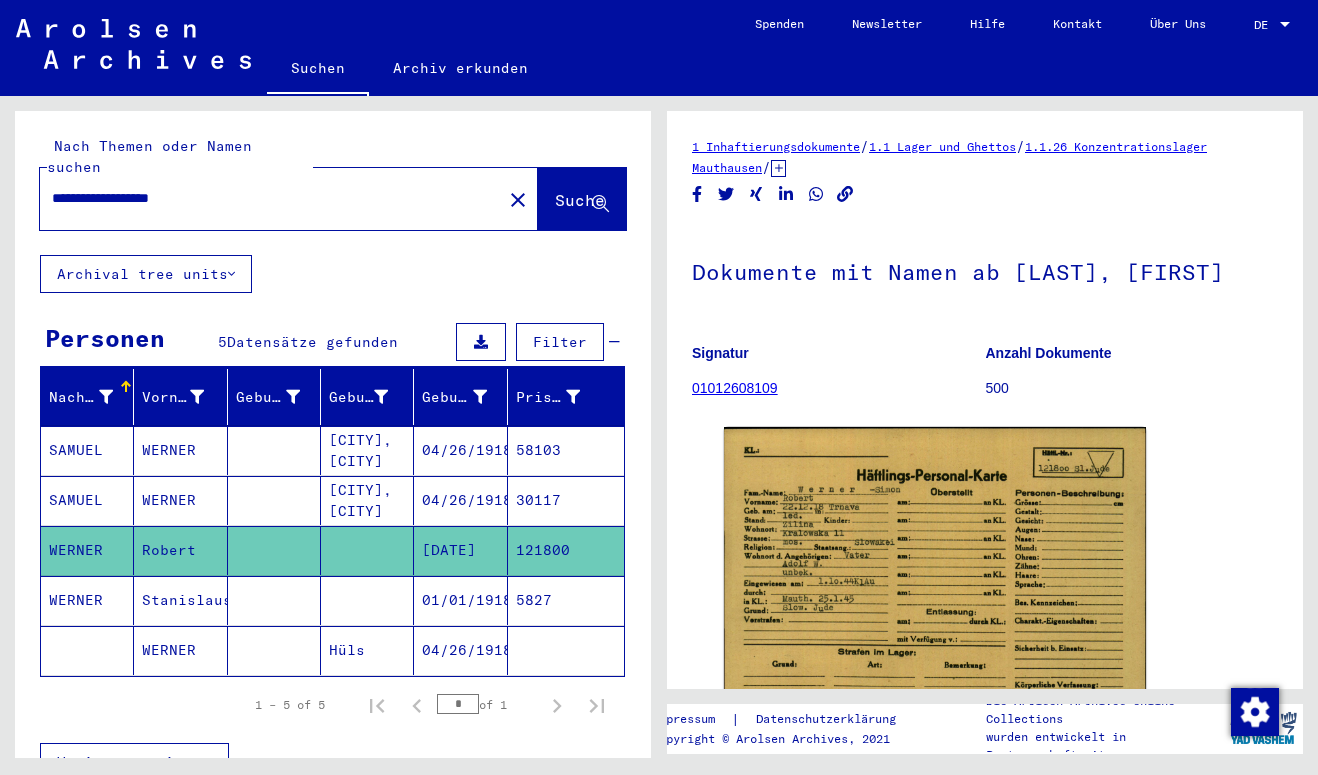 scroll, scrollTop: 0, scrollLeft: 0, axis: both 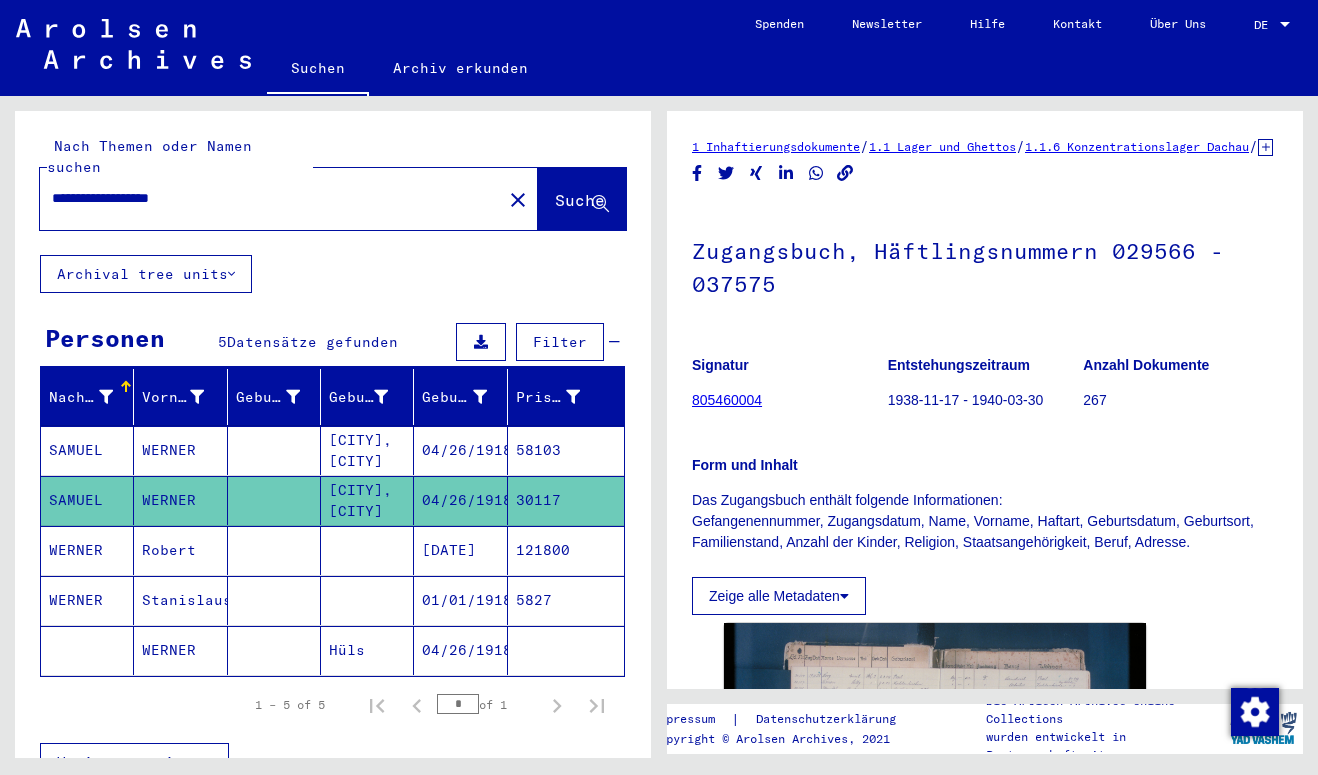 click on "04/26/1918" at bounding box center [460, 500] 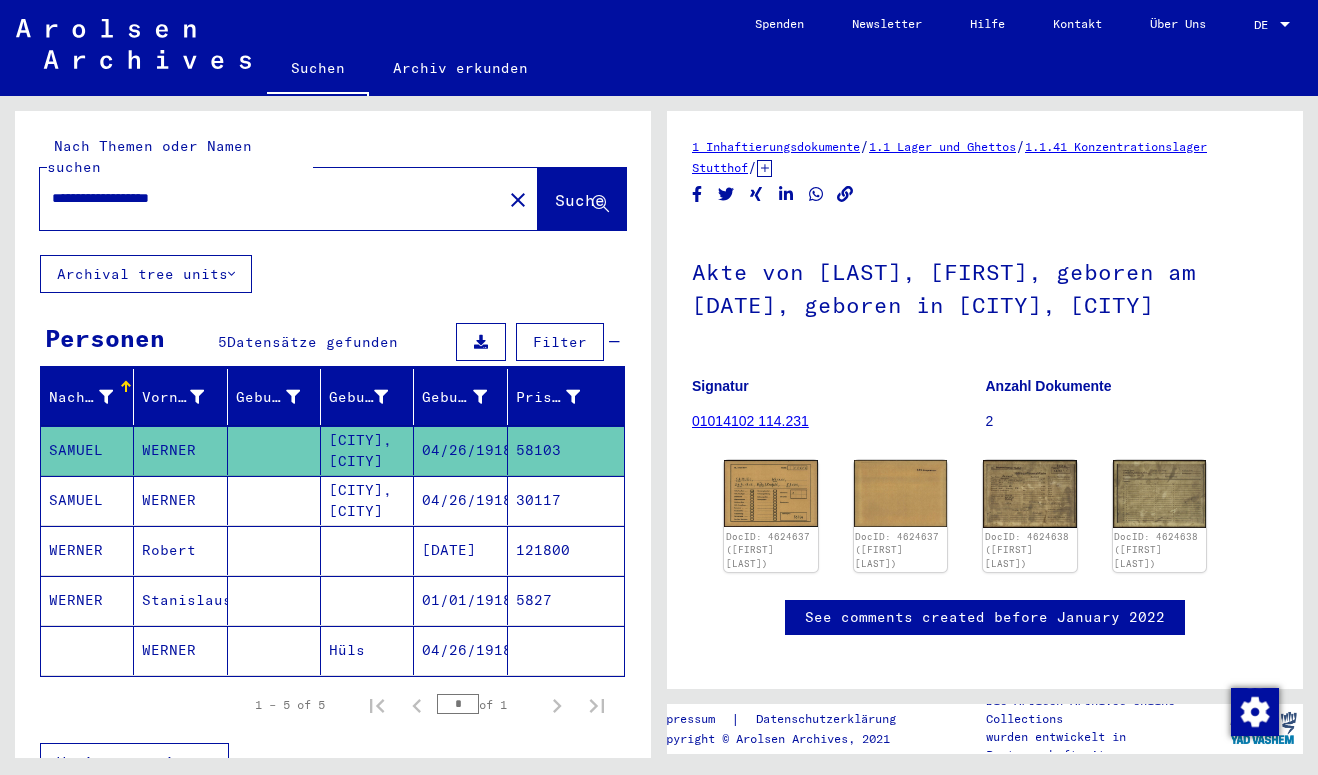 scroll, scrollTop: 0, scrollLeft: 0, axis: both 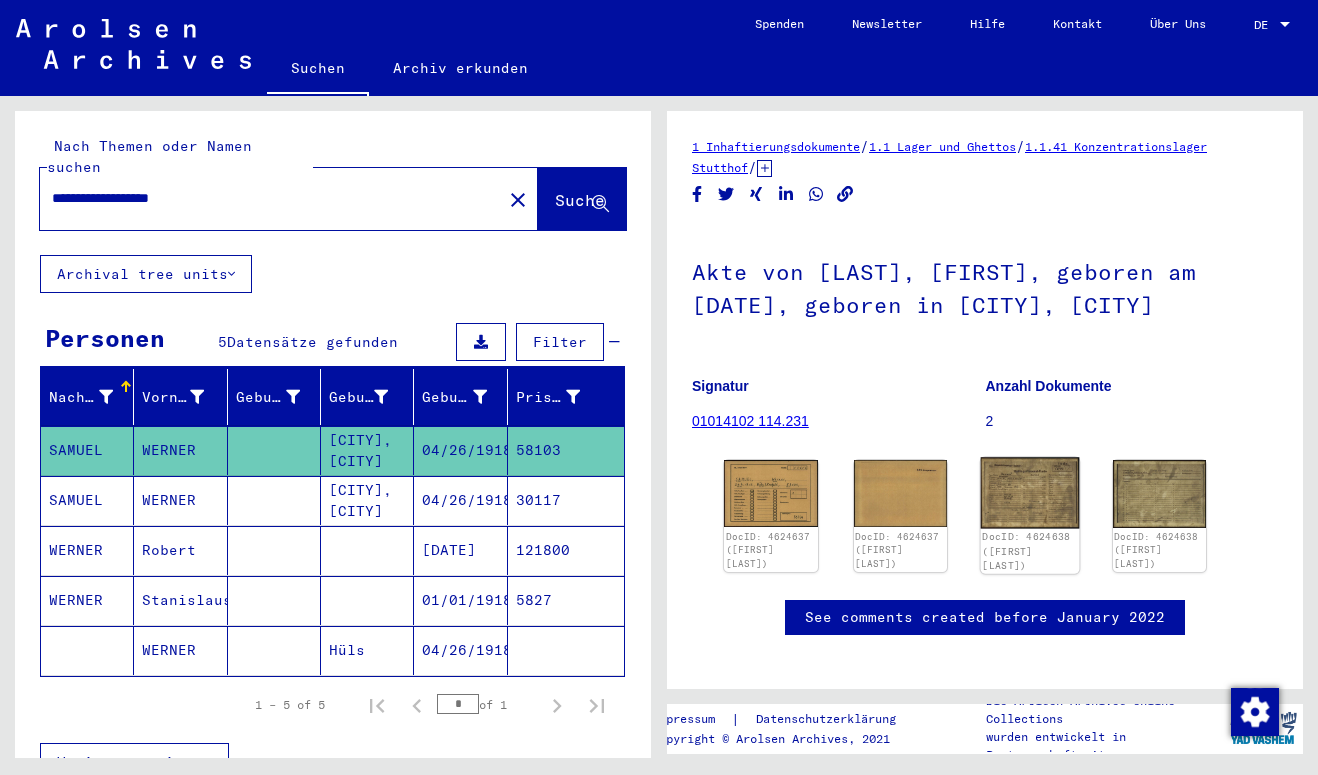 click 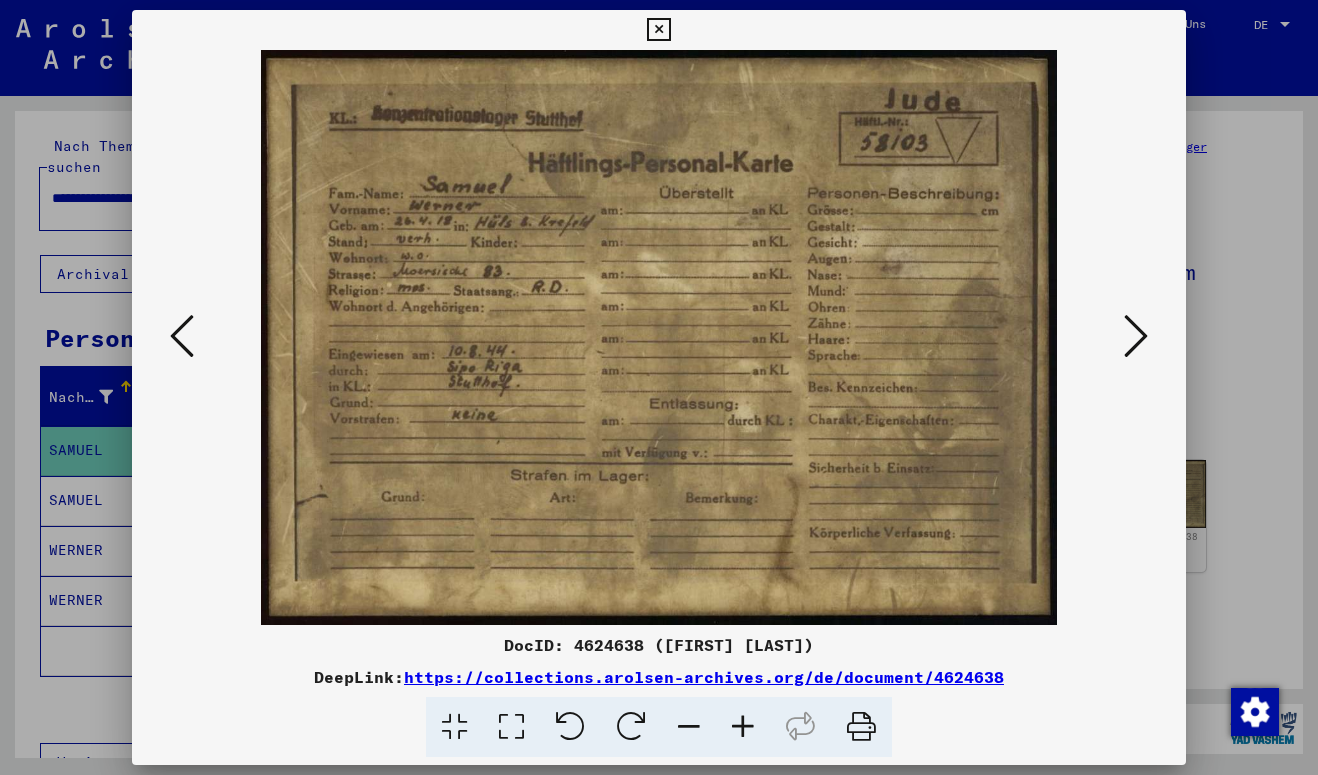 click at bounding box center (659, 387) 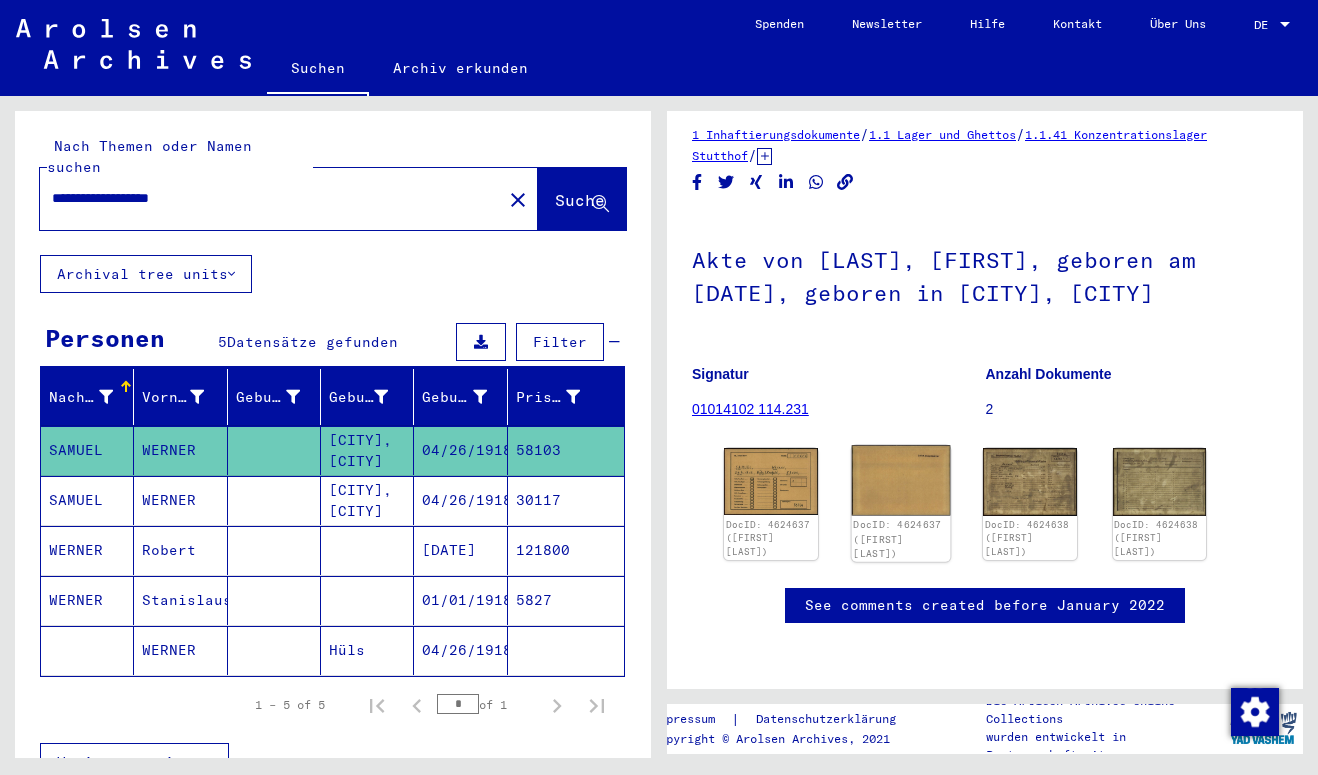 scroll, scrollTop: 344, scrollLeft: 0, axis: vertical 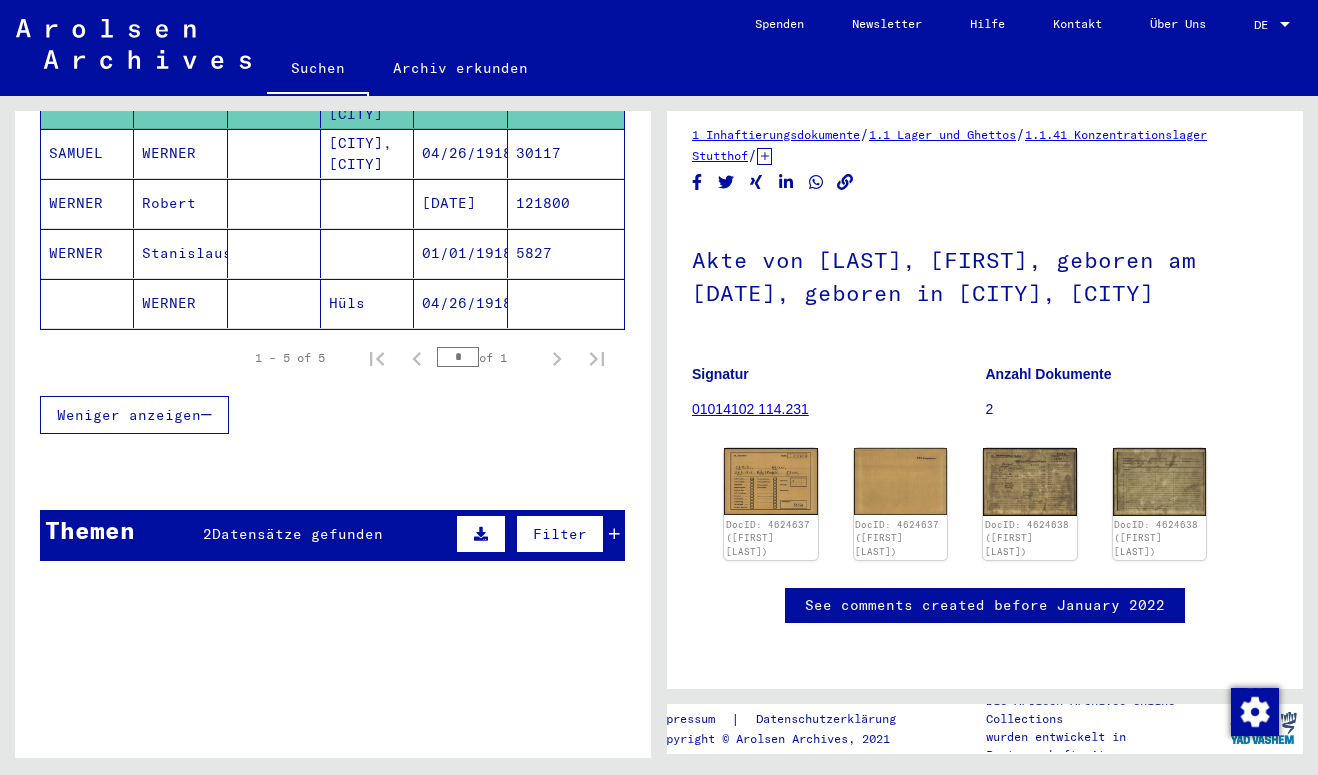 click on "Themen 2  Datensätze gefunden  Filter" at bounding box center [332, 535] 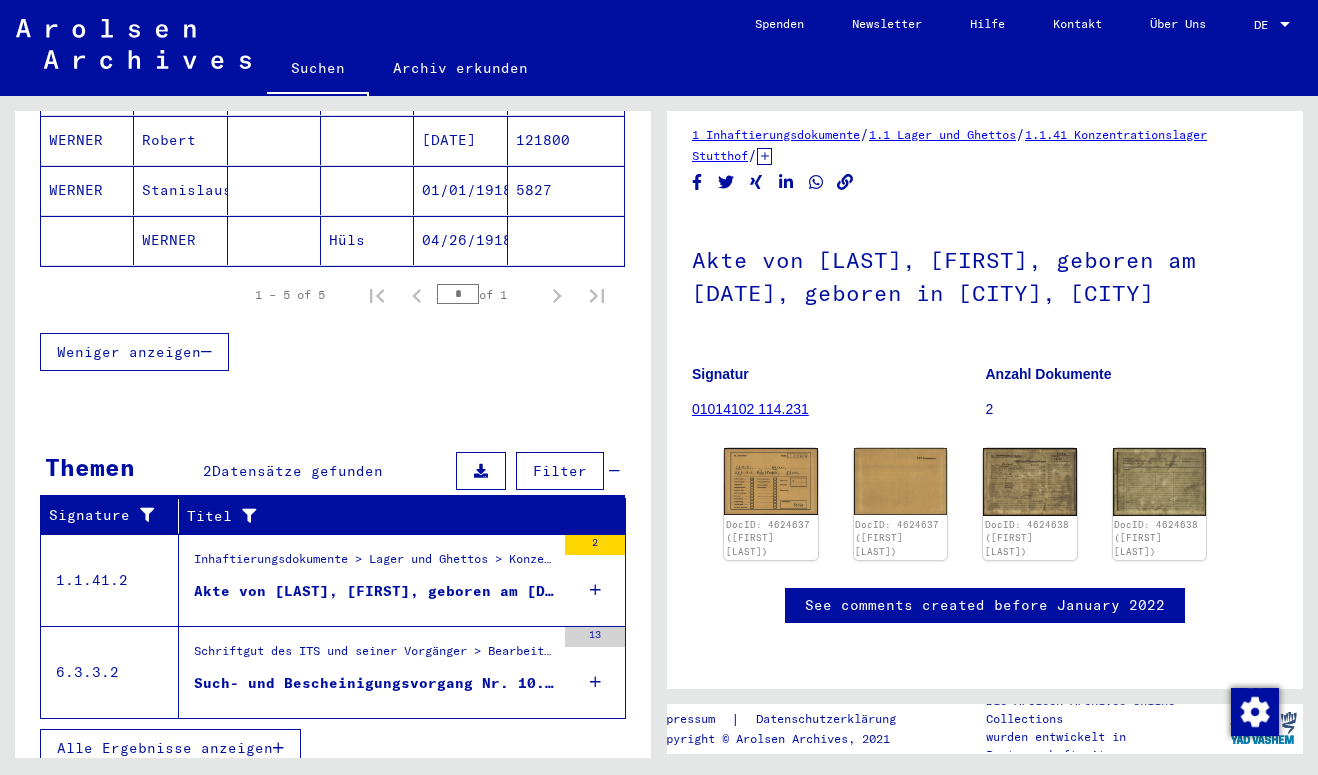 scroll, scrollTop: 409, scrollLeft: 0, axis: vertical 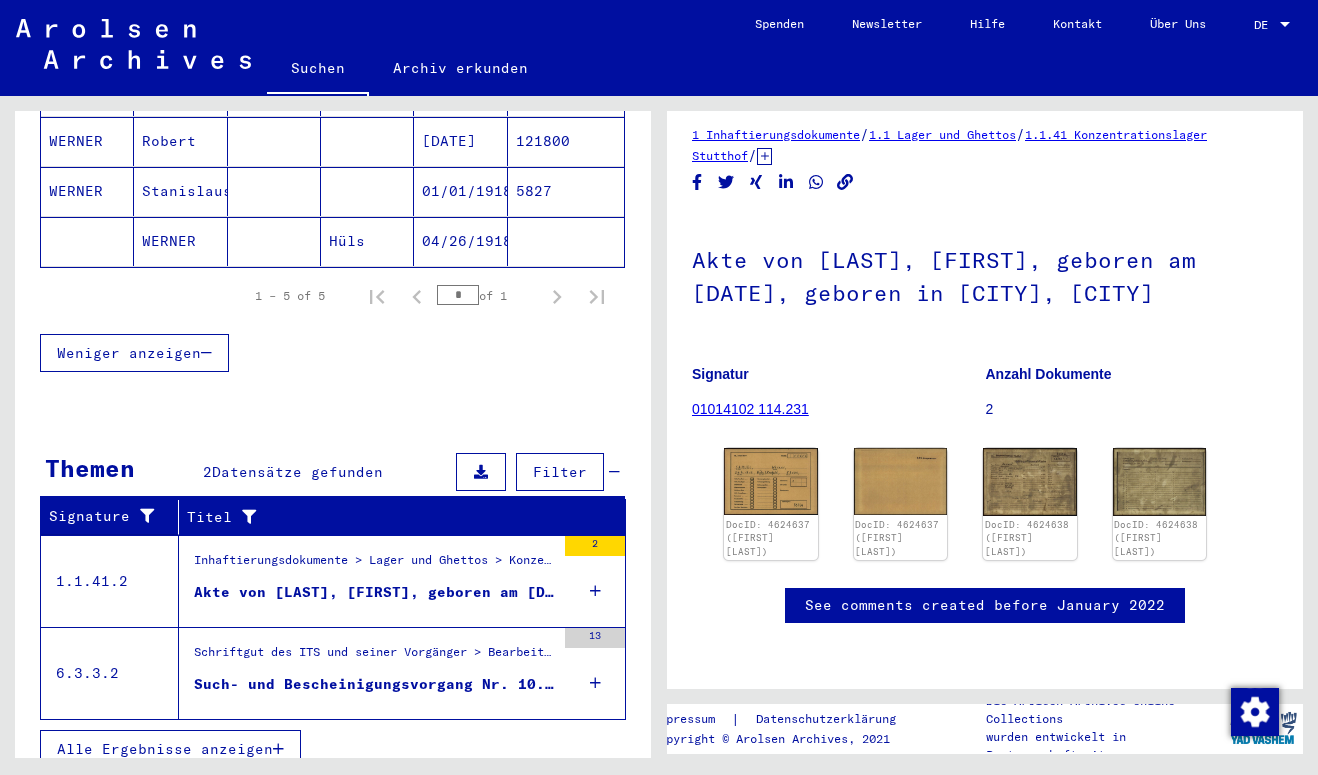click on "Schriftgut des ITS und seiner Vorgänger > Bearbeitung von Anfragen > Fallbezogene Akten des ITS ab 1947 > T/D-Fallablage > Such- und Bescheinigungsvorgänge mit den (T/D-) Nummern von 1 bis 249.999 > Such- und Bescheinigungsvorgänge mit den (T/D-) Nummern von 10.000 bis 10.499" at bounding box center (374, 657) 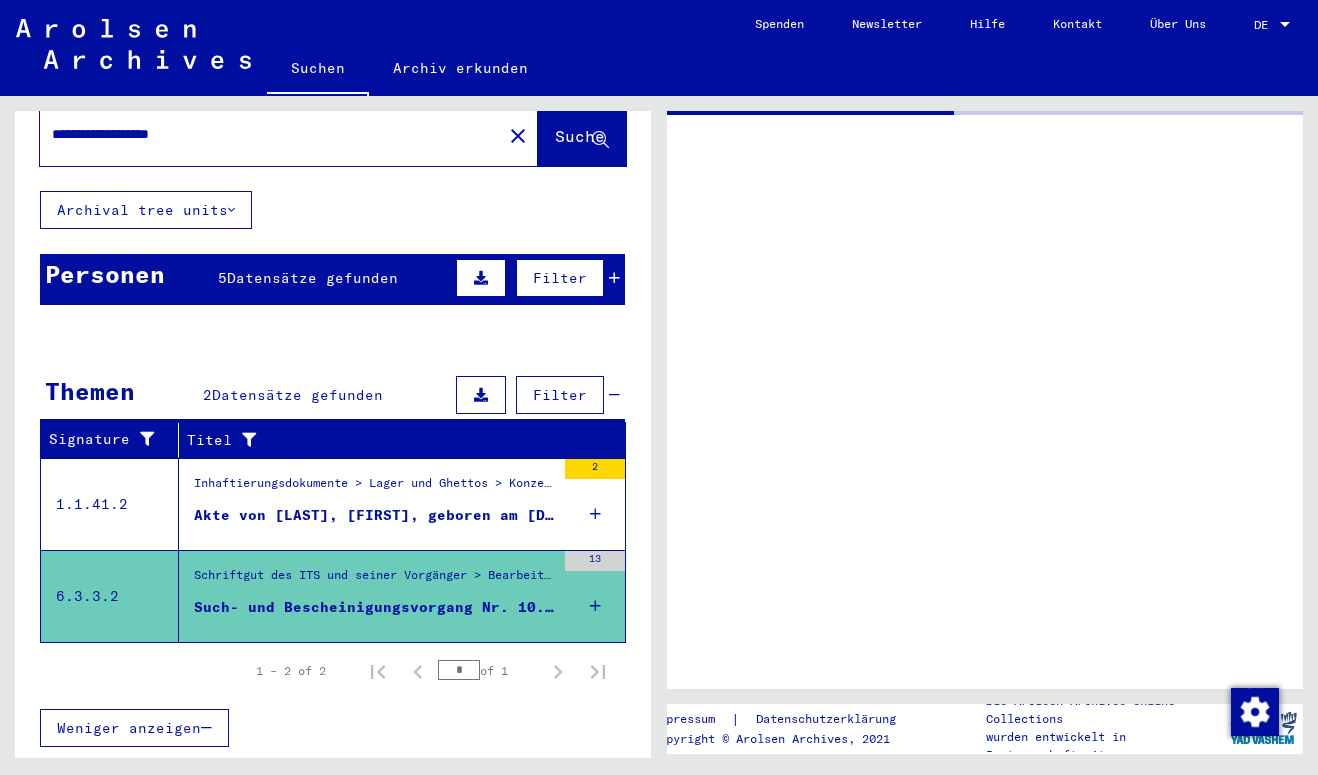 scroll, scrollTop: 43, scrollLeft: 0, axis: vertical 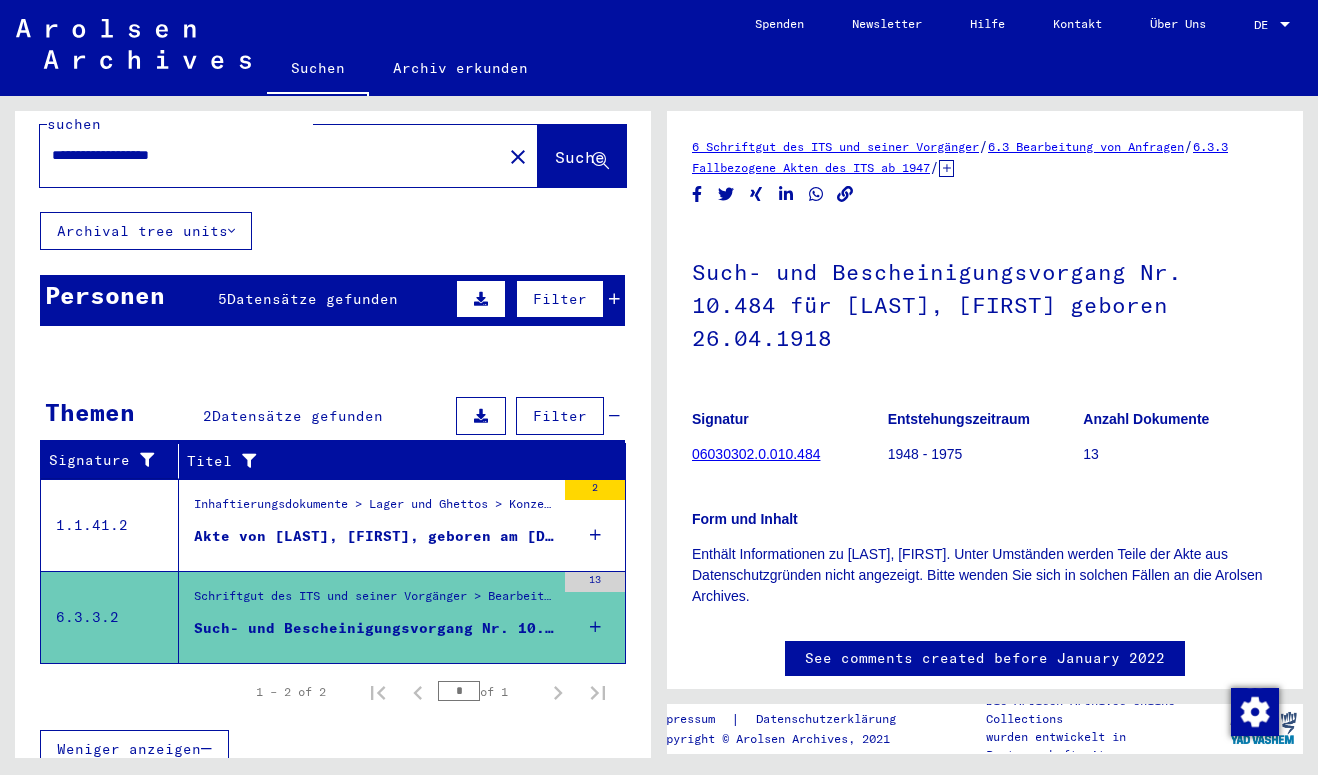 click on "Inhaftierungsdokumente > Lager und Ghettos > Konzentrationslager Stutthof > Individuelle Unterlagen Stutthof > Individuelle Häftlings Unterlagen - KL Stutthof > Akten mit Namen ab SALOMON" at bounding box center (374, 509) 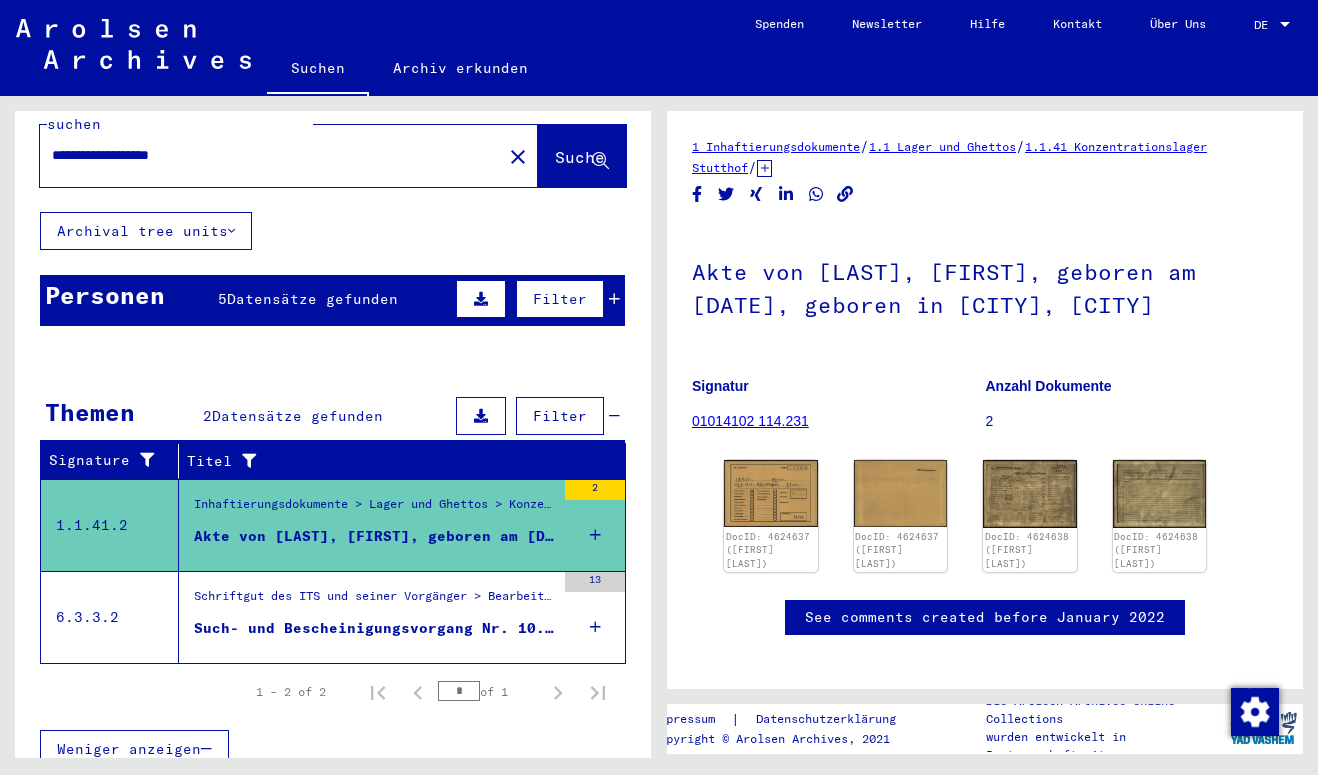 scroll, scrollTop: 0, scrollLeft: 0, axis: both 